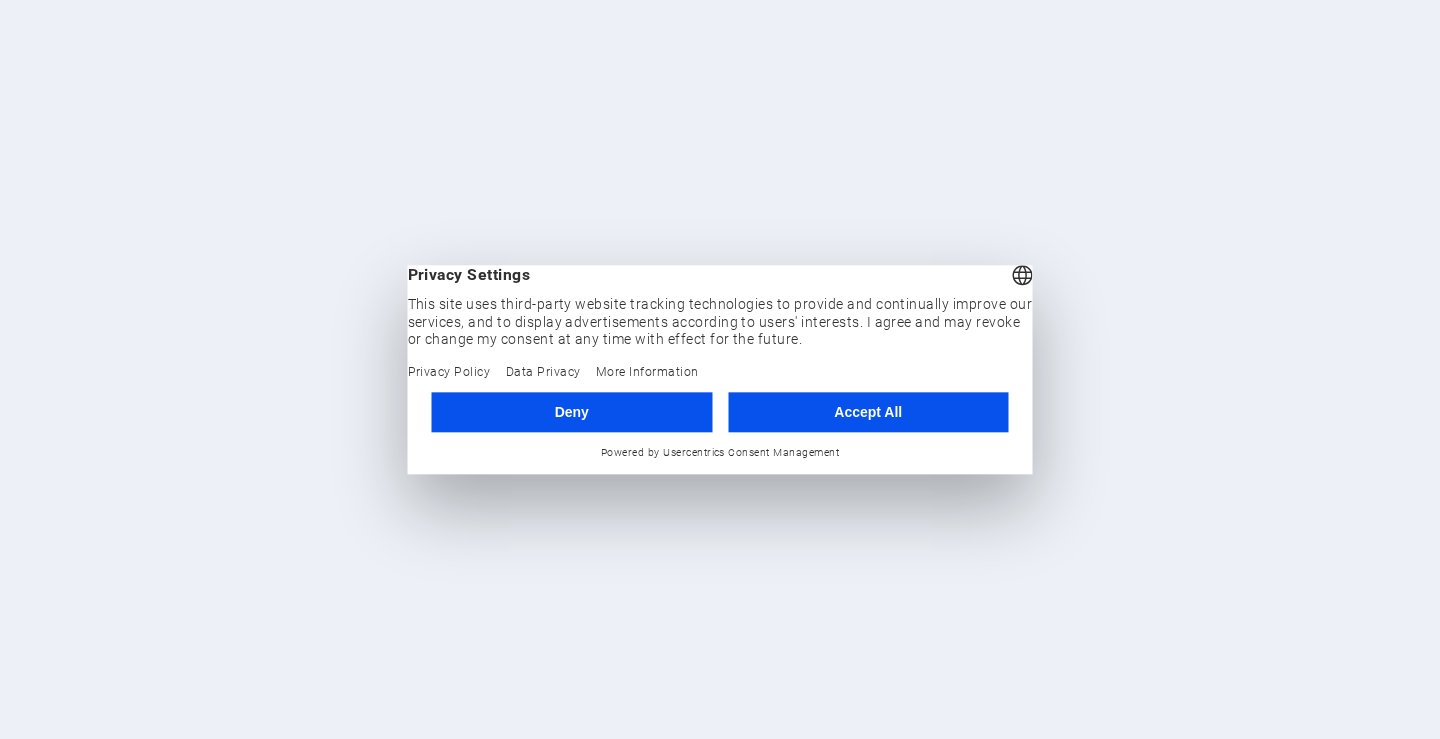 scroll, scrollTop: 0, scrollLeft: 0, axis: both 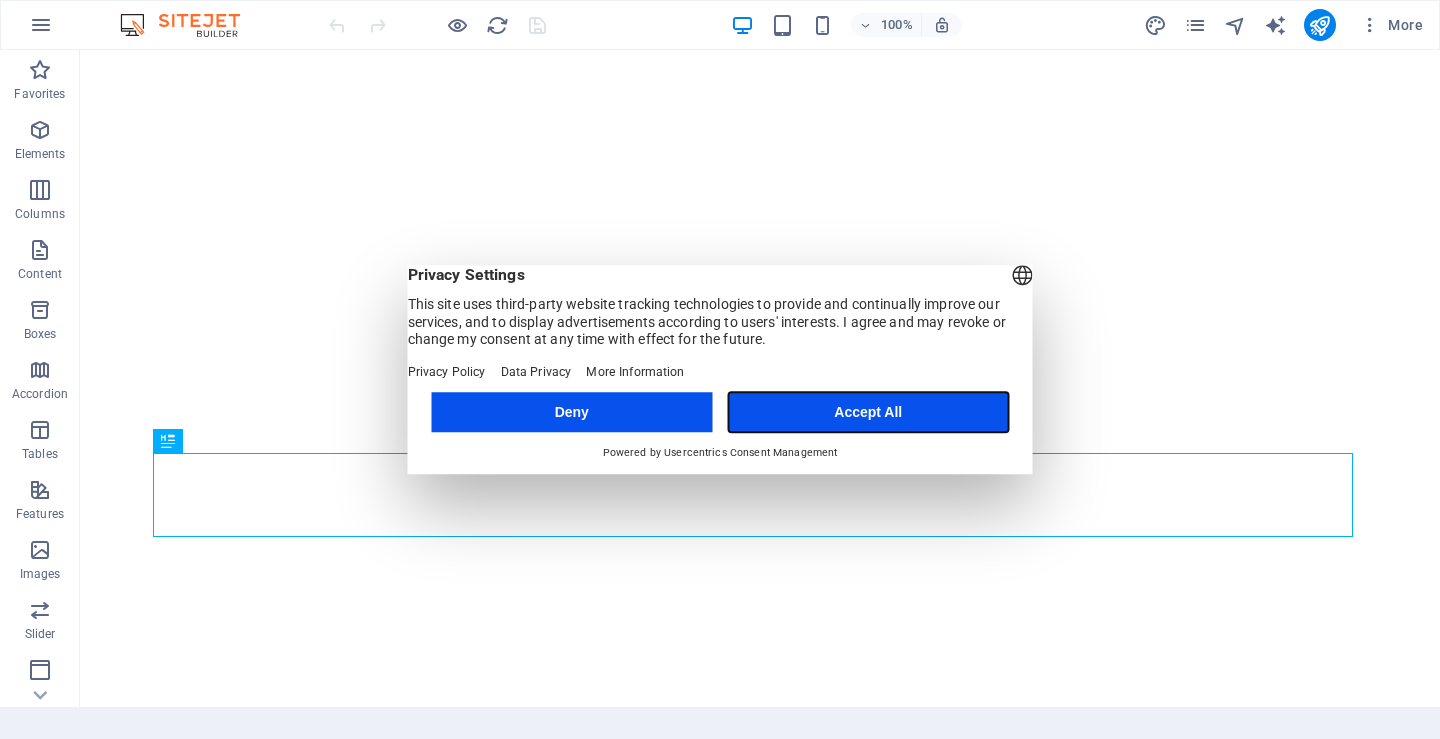 click on "Accept All" at bounding box center (868, 412) 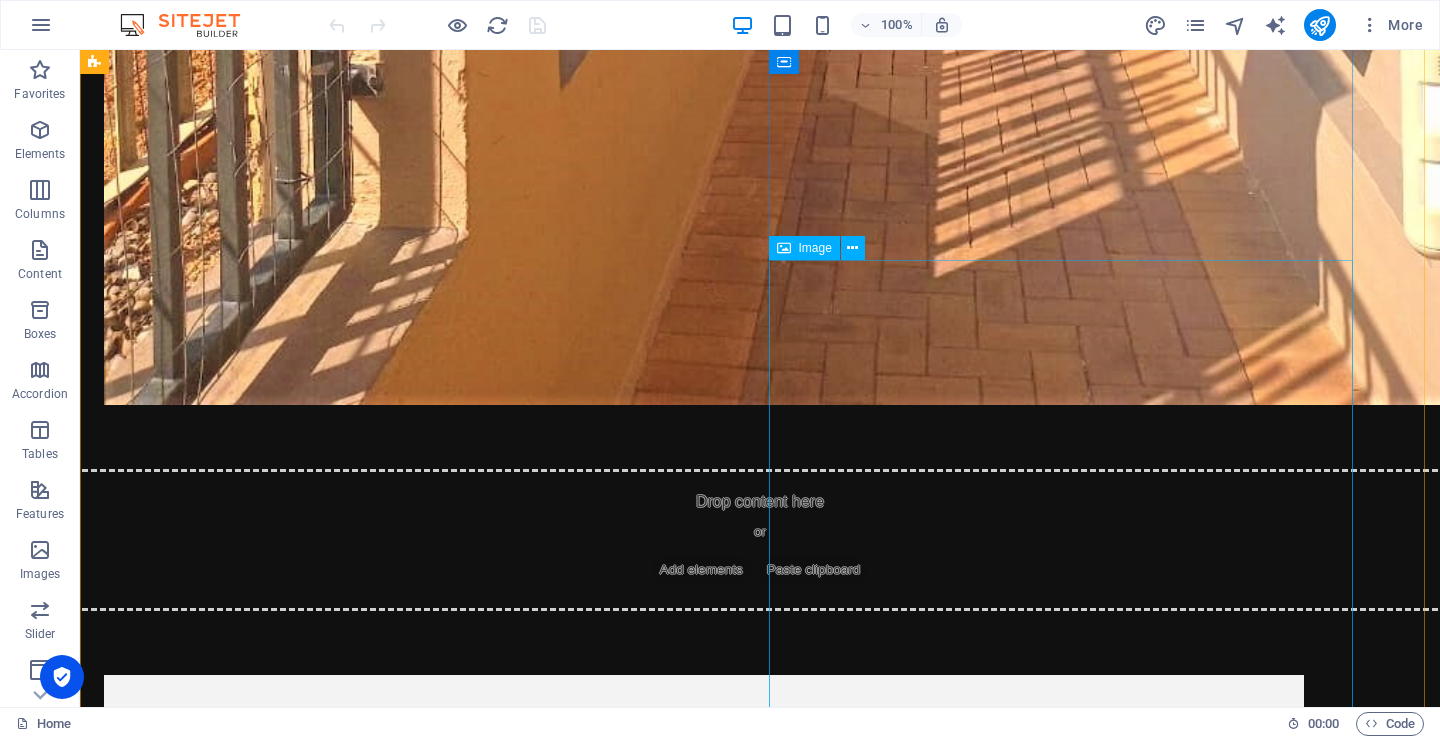 scroll, scrollTop: 3300, scrollLeft: 0, axis: vertical 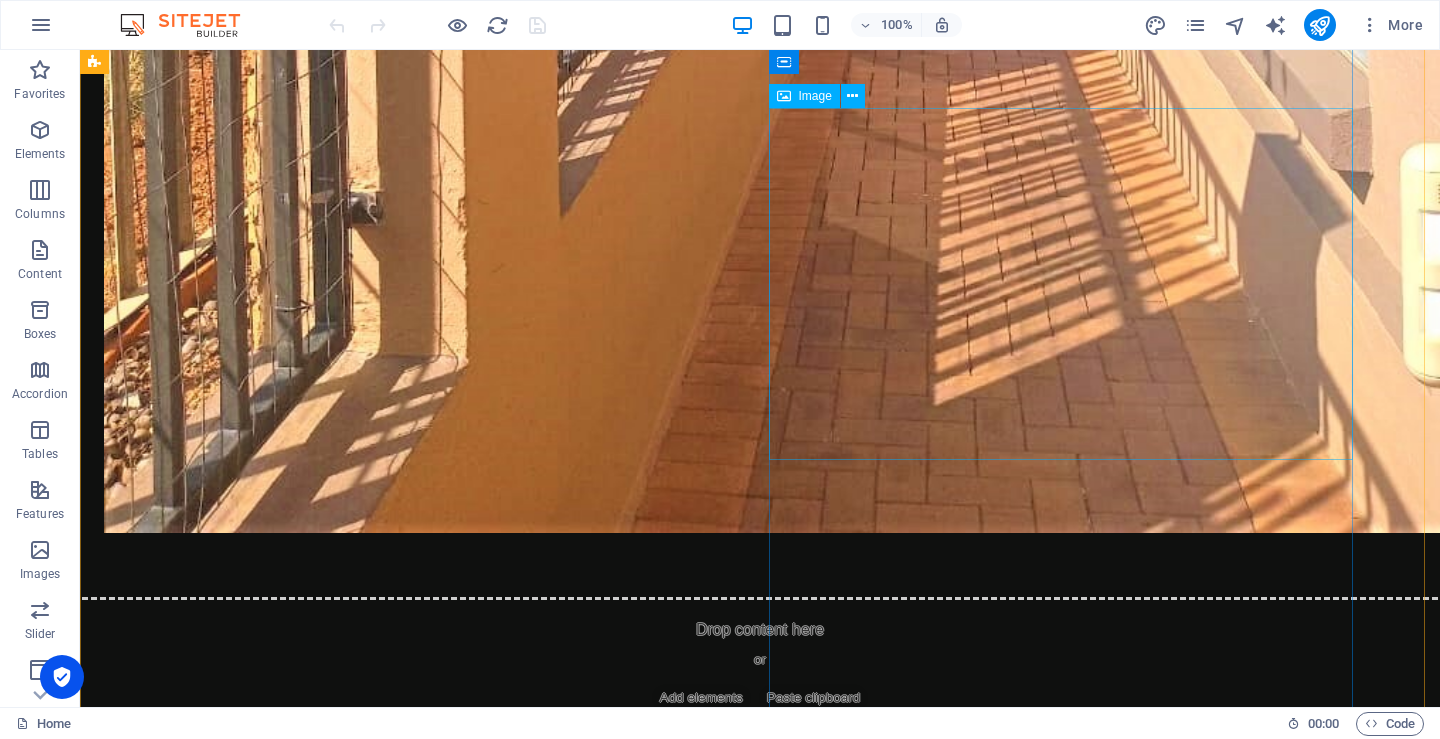 click at bounding box center (704, 8782) 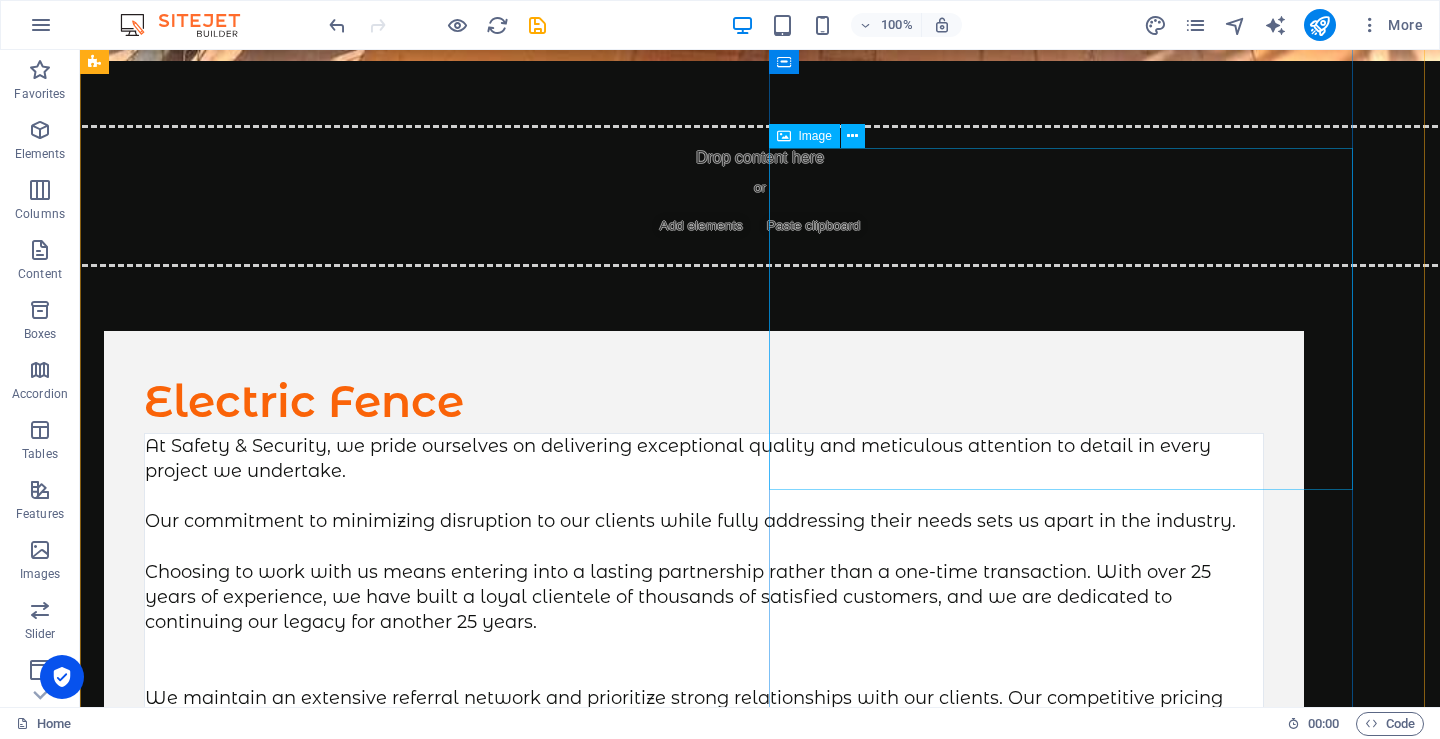 scroll, scrollTop: 3800, scrollLeft: 0, axis: vertical 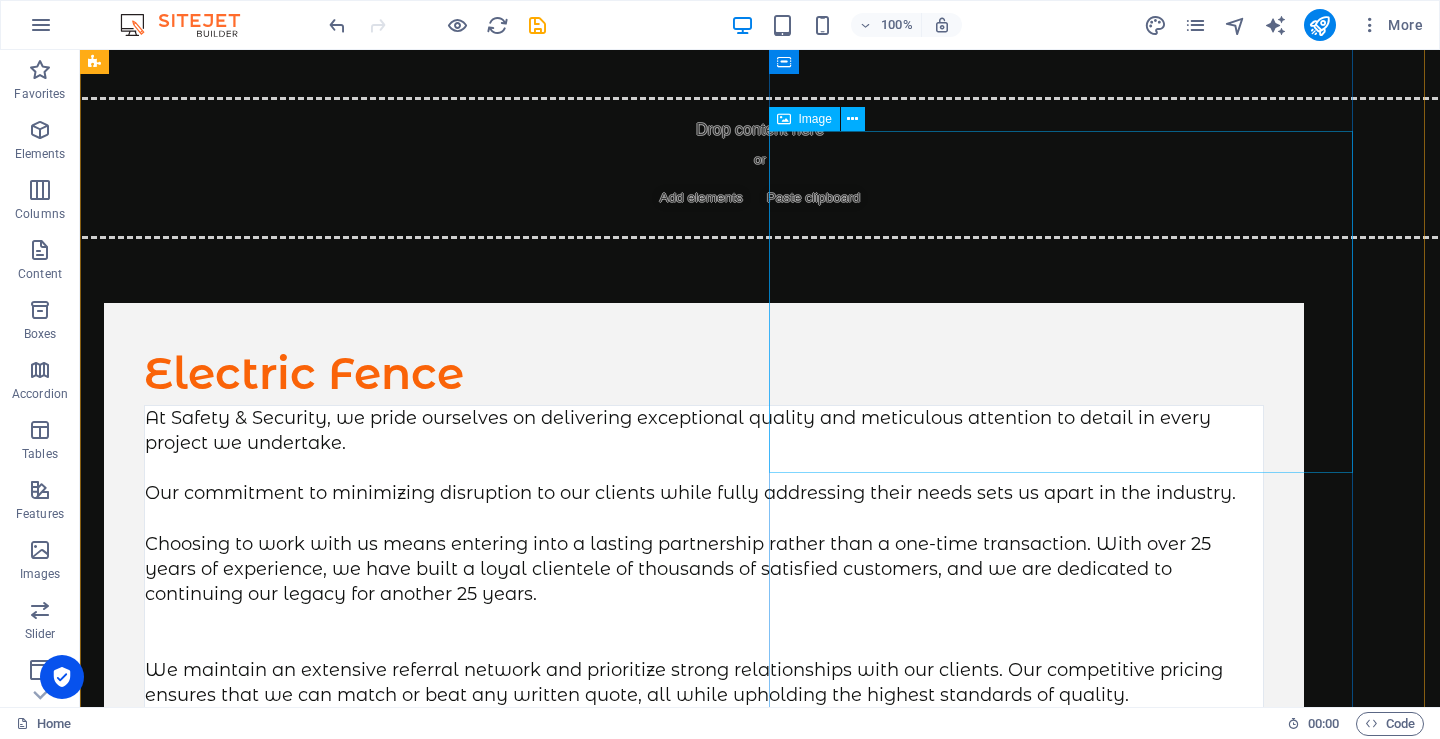 click at bounding box center [704, 8800] 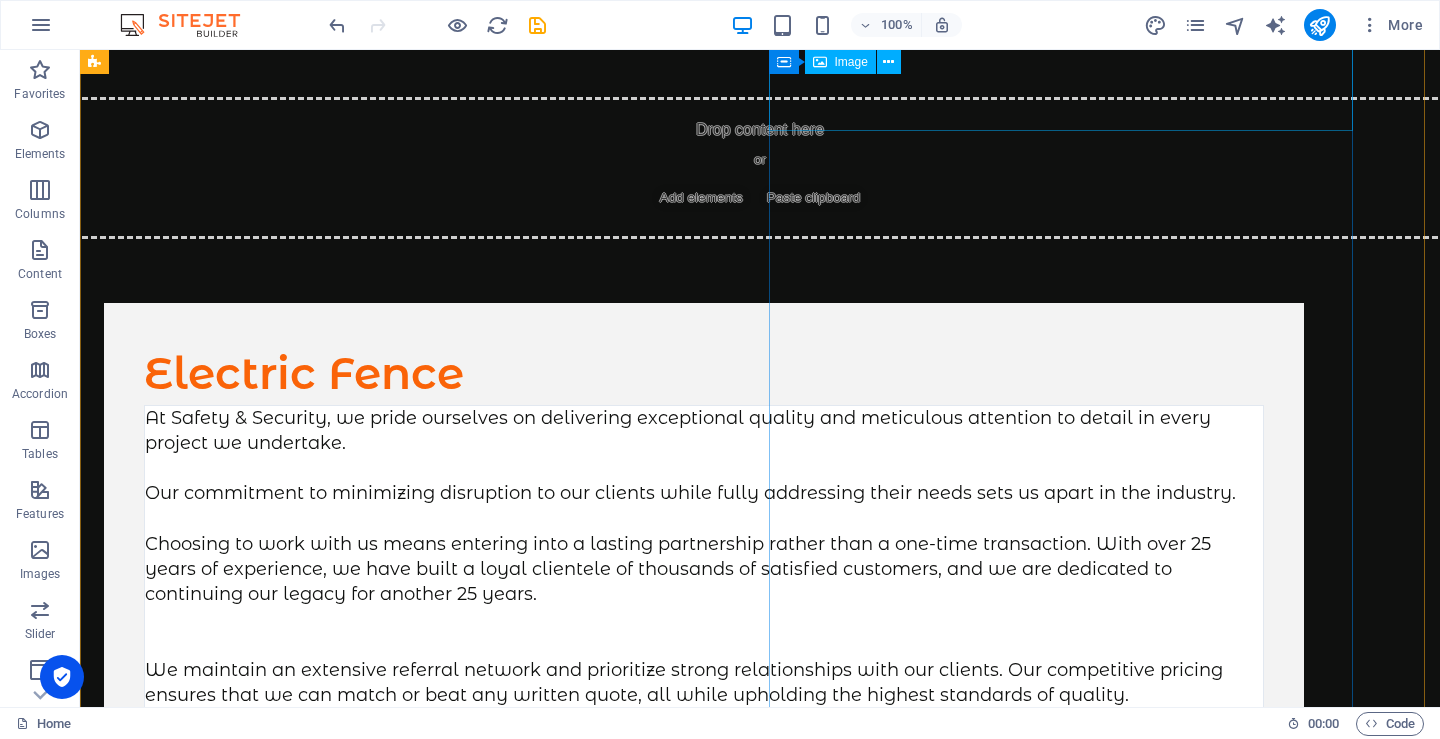 click on "Image" at bounding box center (840, 62) 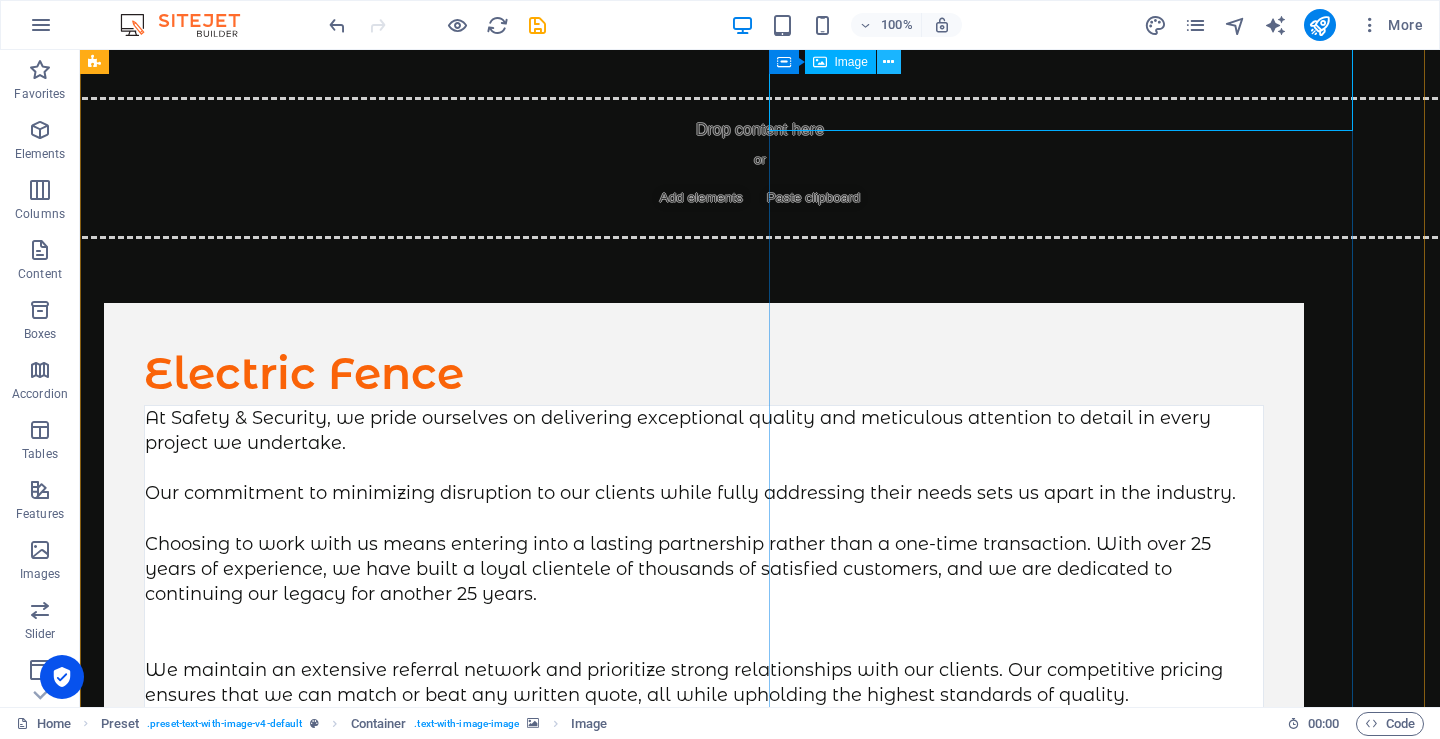 click at bounding box center (888, 62) 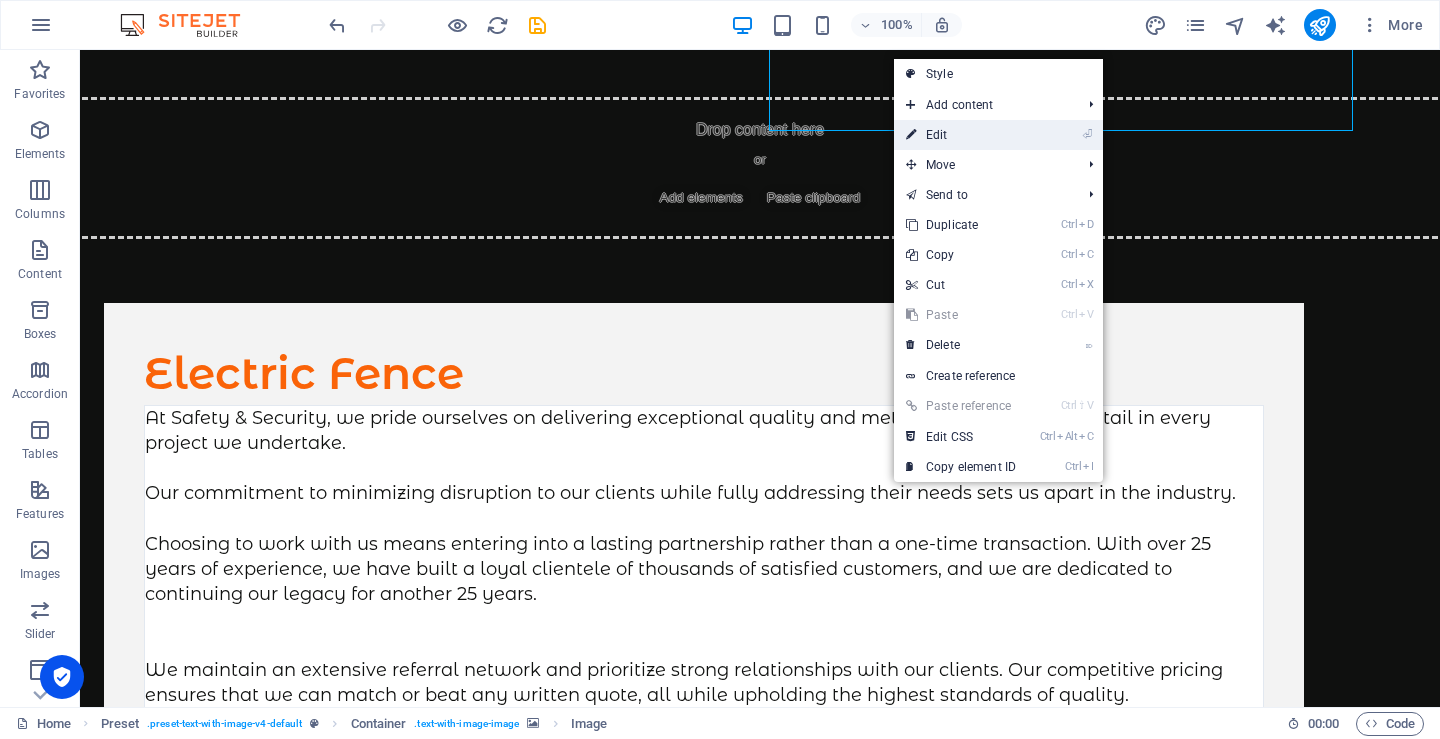 click on "⏎  Edit" at bounding box center (961, 135) 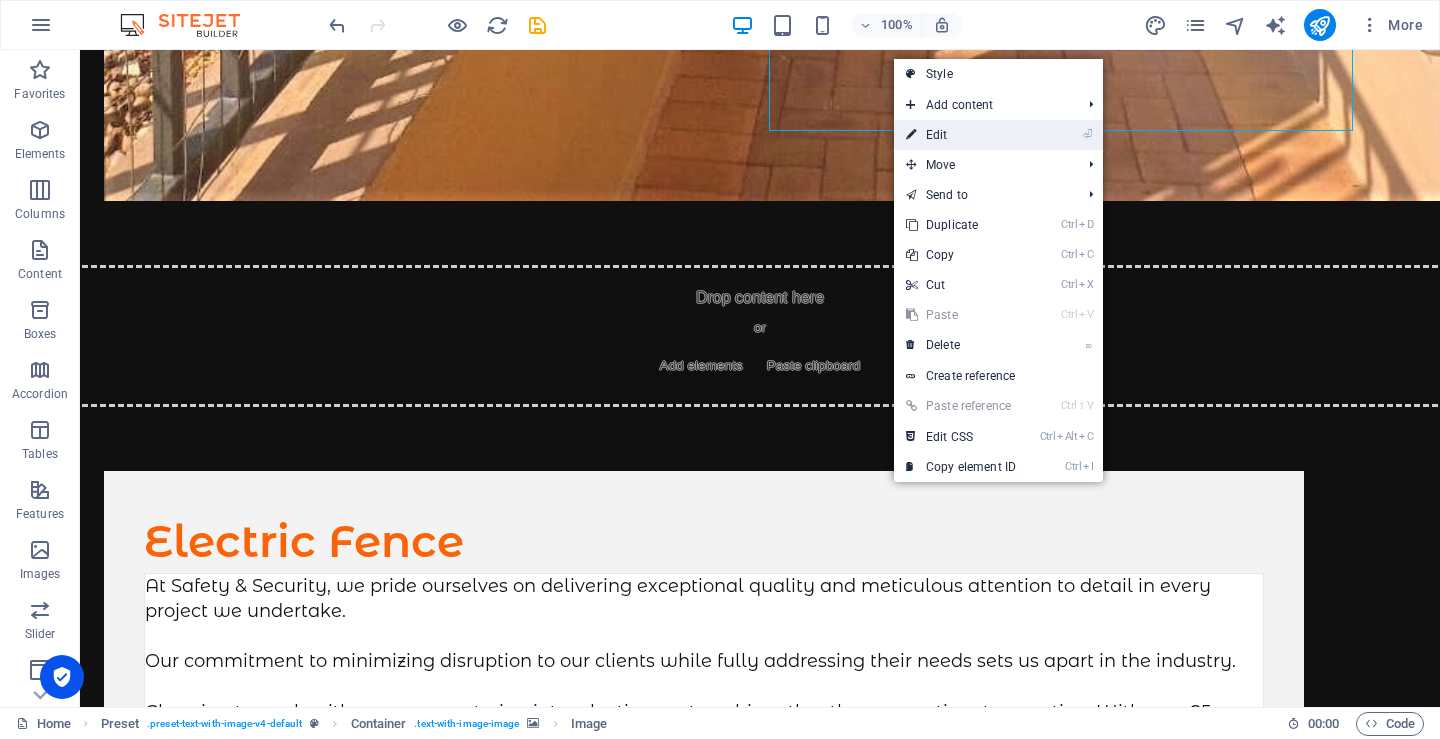 select on "px" 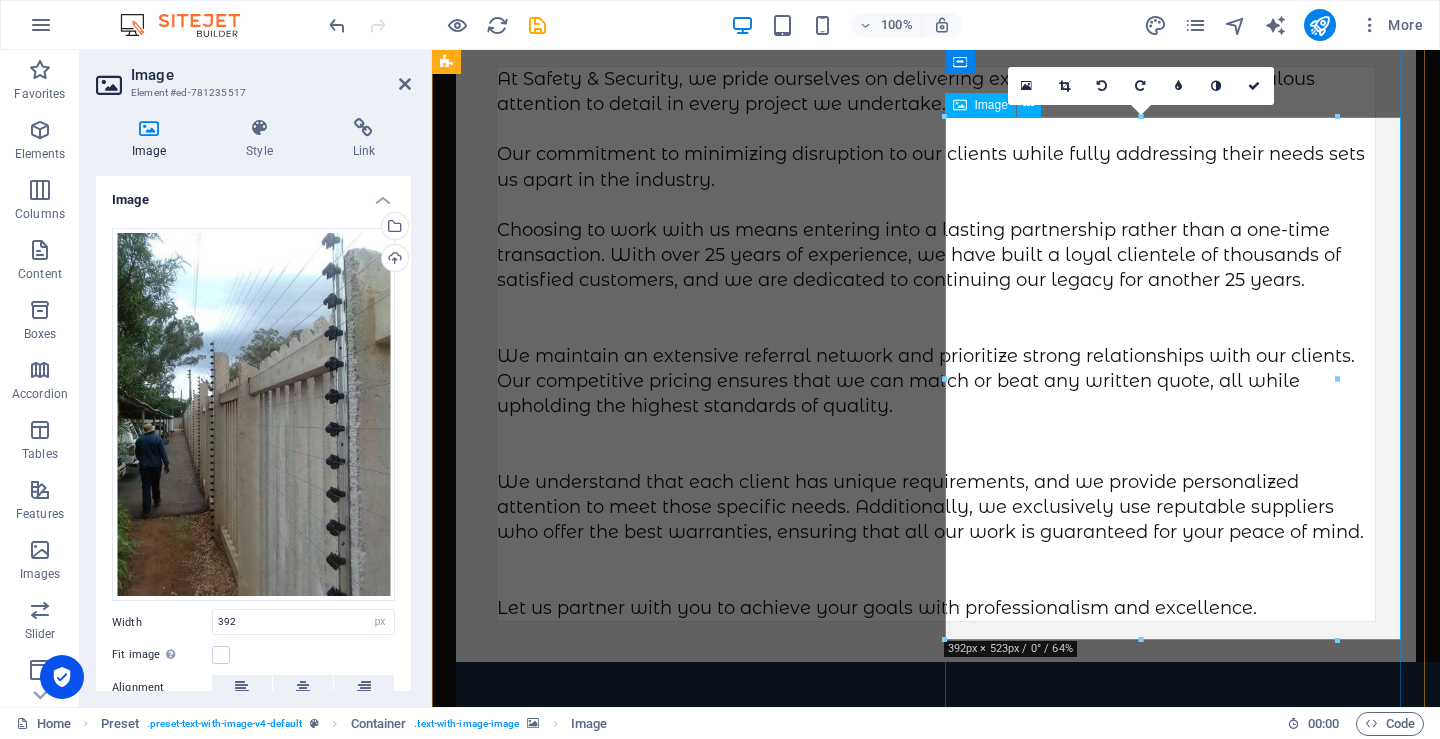 scroll, scrollTop: 3609, scrollLeft: 0, axis: vertical 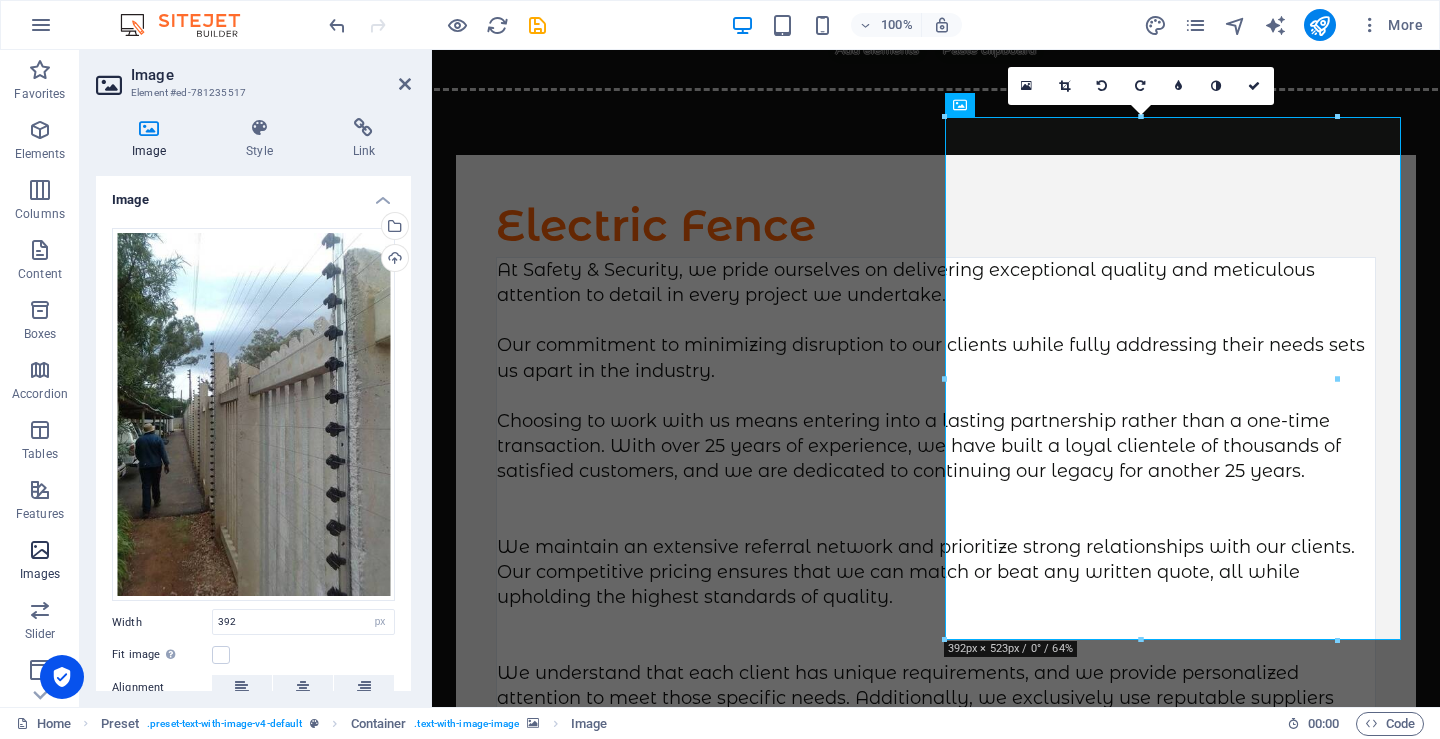 click at bounding box center (40, 550) 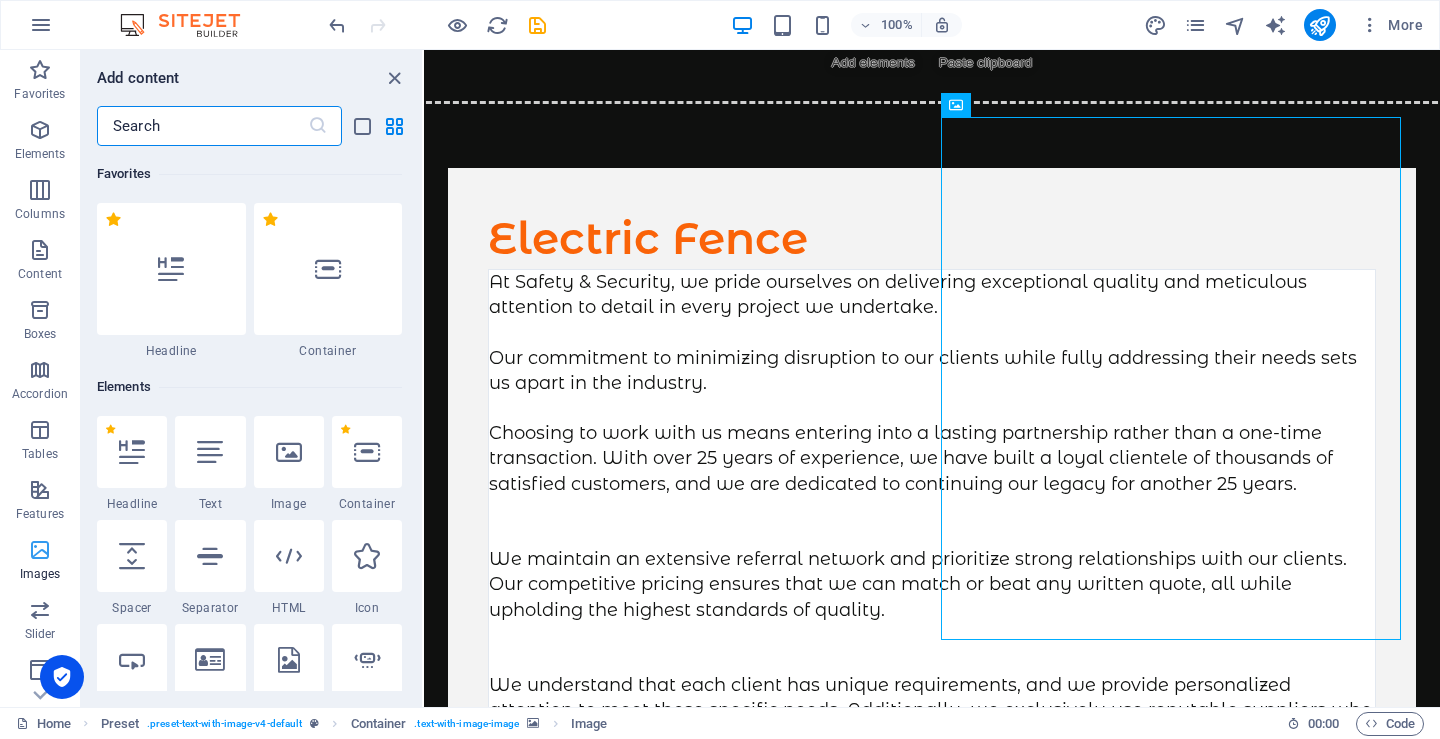 scroll, scrollTop: 3535, scrollLeft: 0, axis: vertical 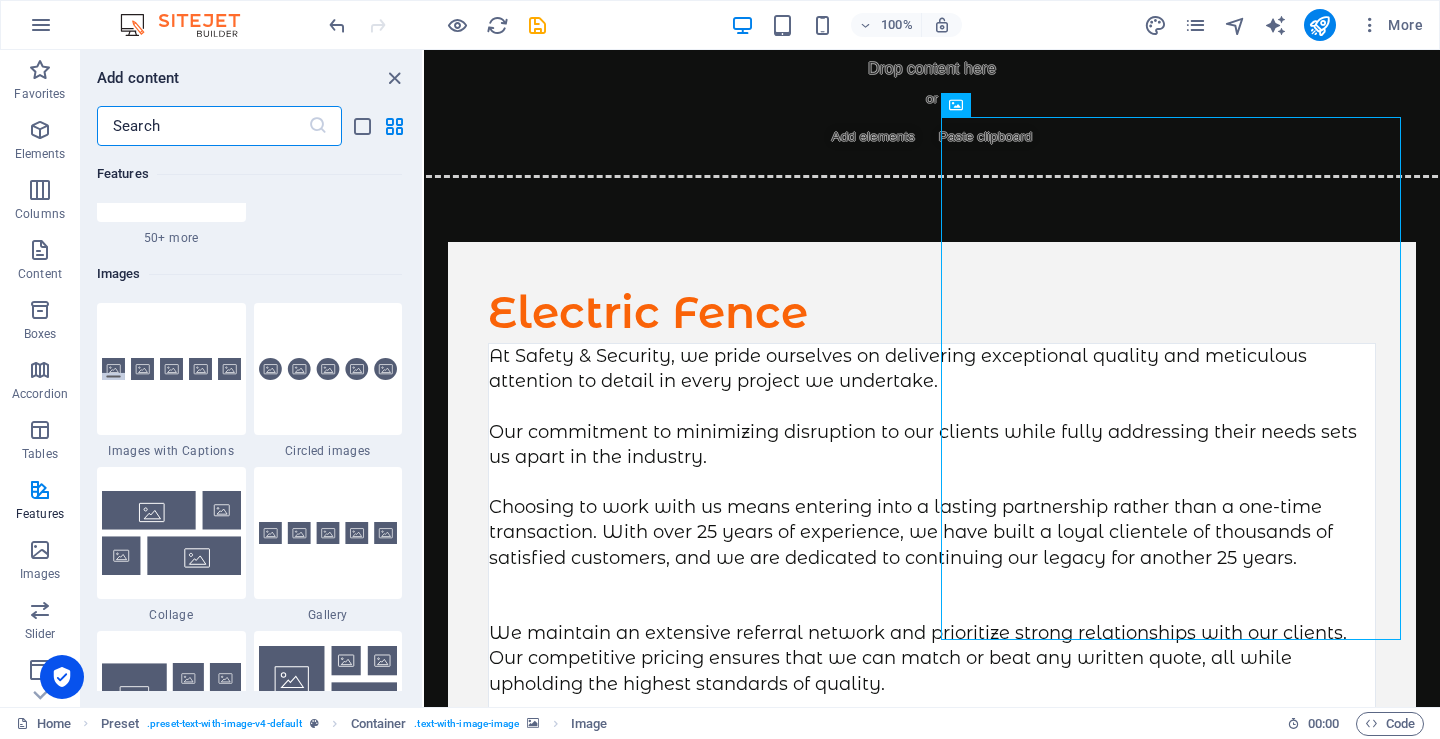 click at bounding box center (202, 126) 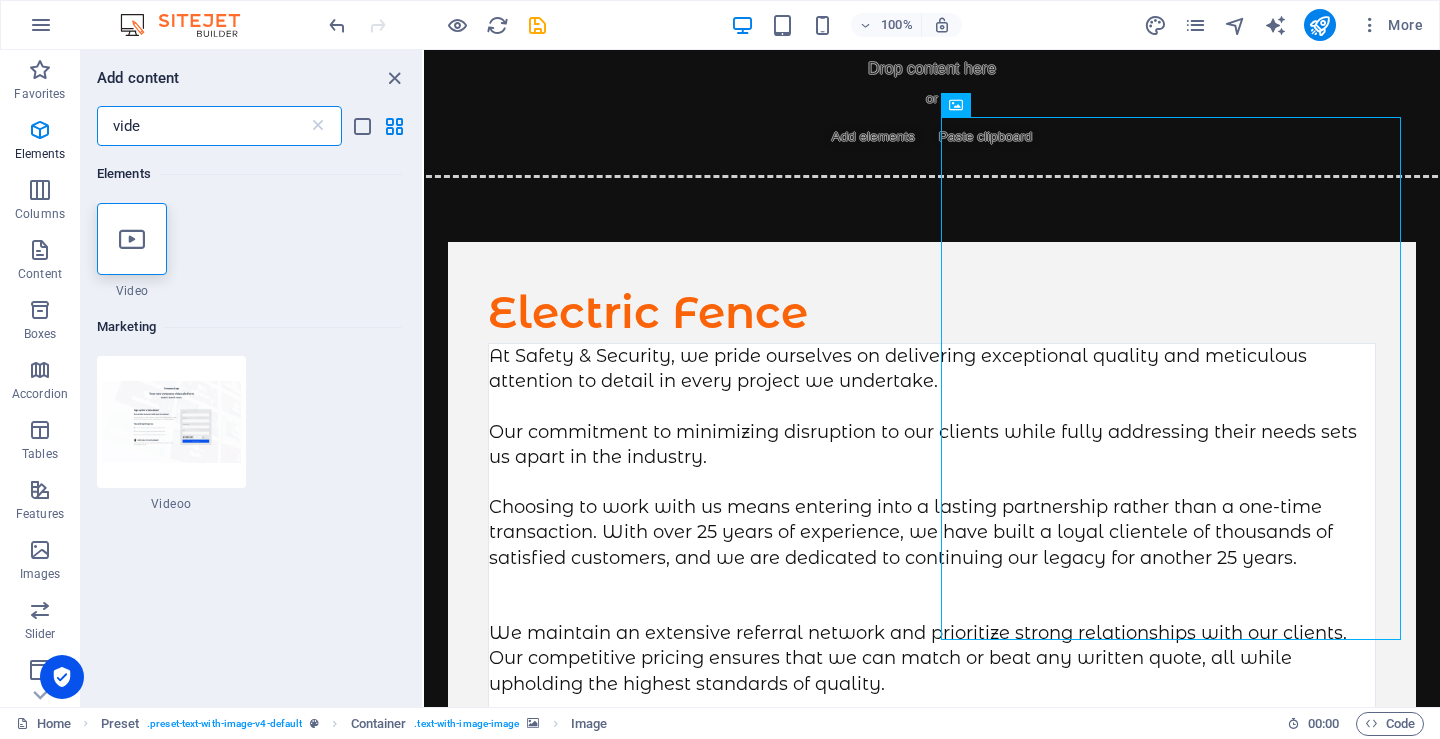 scroll, scrollTop: 0, scrollLeft: 0, axis: both 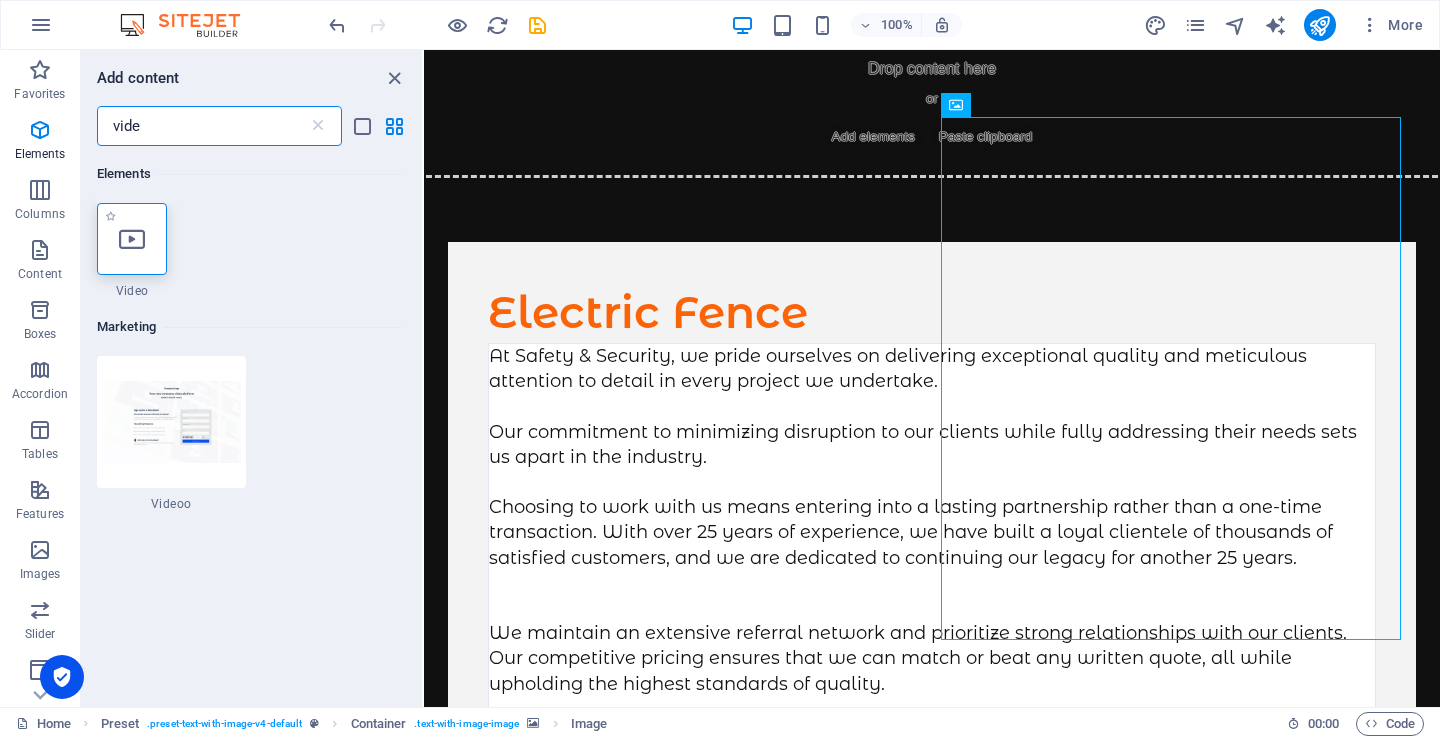 type on "vide" 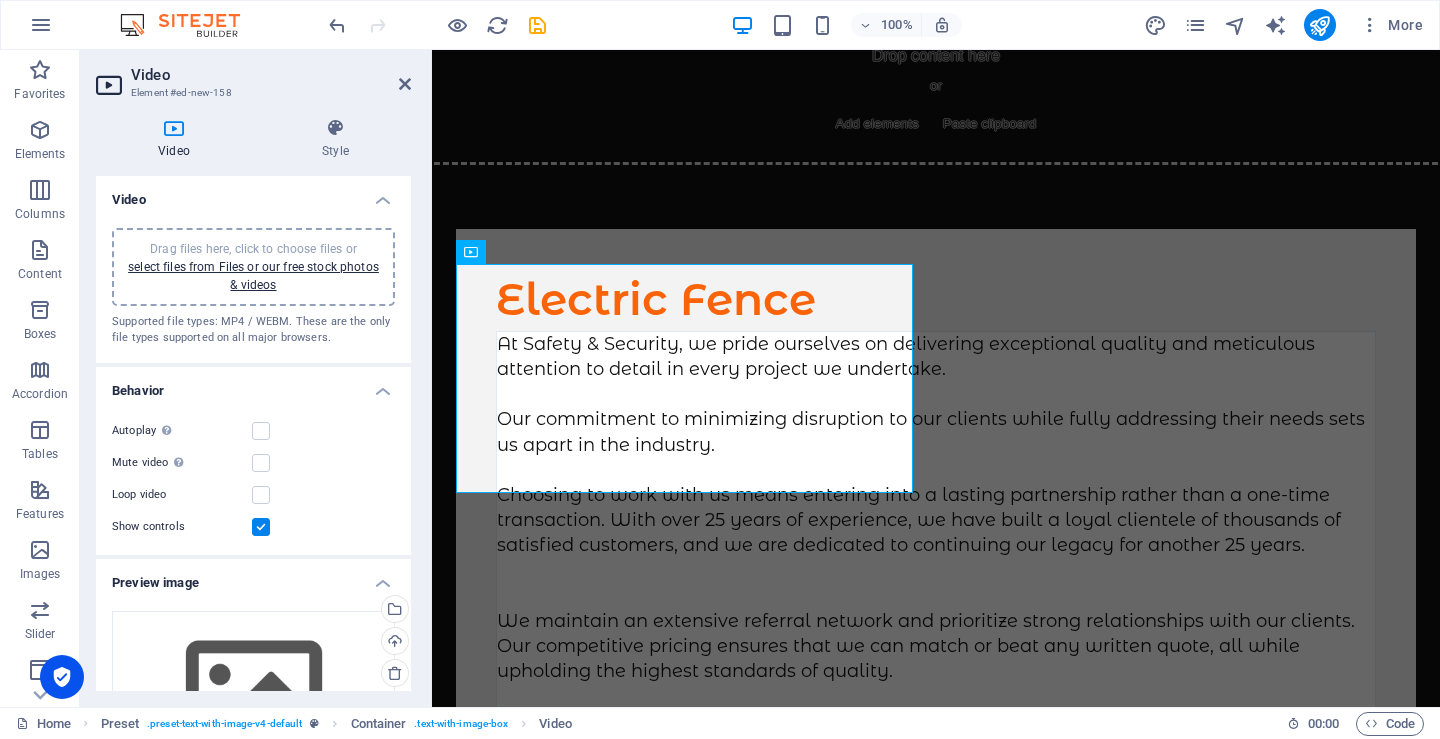 scroll, scrollTop: 2942, scrollLeft: 0, axis: vertical 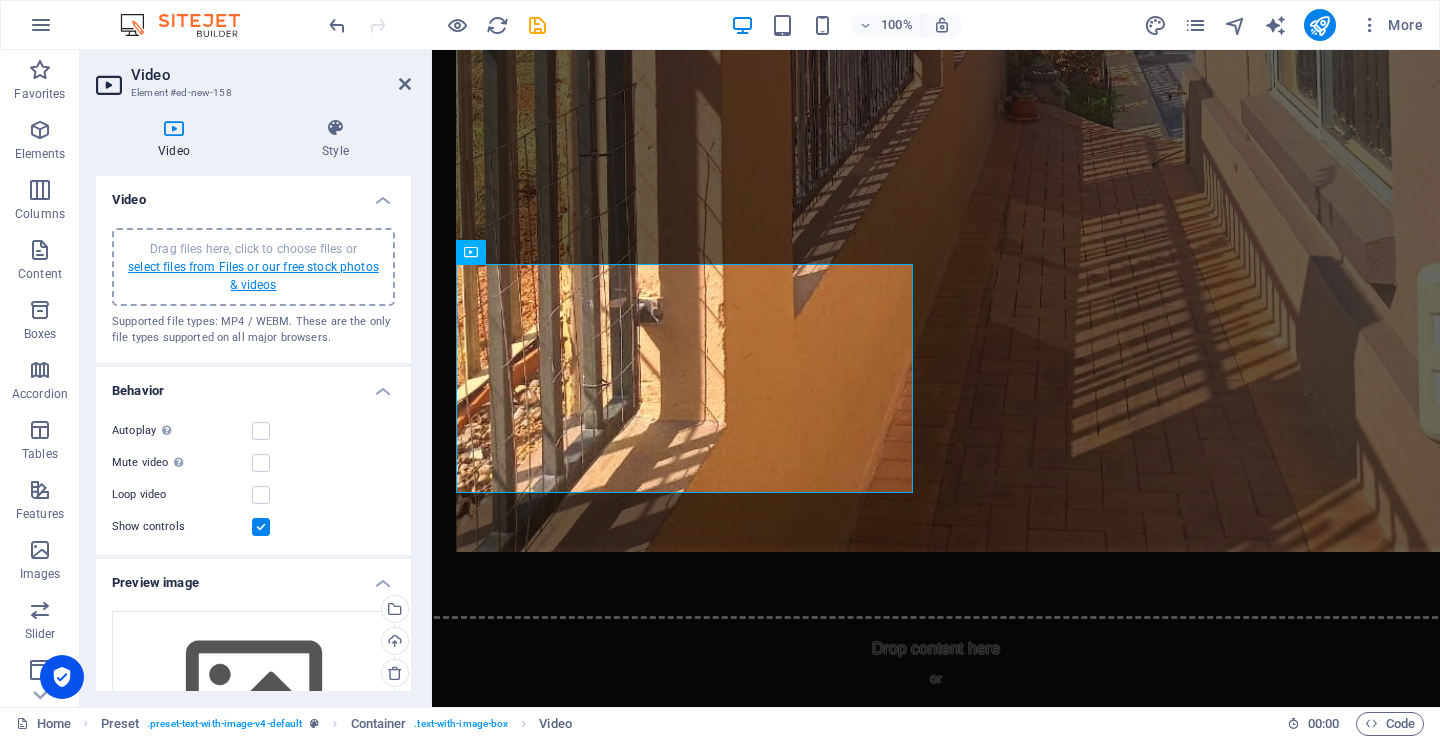 click on "select files from Files or our free stock photos & videos" at bounding box center (253, 276) 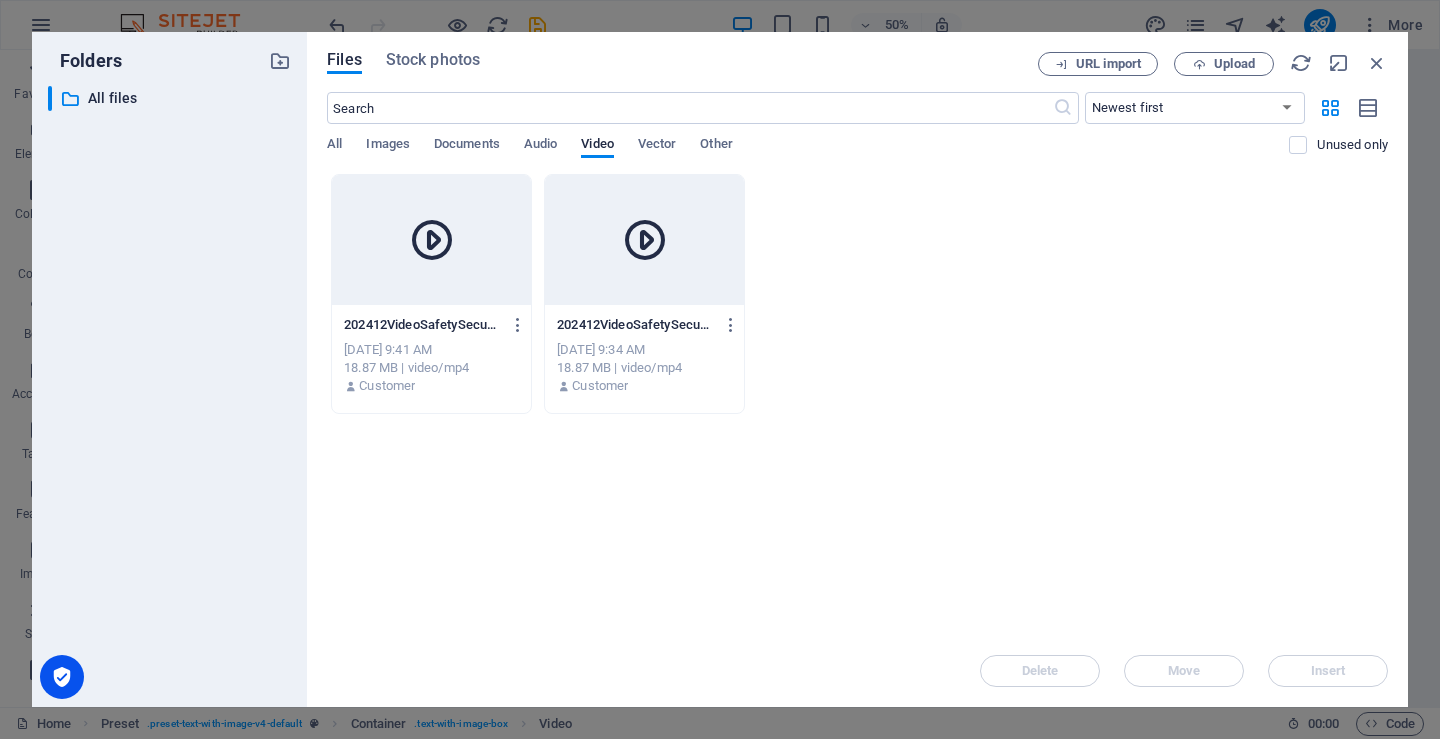 click at bounding box center [432, 240] 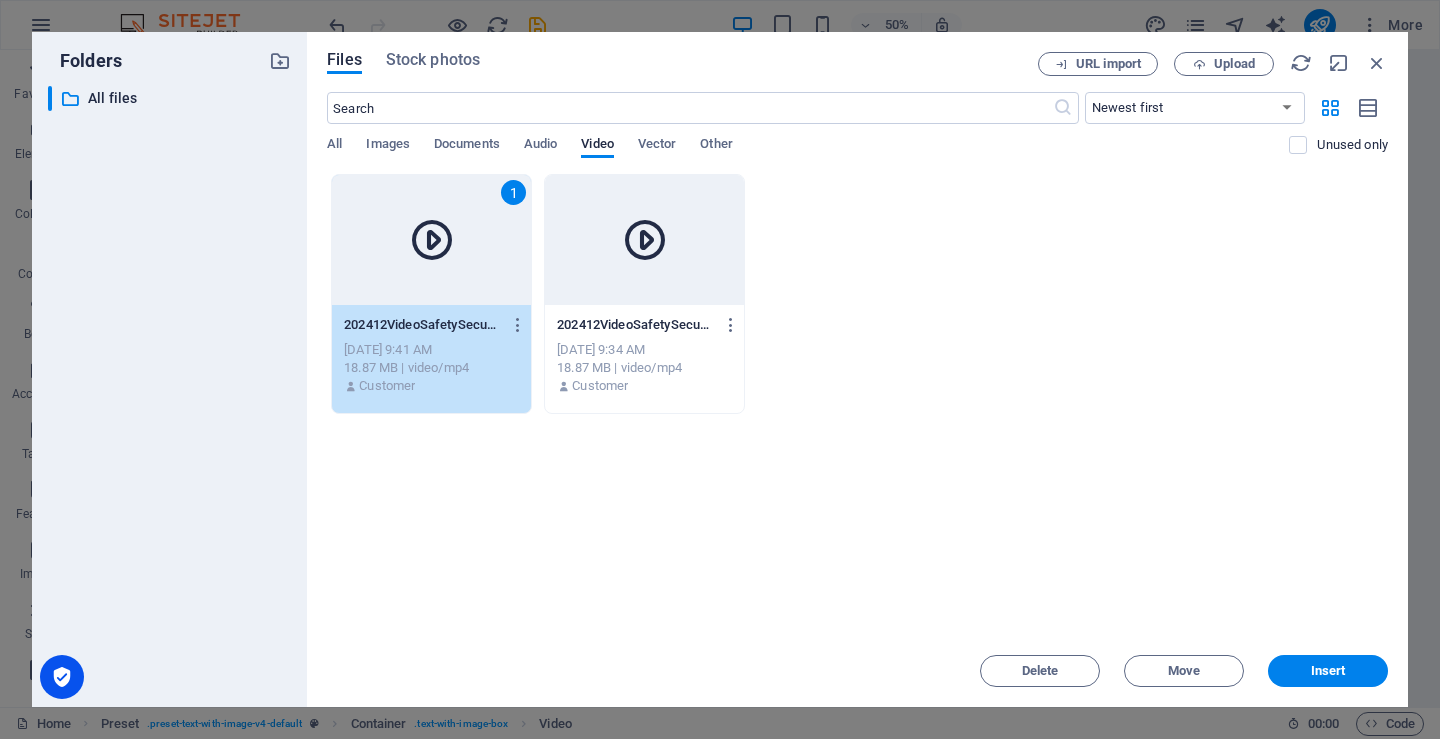 click at bounding box center [432, 240] 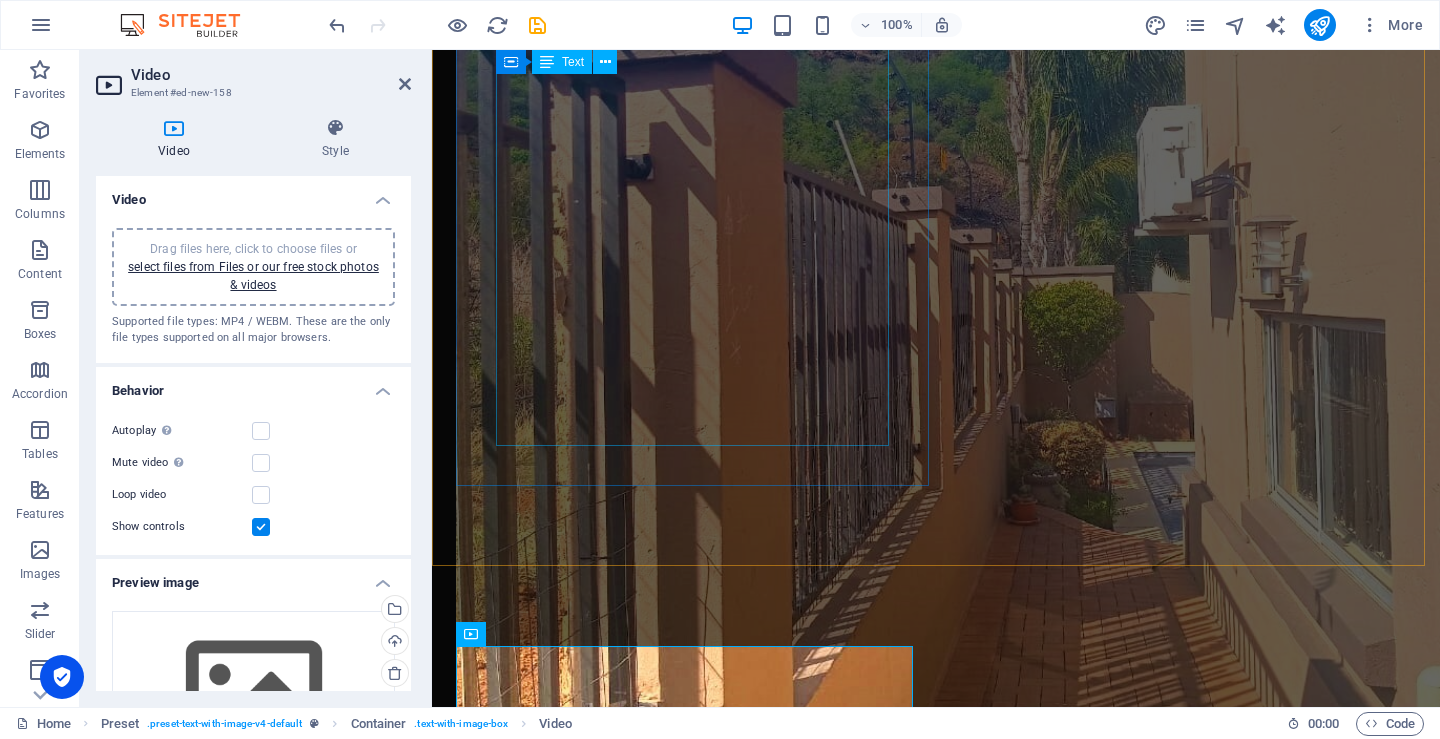 scroll, scrollTop: 2642, scrollLeft: 0, axis: vertical 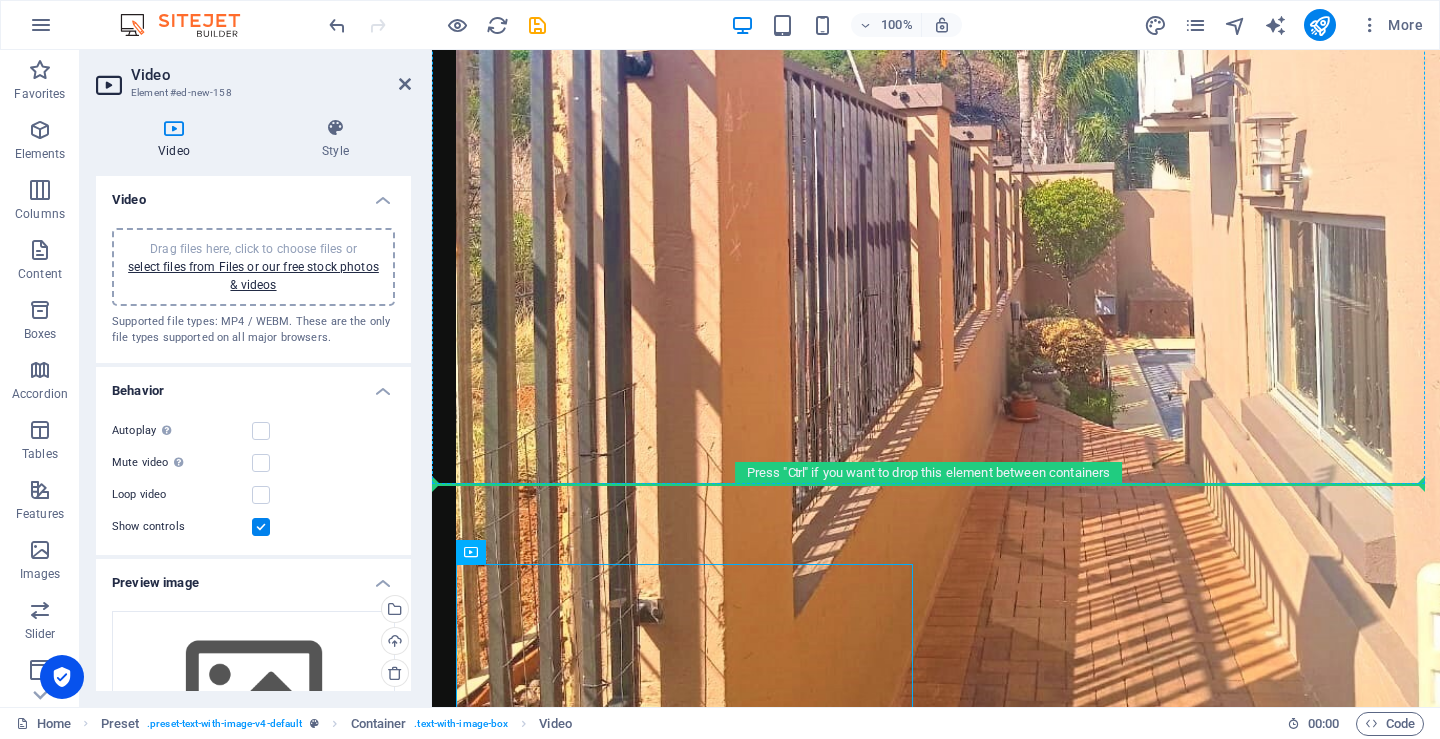 drag, startPoint x: 740, startPoint y: 568, endPoint x: 1068, endPoint y: 211, distance: 484.80203 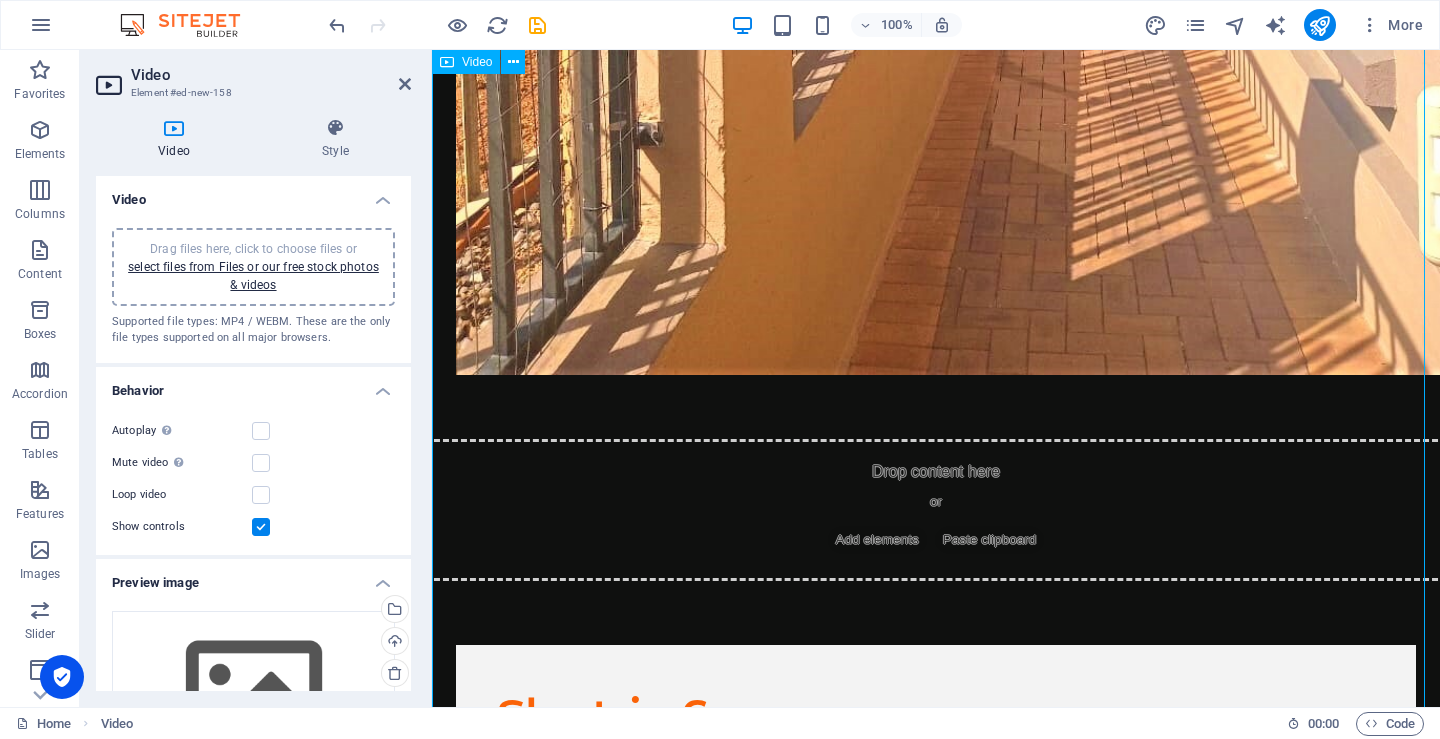 scroll, scrollTop: 3042, scrollLeft: 0, axis: vertical 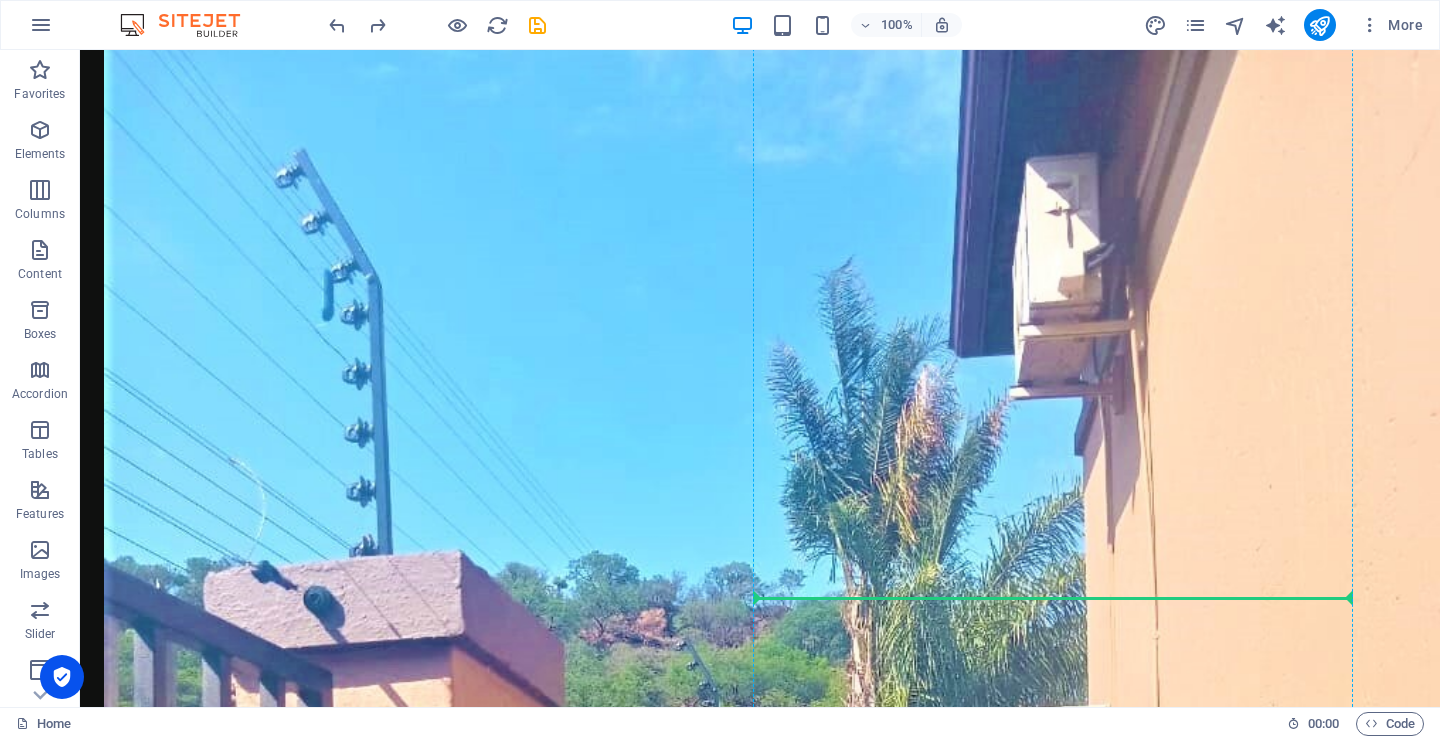 drag, startPoint x: 557, startPoint y: 203, endPoint x: 1014, endPoint y: 590, distance: 598.8472 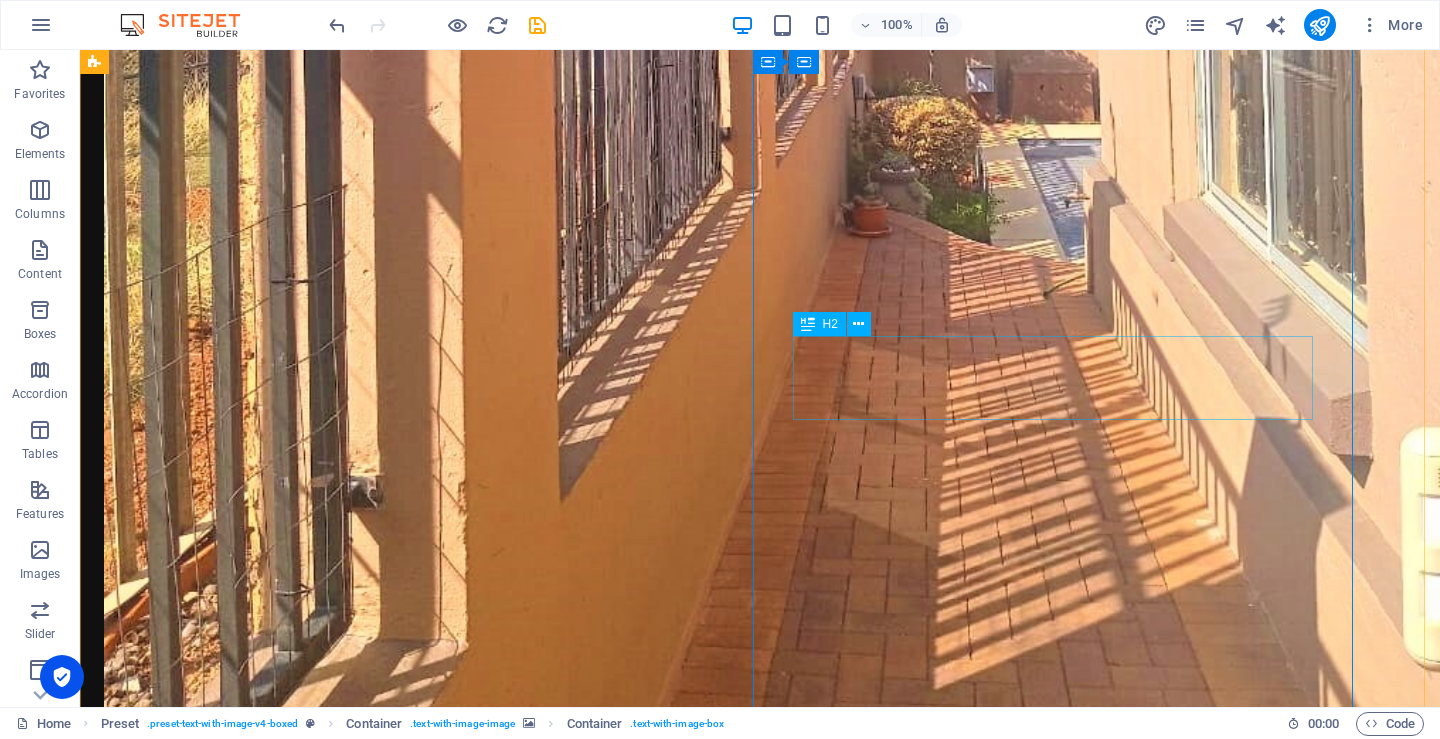 scroll, scrollTop: 2781, scrollLeft: 0, axis: vertical 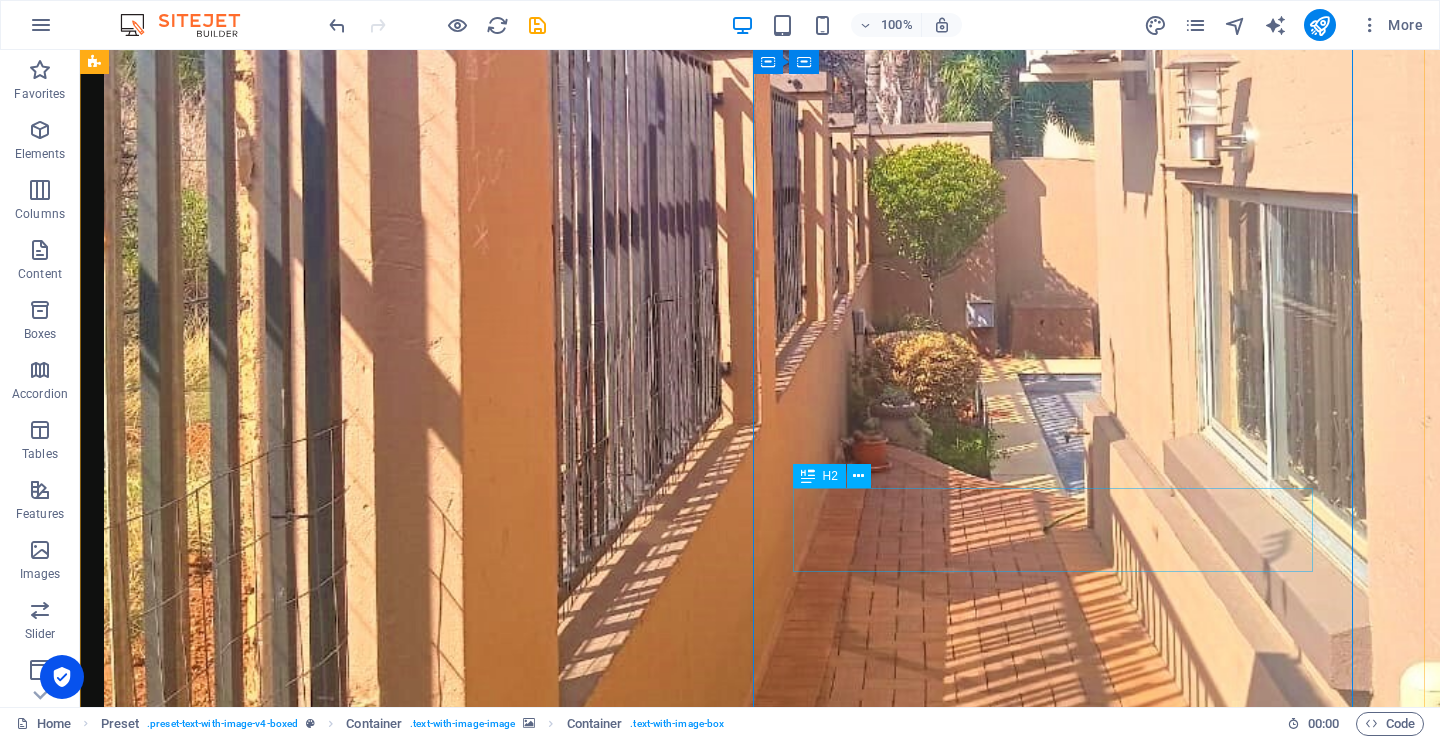 click on "Were to Start?" at bounding box center [704, 8309] 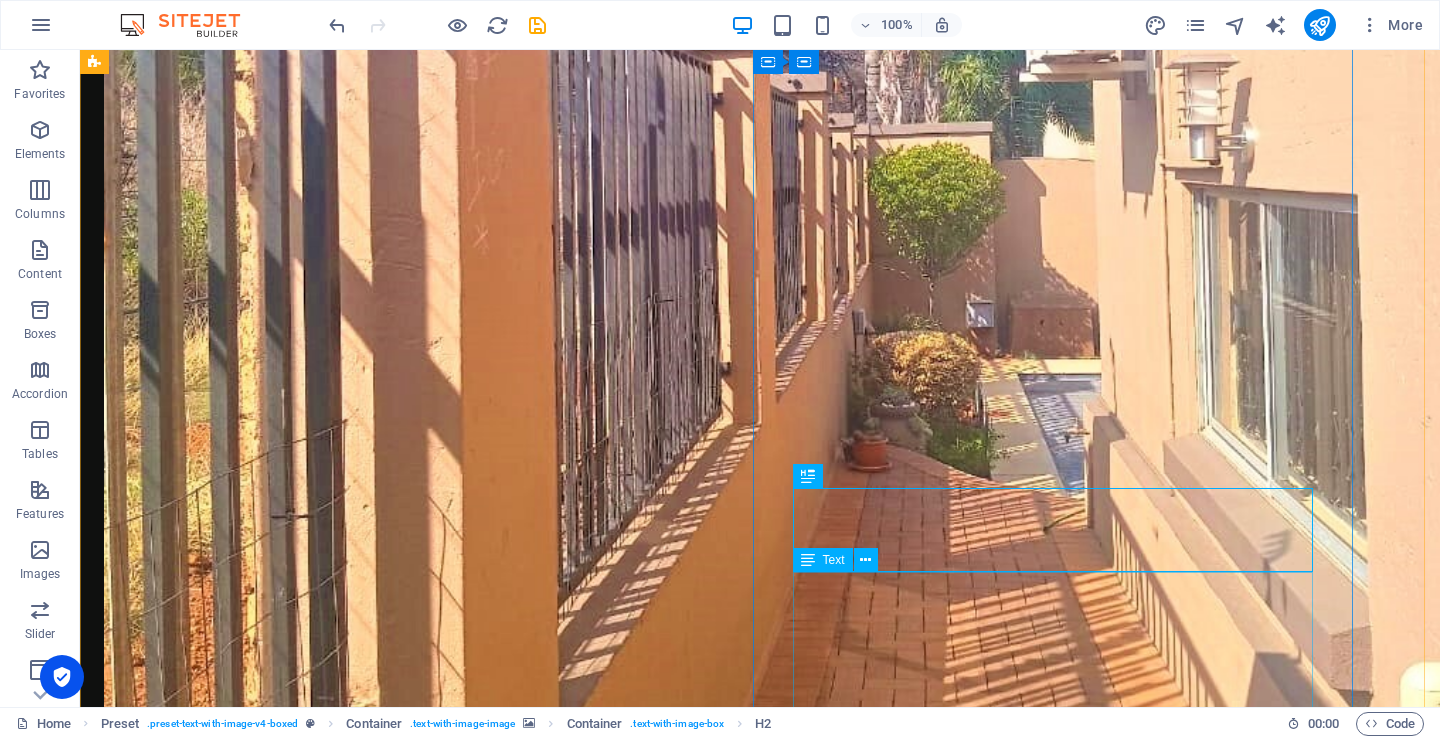 click on "Best Home and Workplace Security: A Practical Guide Choosing were to start or what to add to your security system? What ever you choose it should do all or some of the following: Deter  the Criminal Early  Detect  the Criminal Delay  the Criminal entry Separate  the Criminal from you or your loved ones Response  to the Criminal via Alarm and Security Company to respond Quality installation with the best you can afford technology. 1. Deterrence: Keep Intruders Away Lighting Solutions Install exterior lights on all sides of the property. Use motion-activated fixtures for immediate response to movement. Solar or battery options ensure continuous operation. Perimeter Barriers Erect fences or walls high enough to discourage entry, but not so tall as to obstruct visibility from the street. Consider electric fencing with solar or backup power for persistent security. Visible Security Systems Position alarm system indicators (lights, sirens) in clear view from outside. Physical Deterrents Perimeter Detection" at bounding box center (704, 9090) 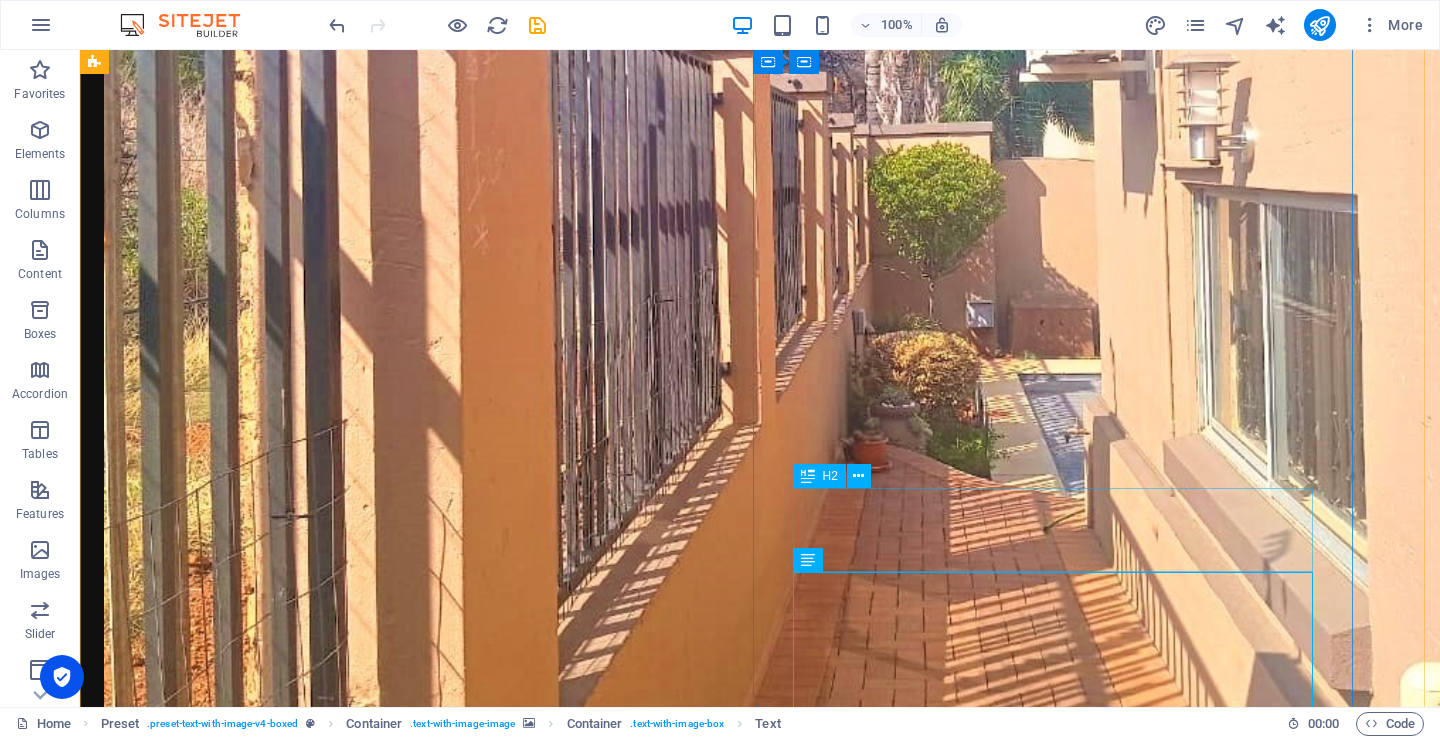 click on "Were to Start?" at bounding box center (704, 8309) 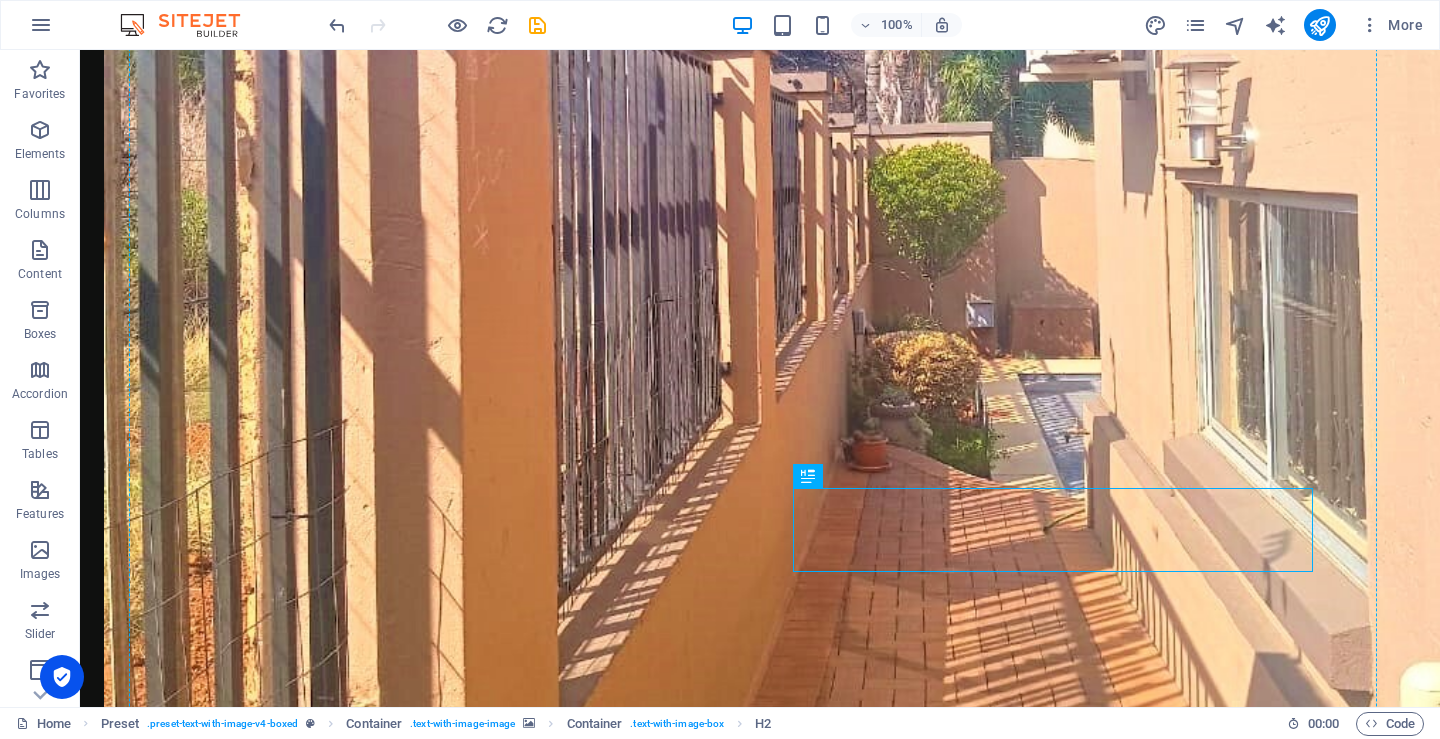drag, startPoint x: 890, startPoint y: 529, endPoint x: 456, endPoint y: 501, distance: 434.90228 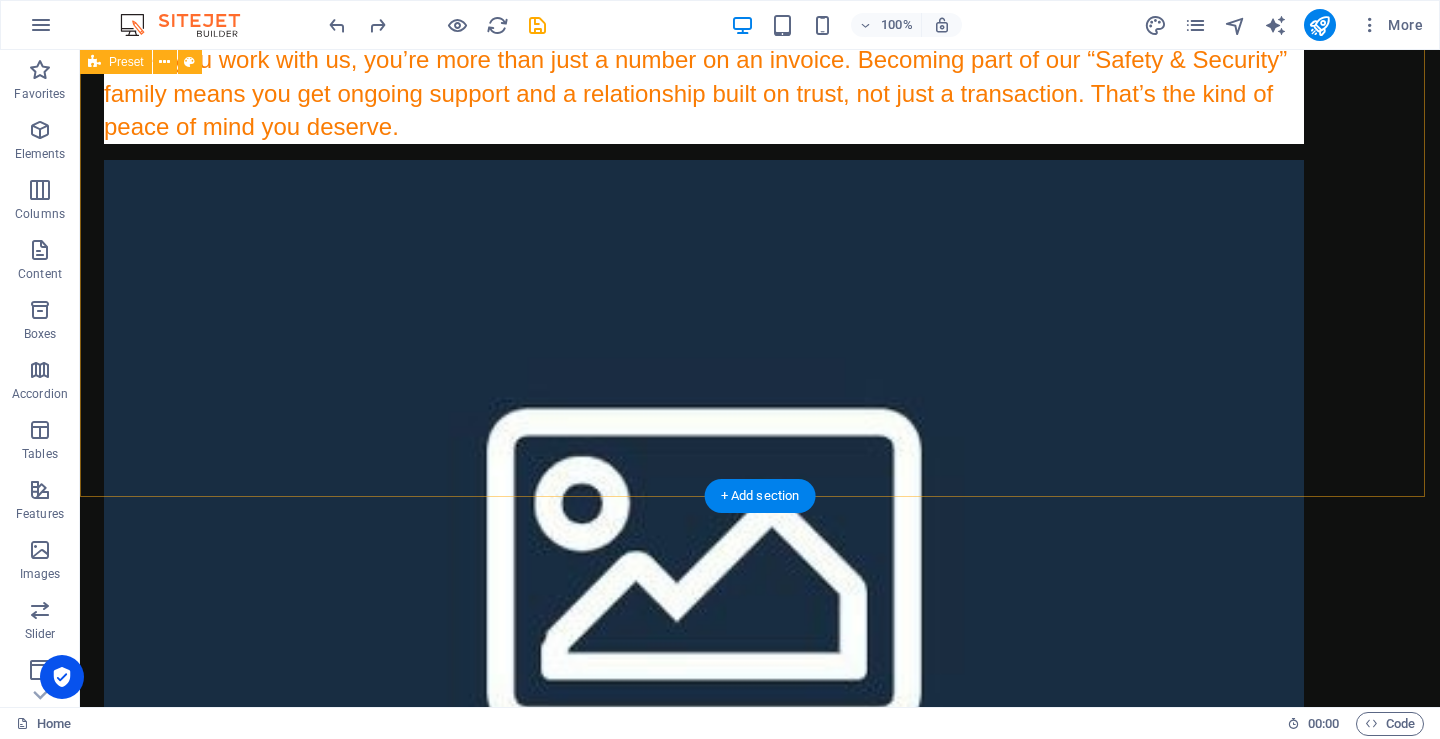 scroll, scrollTop: 1100, scrollLeft: 0, axis: vertical 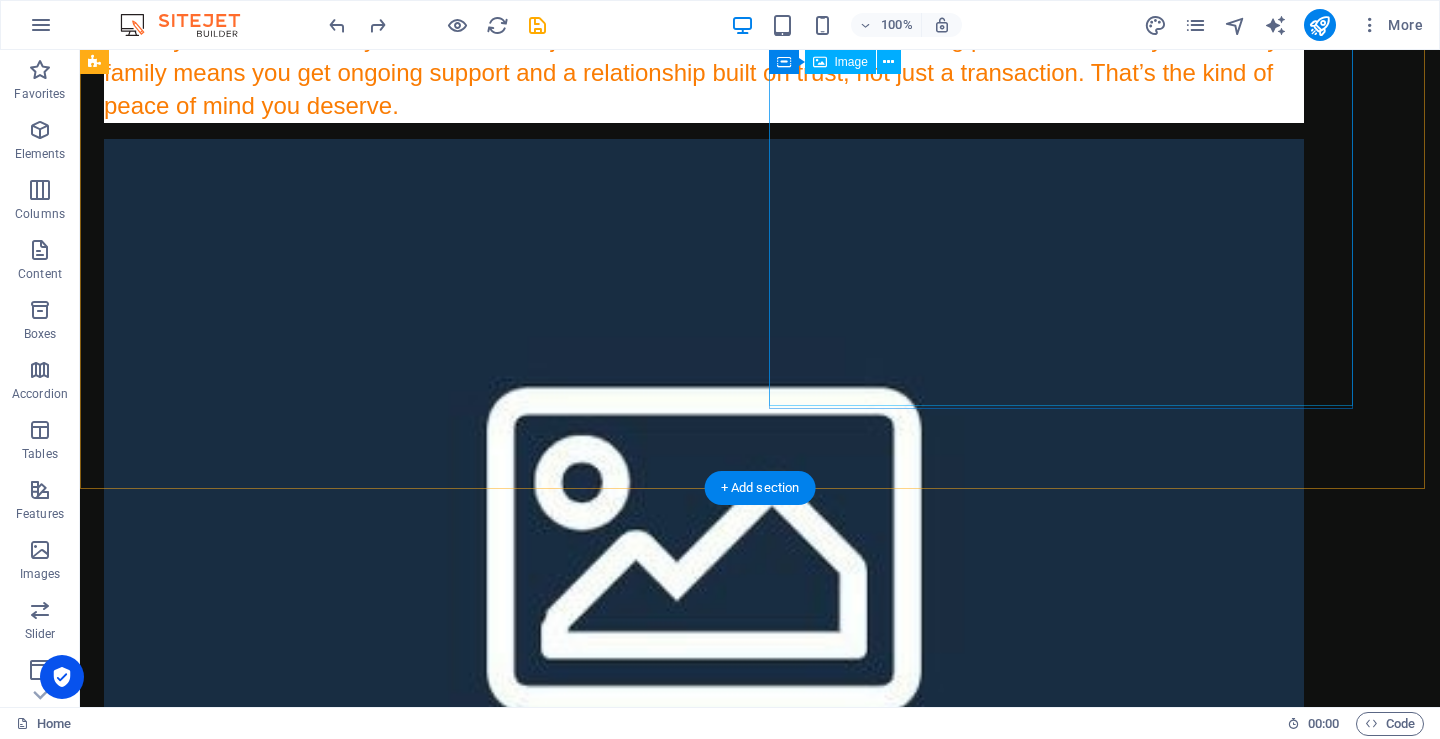 click at bounding box center (704, 1826) 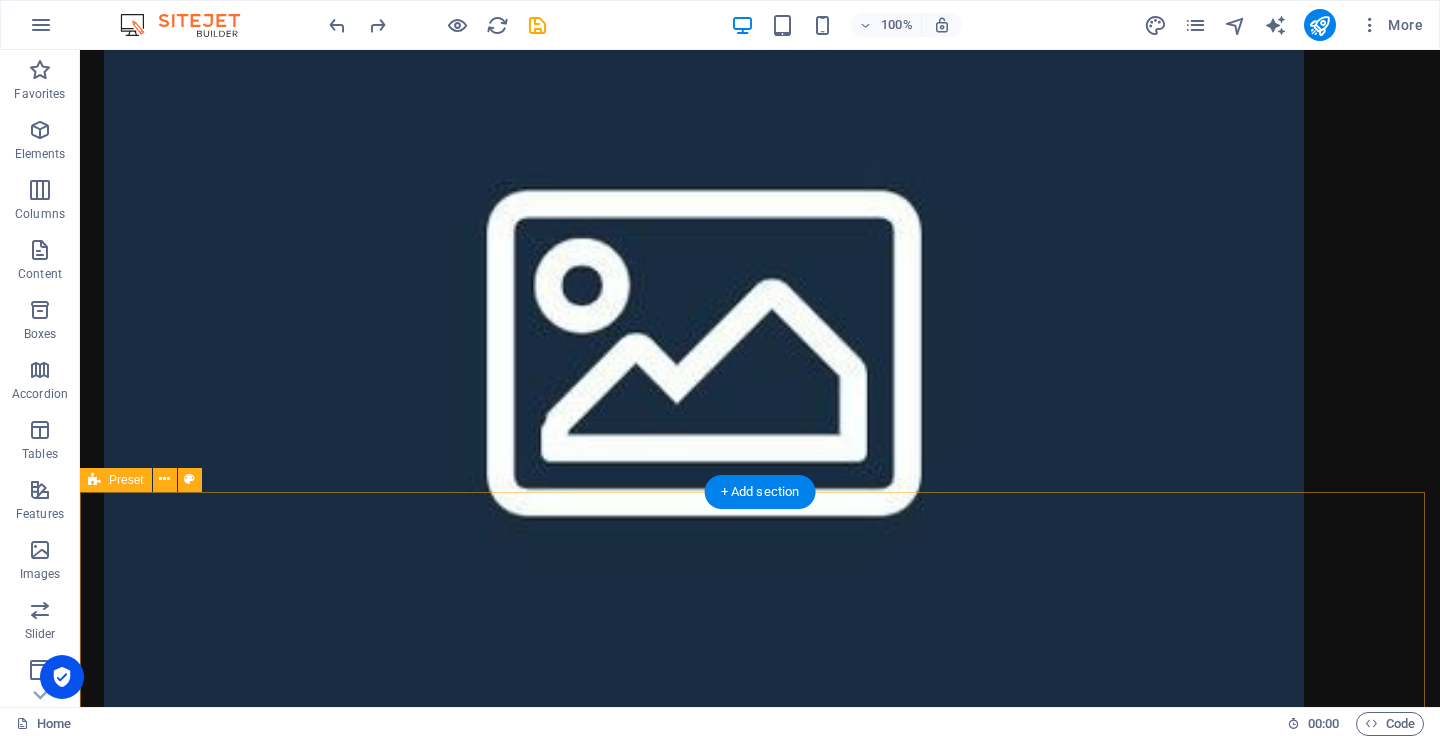 scroll, scrollTop: 1300, scrollLeft: 0, axis: vertical 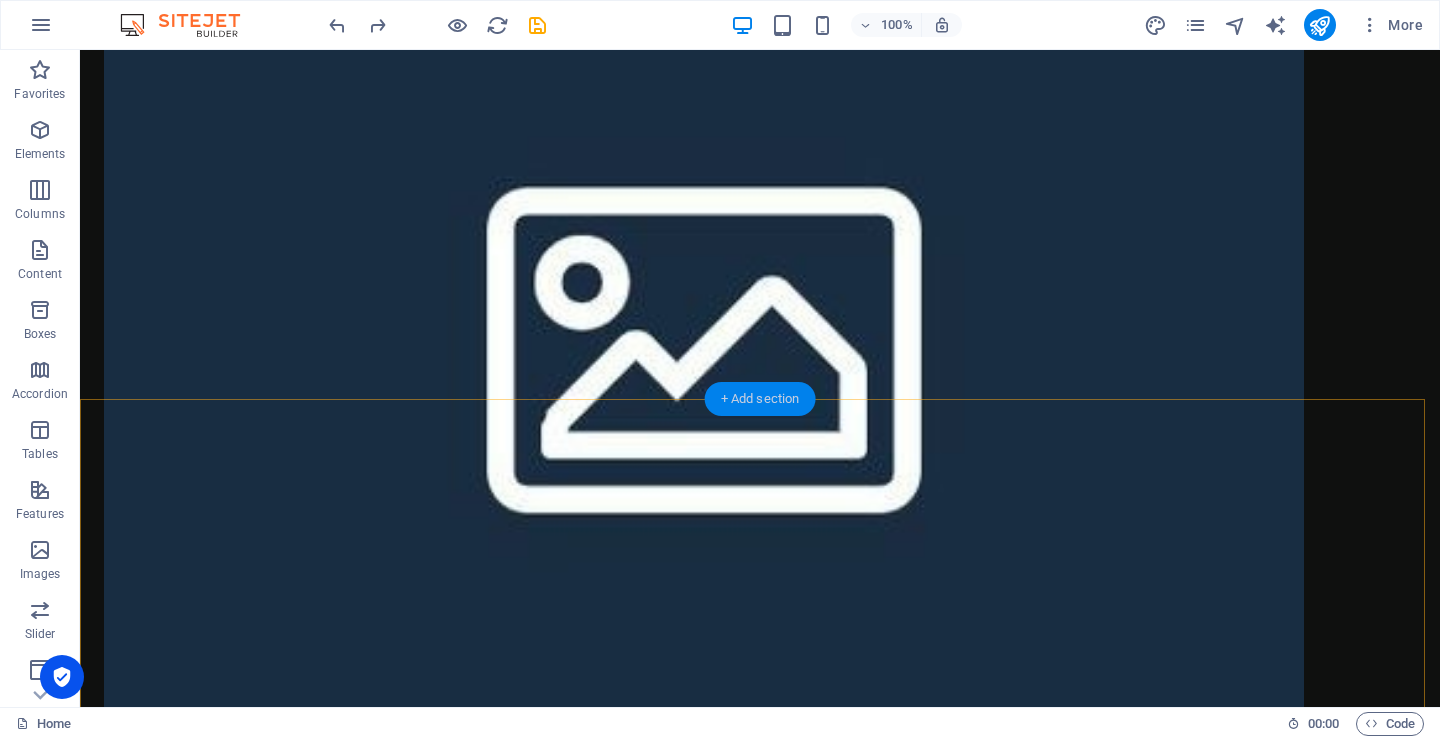 click on "+ Add section" at bounding box center [760, 399] 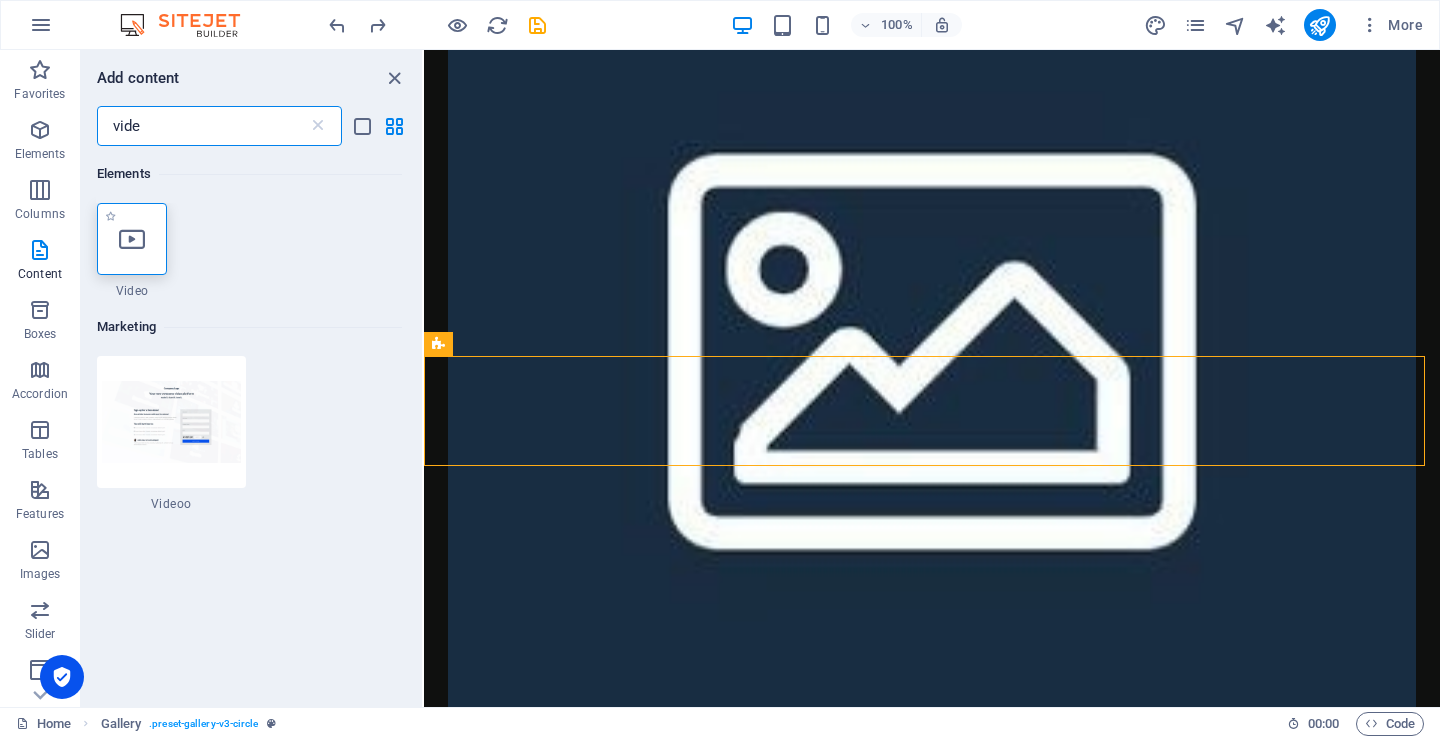 click at bounding box center [132, 239] 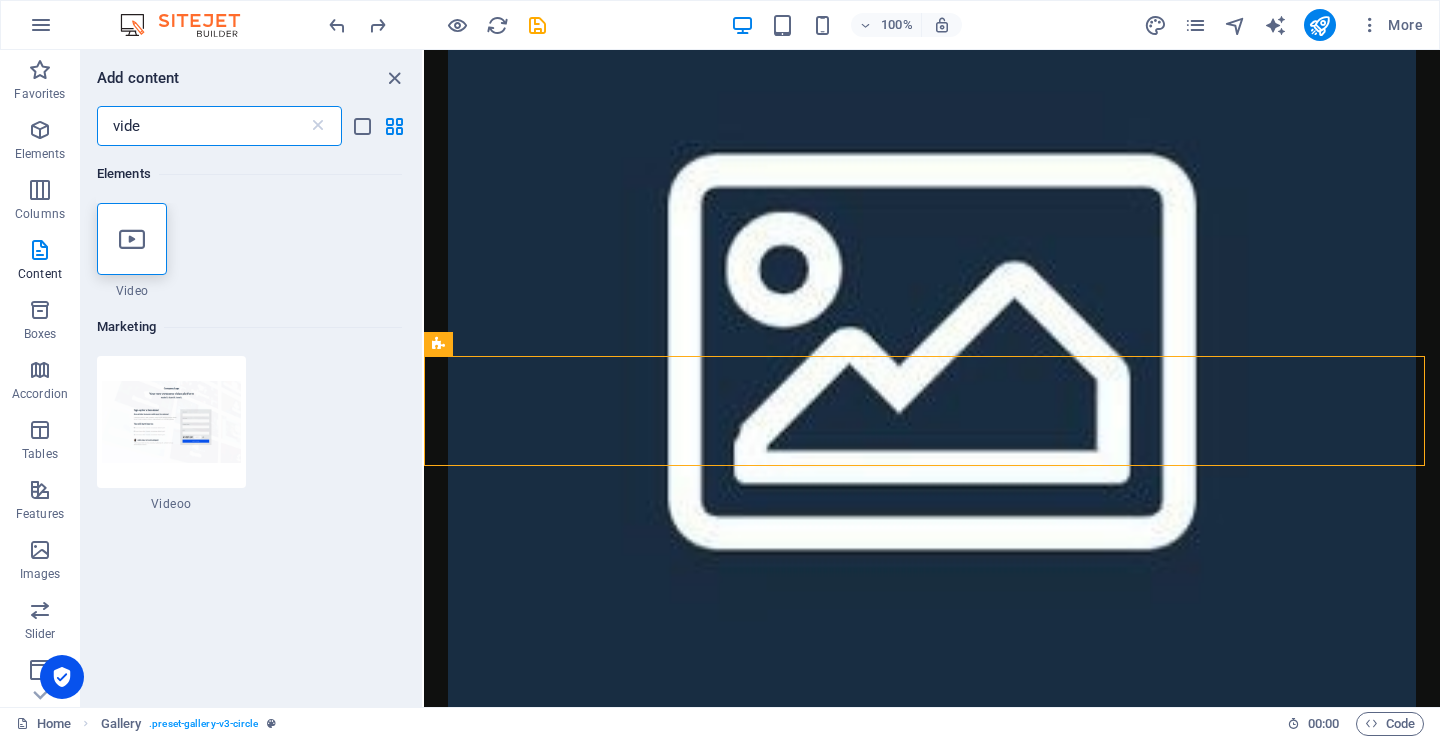 select on "%" 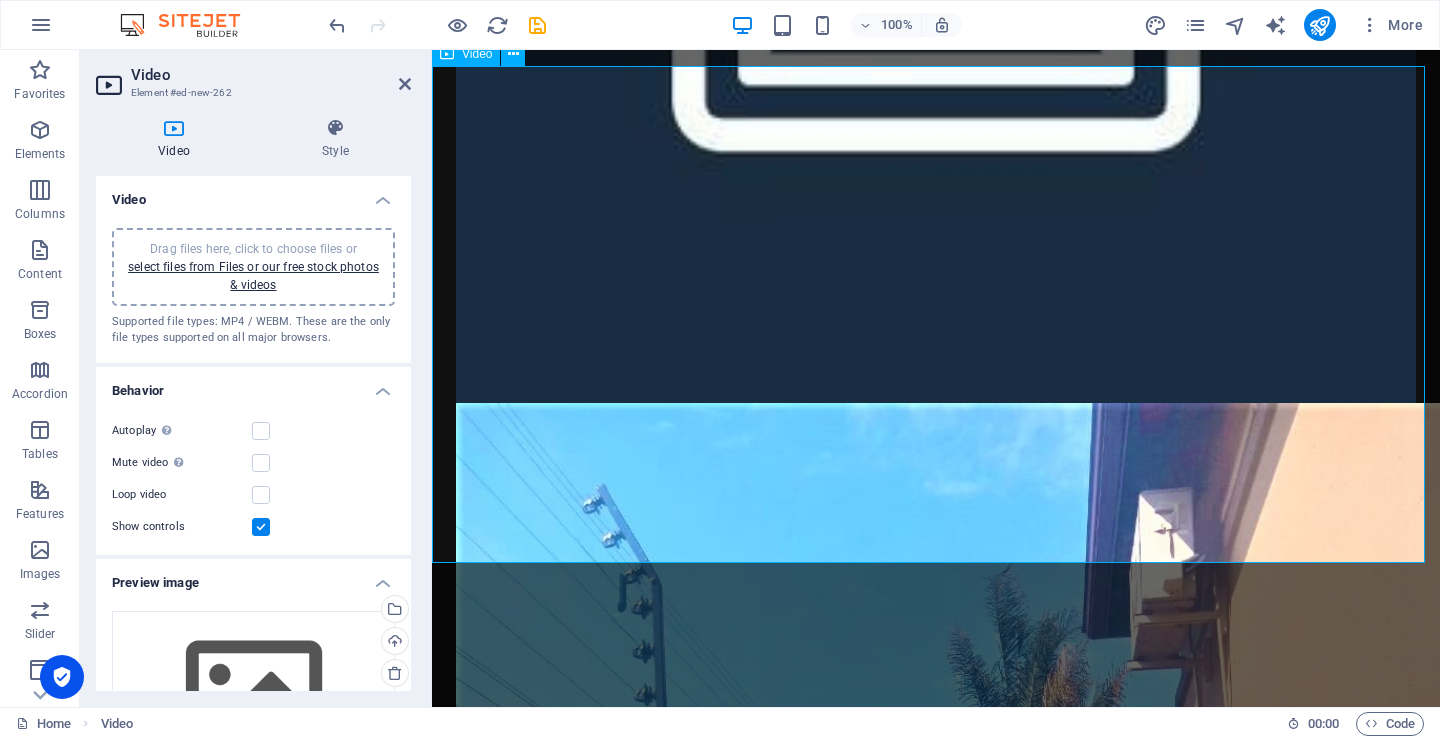 scroll, scrollTop: 1749, scrollLeft: 0, axis: vertical 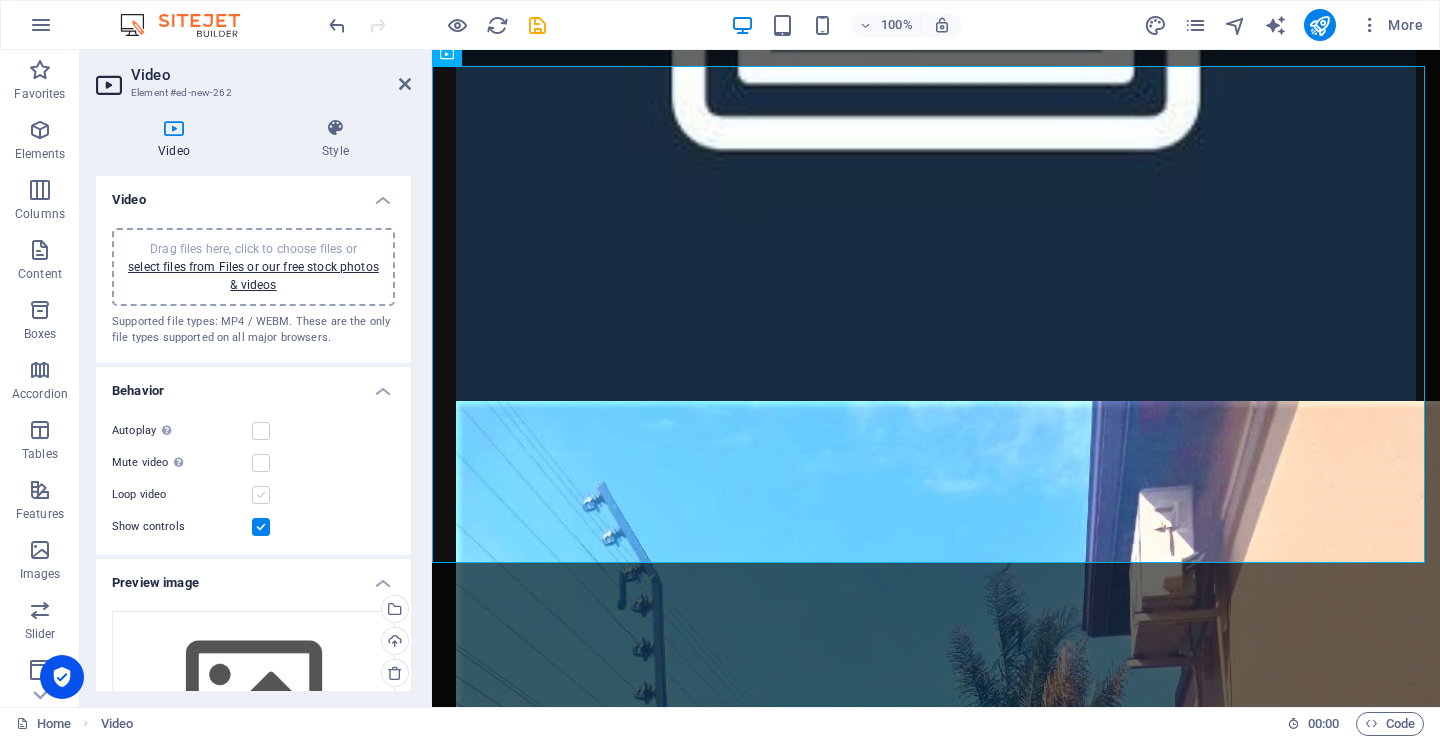 click at bounding box center [261, 495] 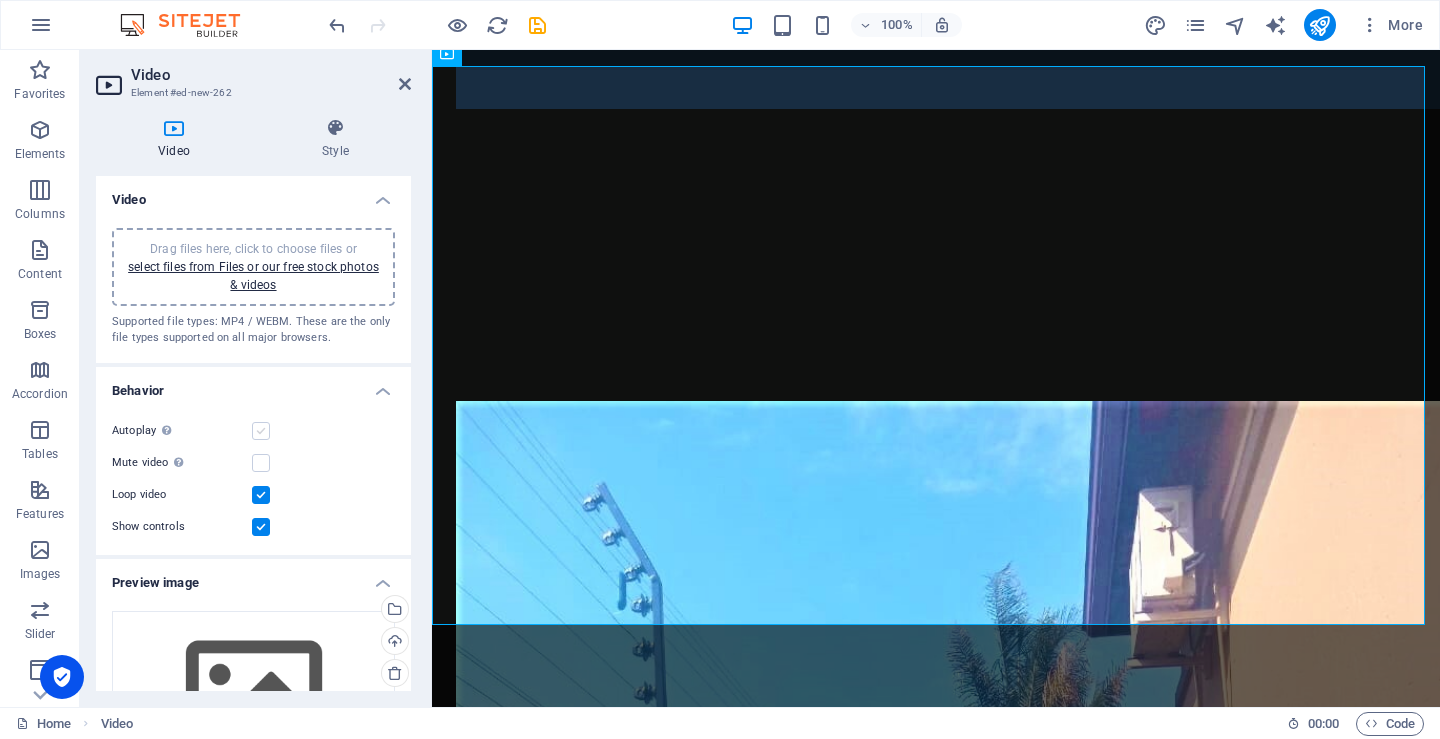 click at bounding box center (261, 431) 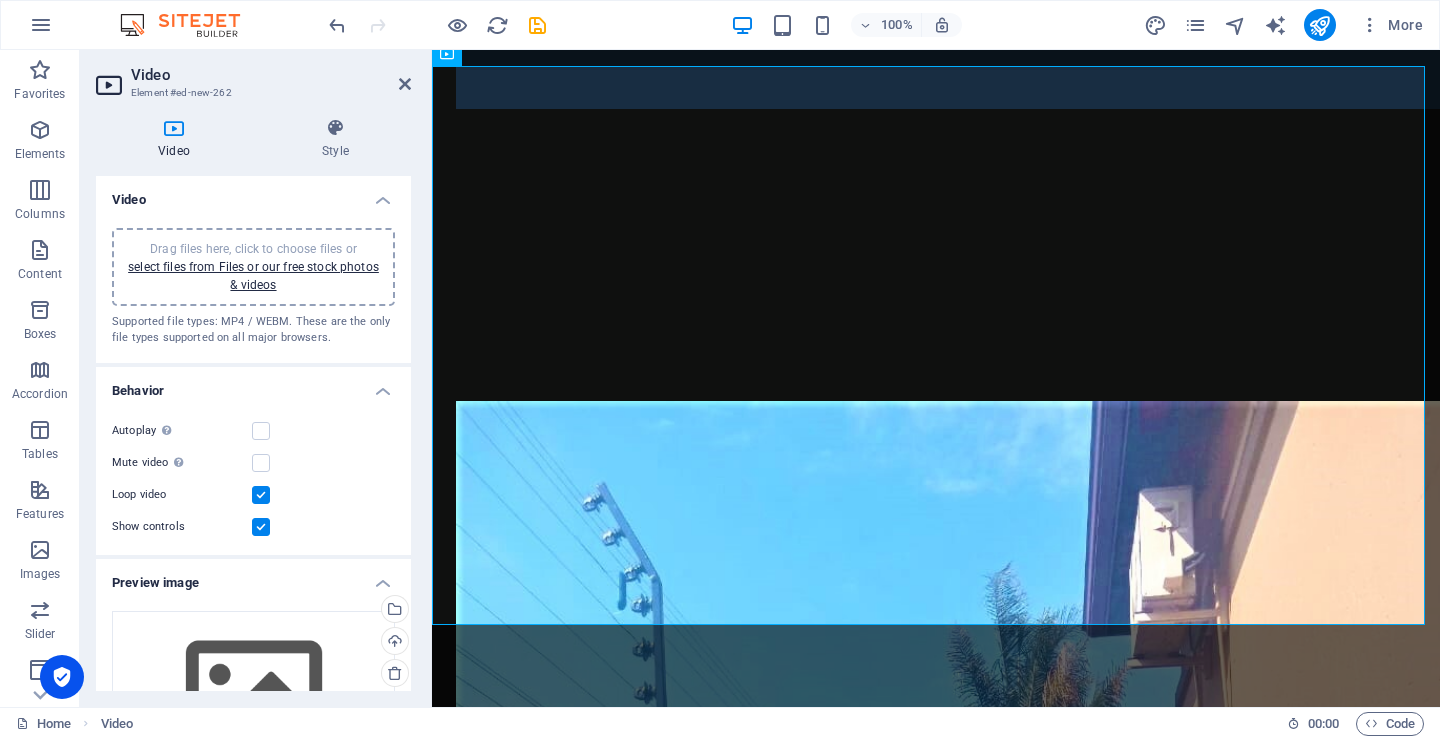 click at bounding box center (261, 495) 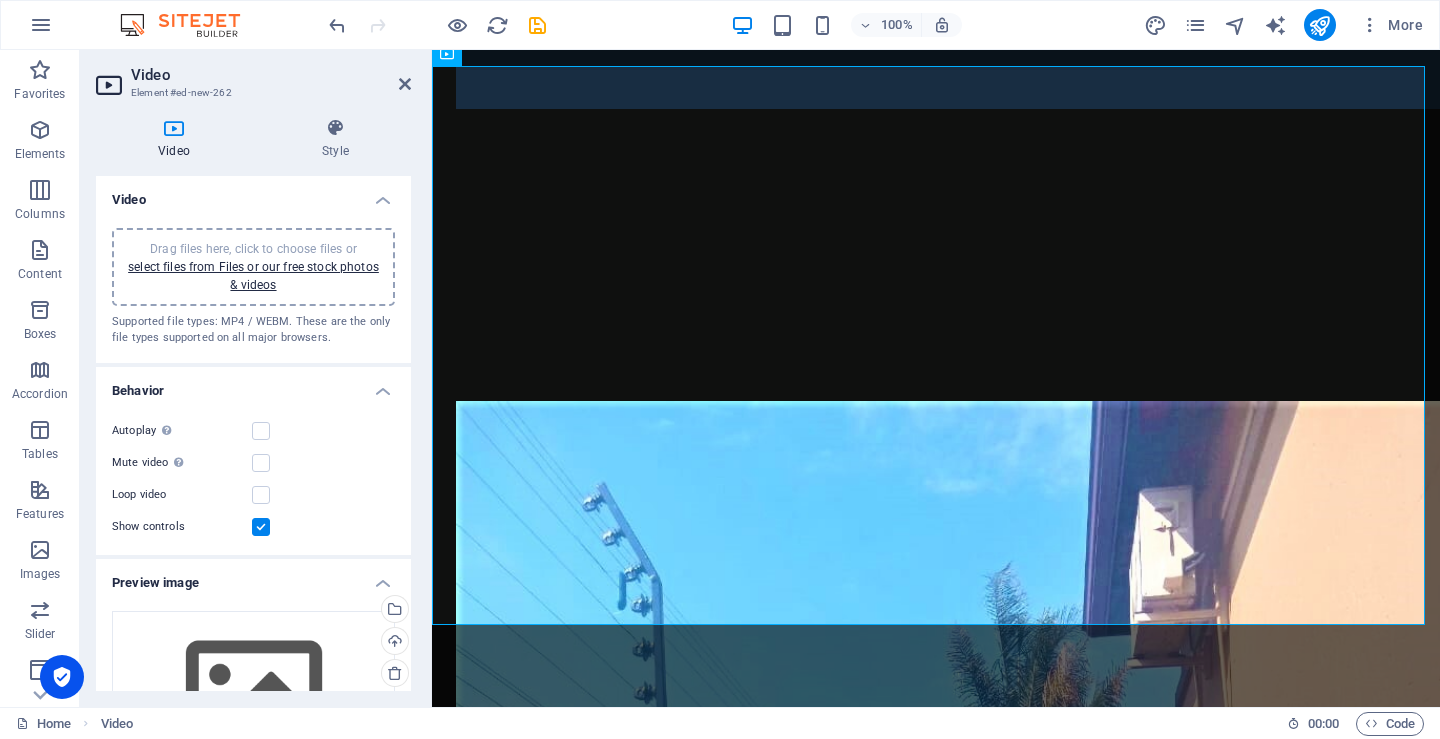 click at bounding box center [261, 527] 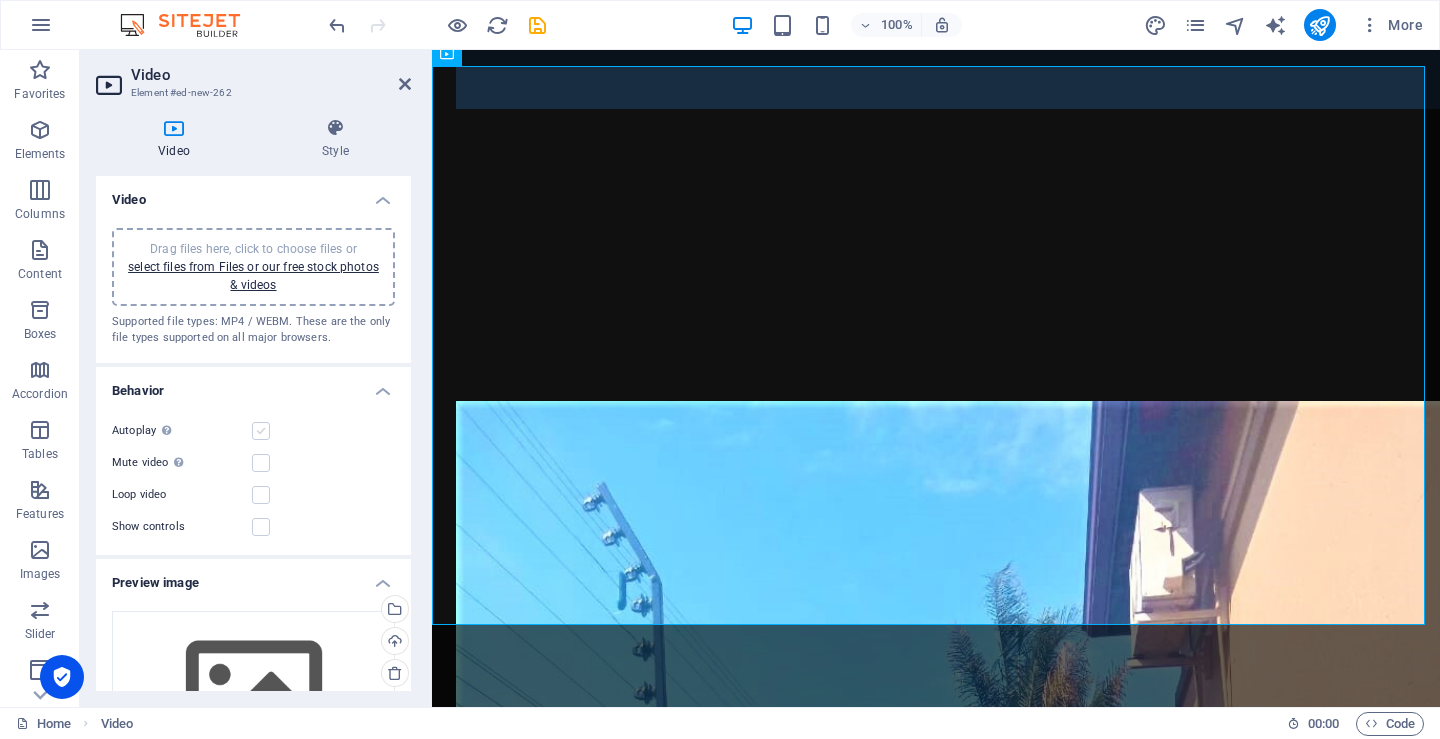 click at bounding box center (261, 431) 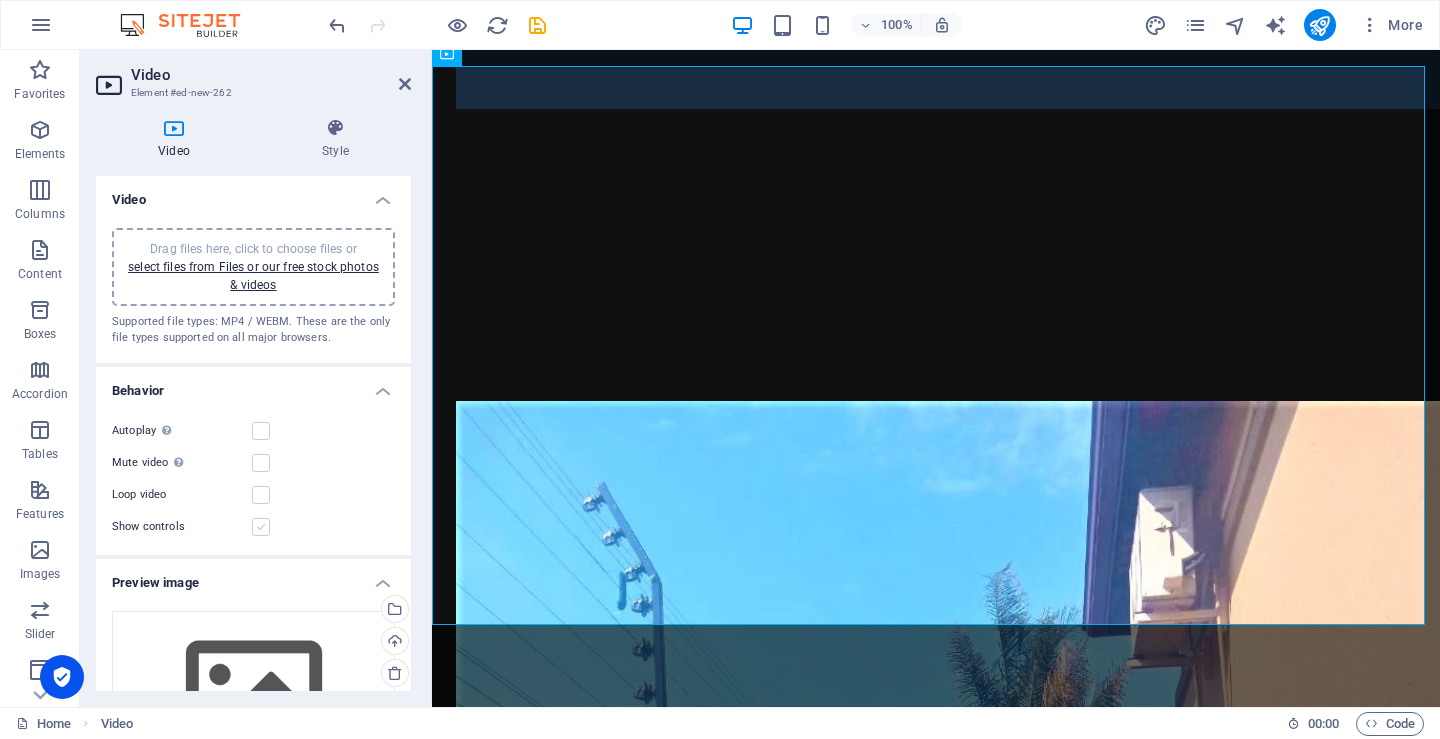 click at bounding box center [261, 527] 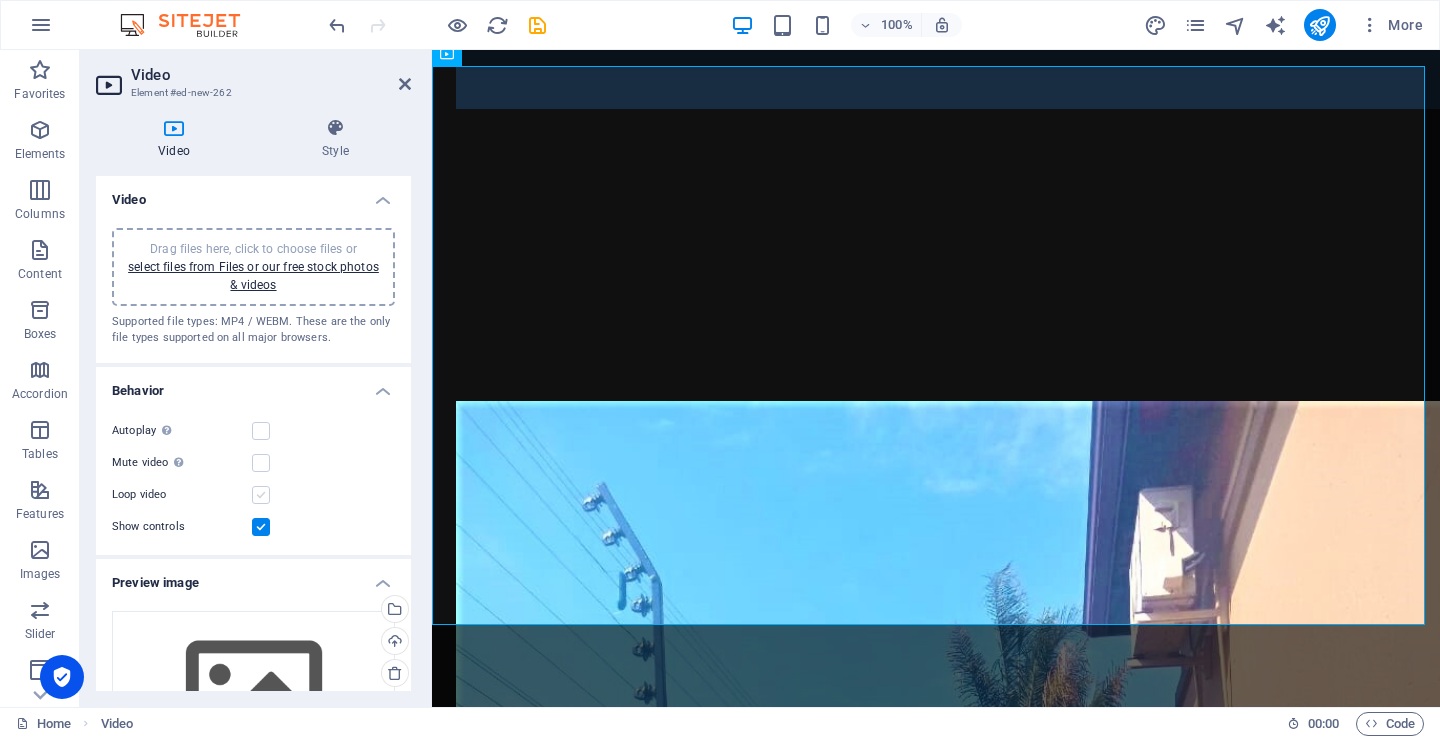click at bounding box center [261, 495] 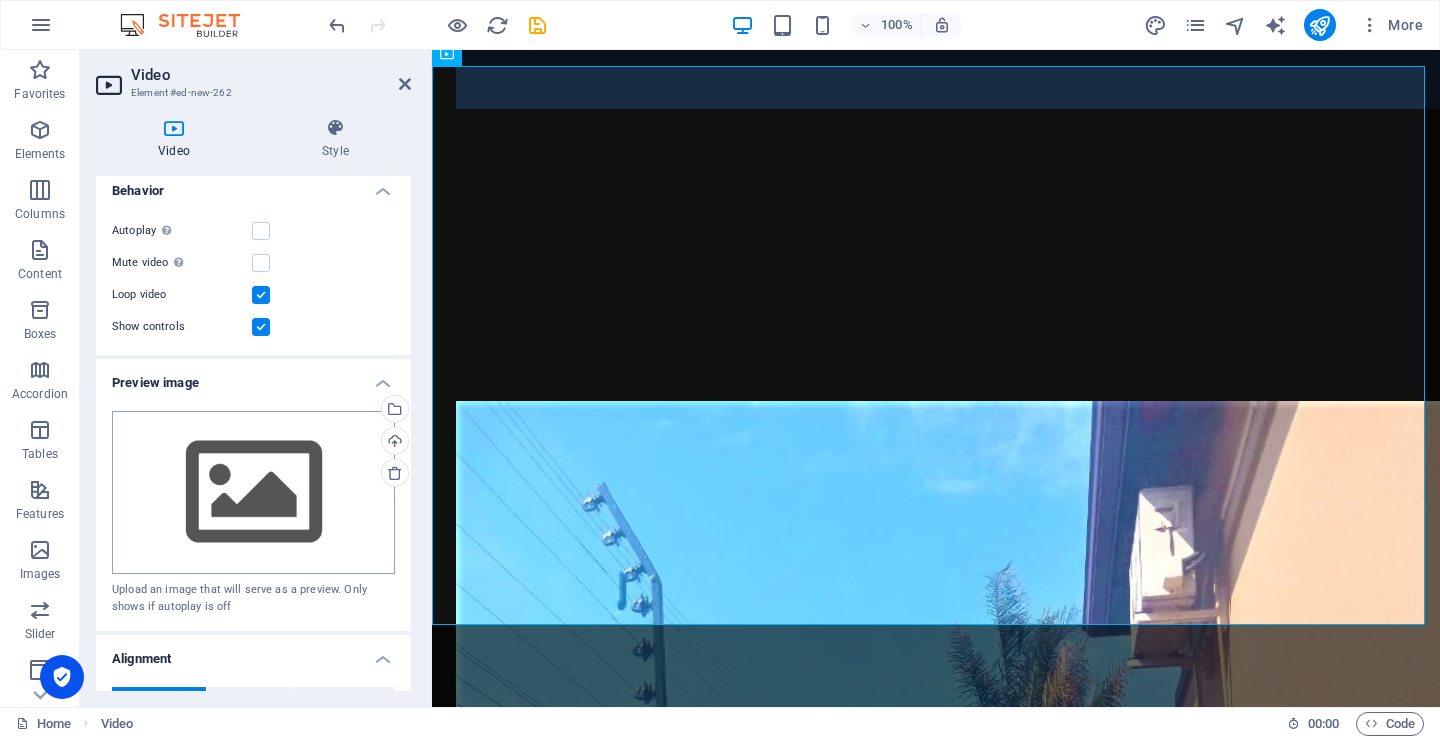 scroll, scrollTop: 0, scrollLeft: 0, axis: both 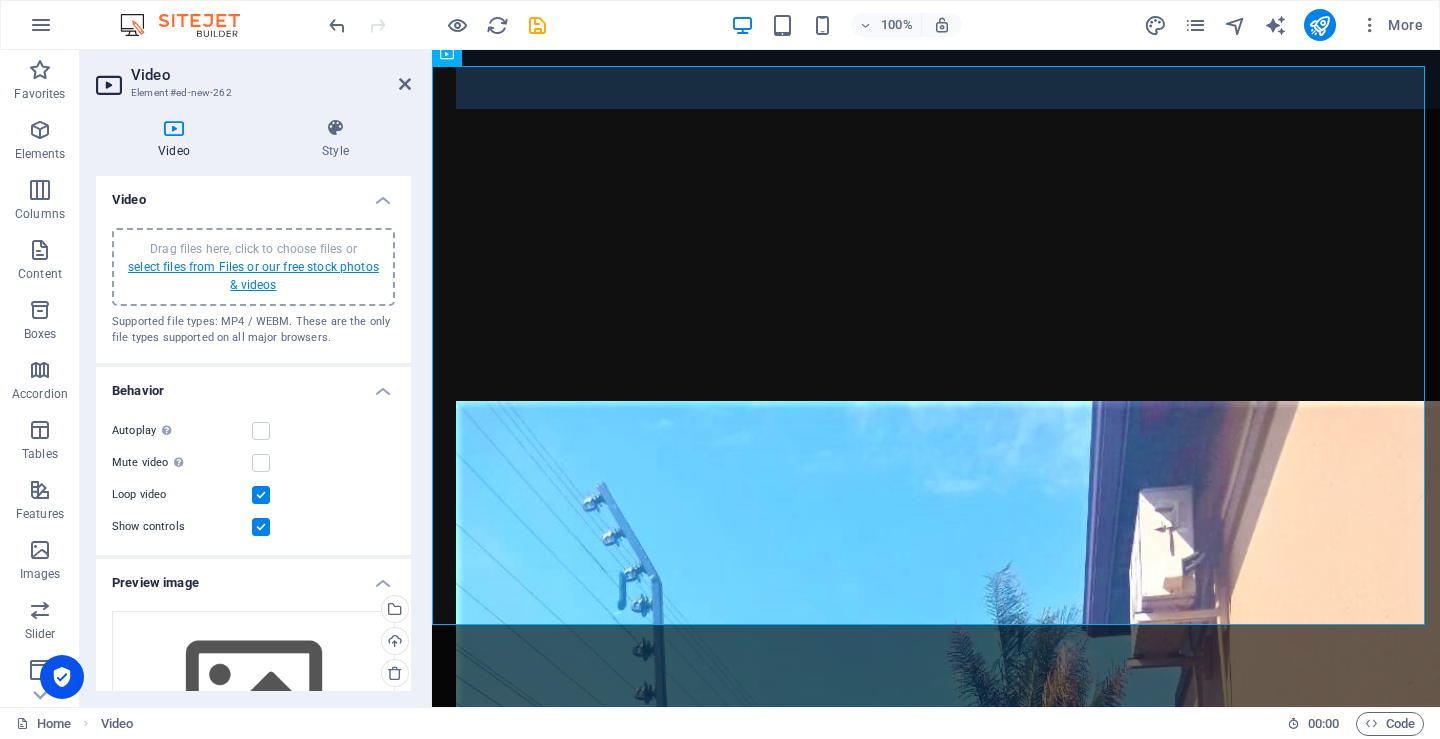 click on "select files from Files or our free stock photos & videos" at bounding box center [253, 276] 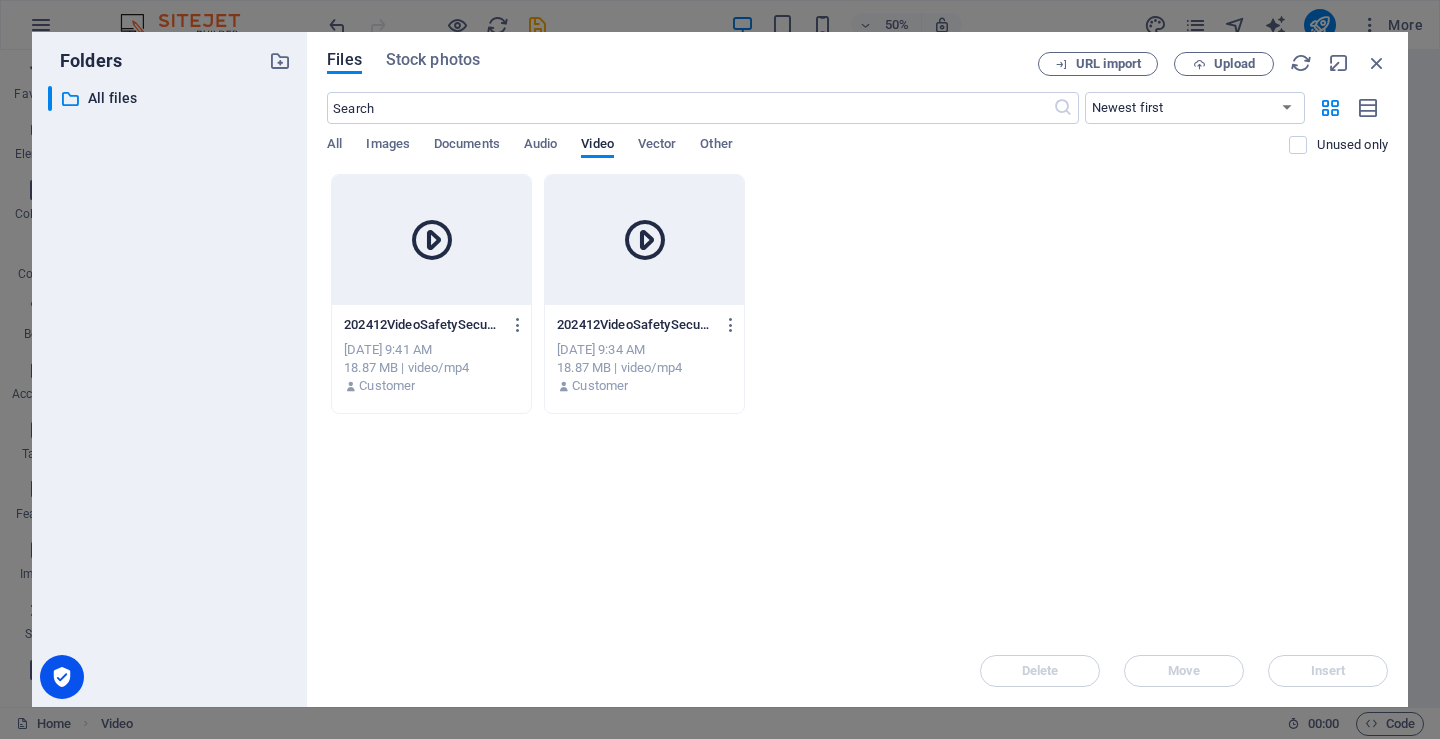 click at bounding box center (644, 240) 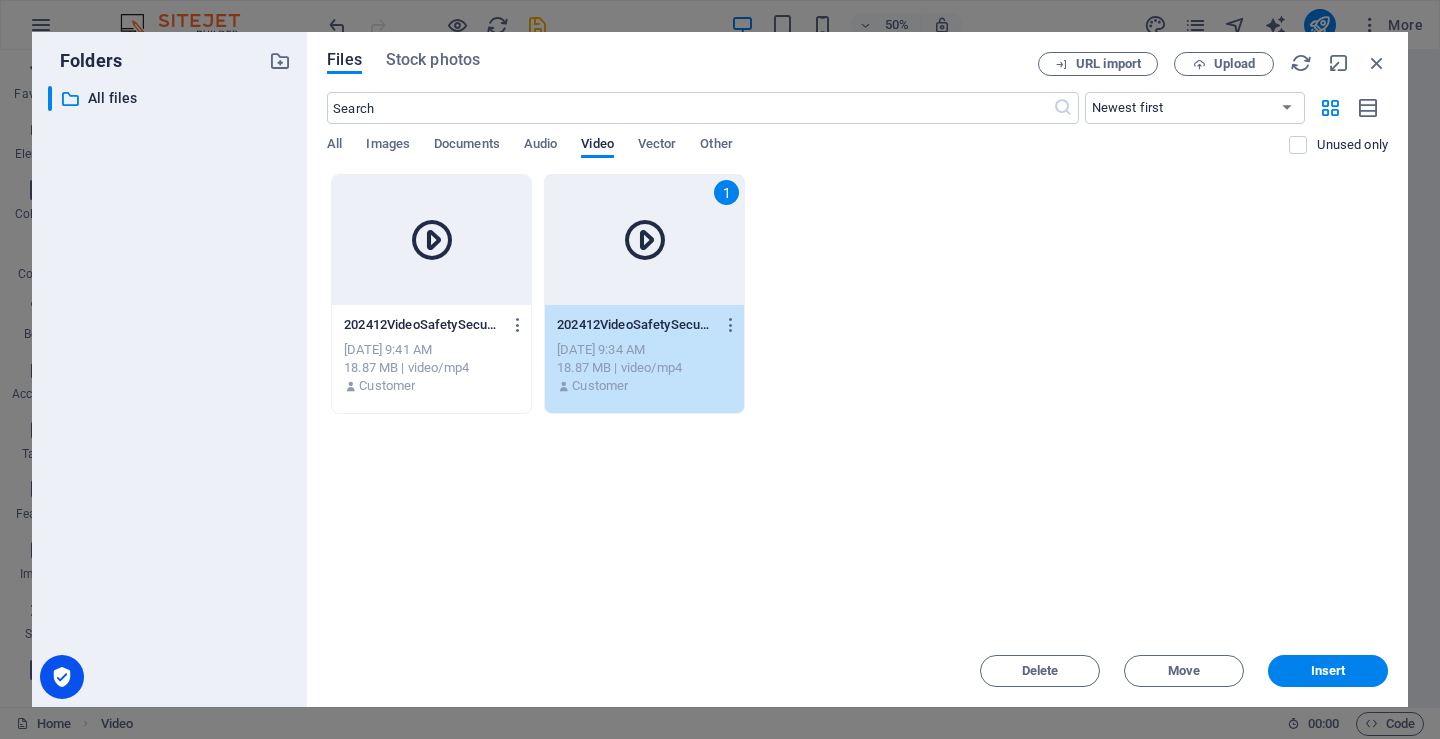 click on "1" at bounding box center [644, 240] 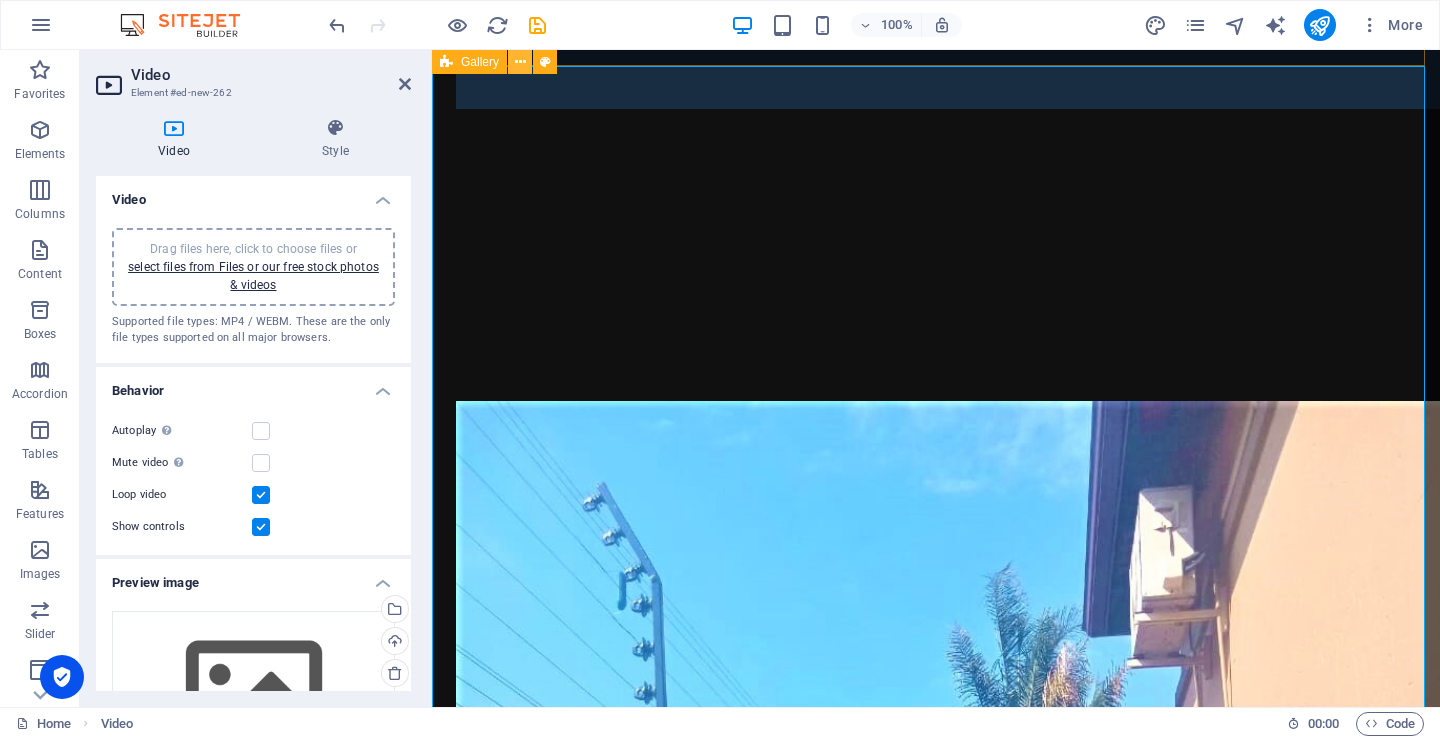 click at bounding box center [520, 62] 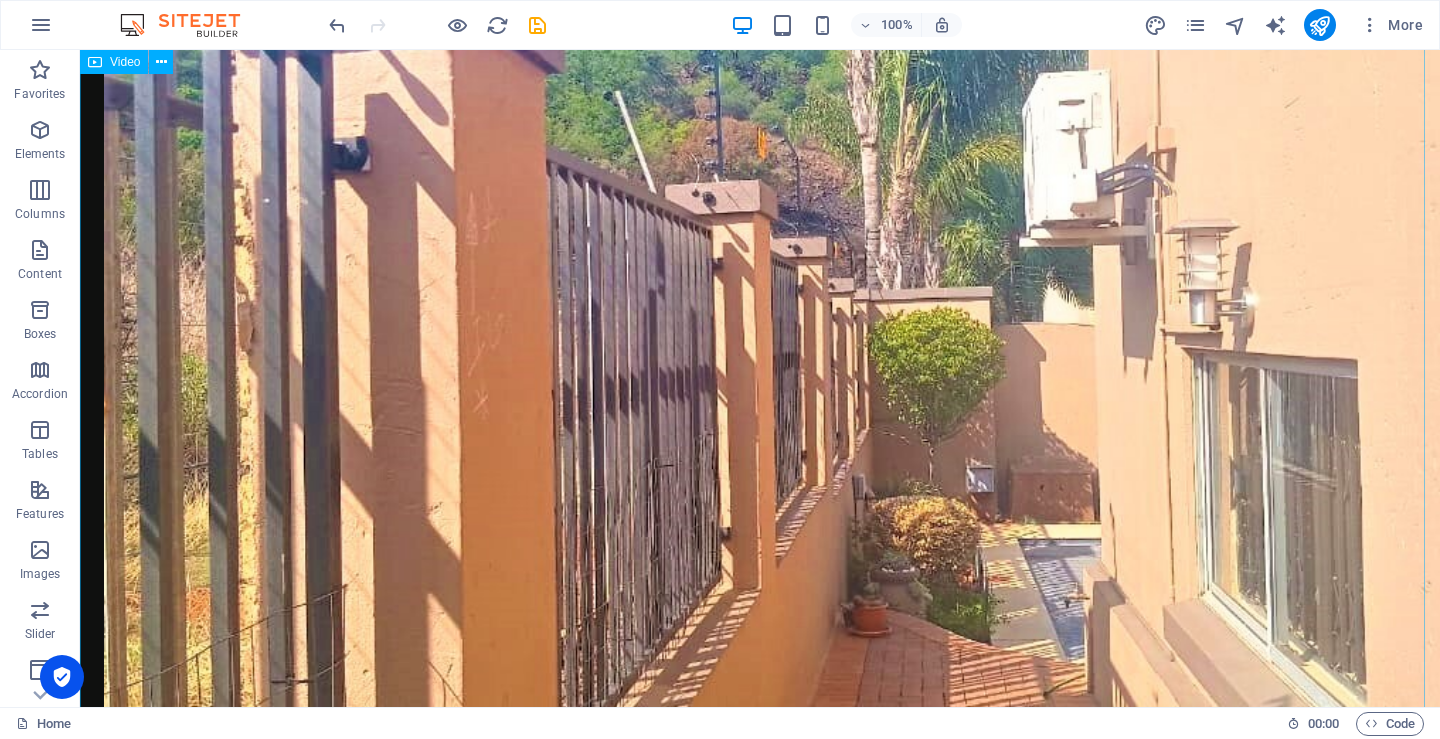 scroll, scrollTop: 2633, scrollLeft: 0, axis: vertical 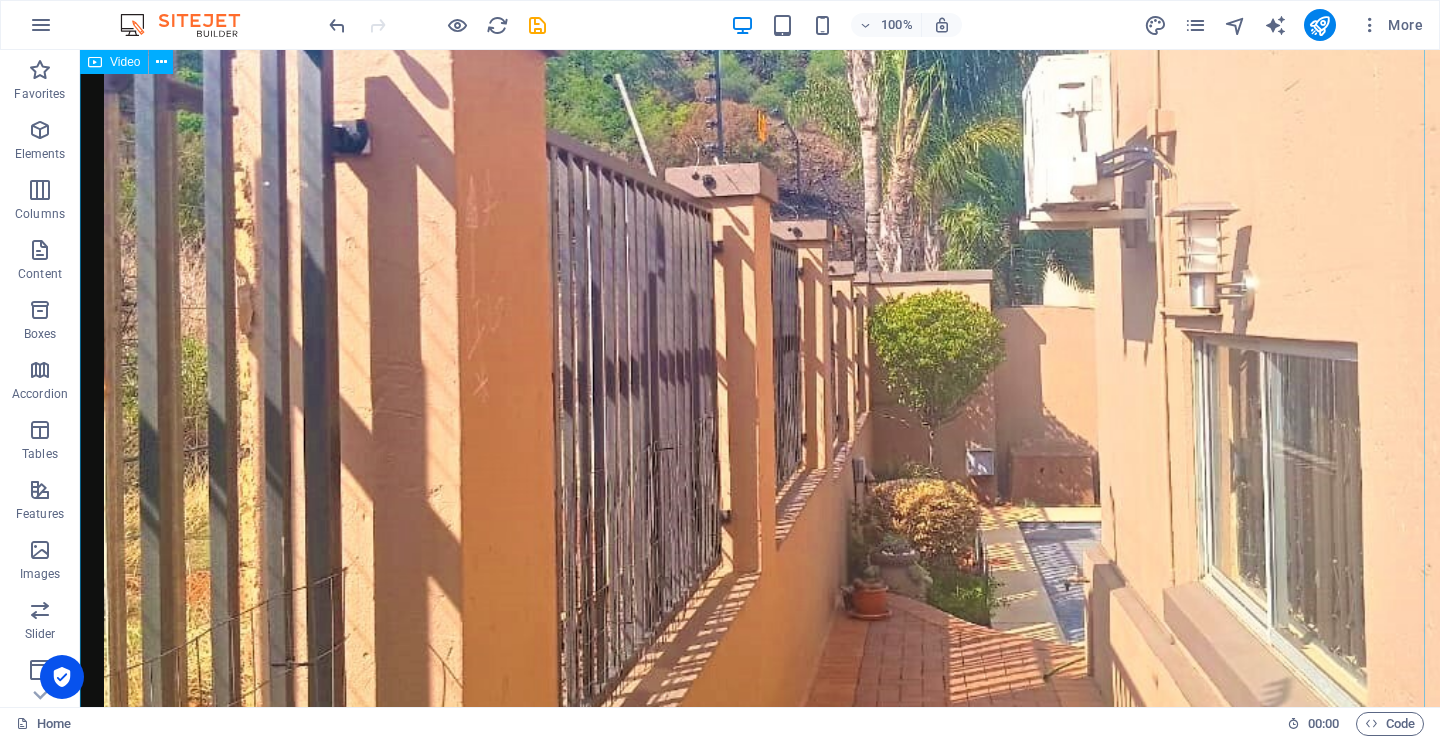 drag, startPoint x: 987, startPoint y: 765, endPoint x: 1091, endPoint y: 702, distance: 121.59358 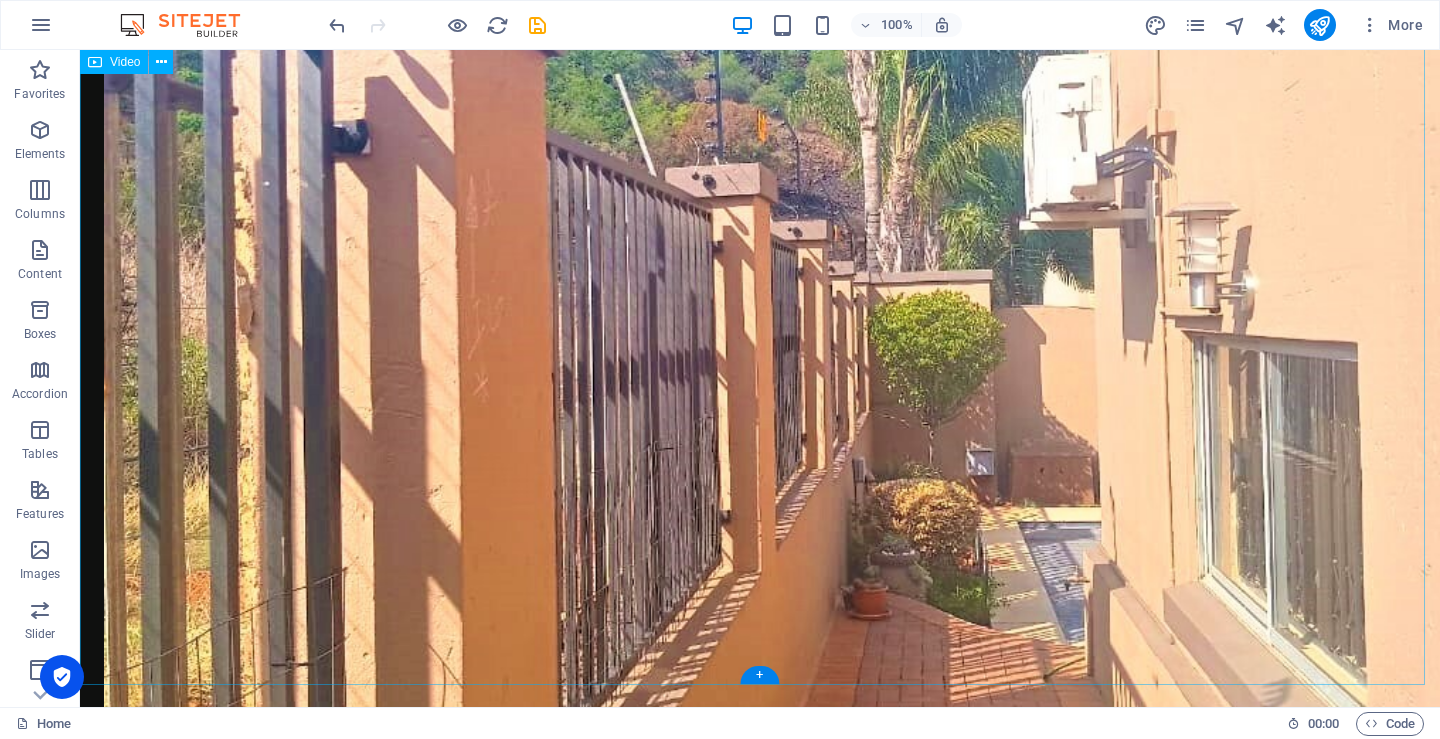 scroll, scrollTop: 2933, scrollLeft: 0, axis: vertical 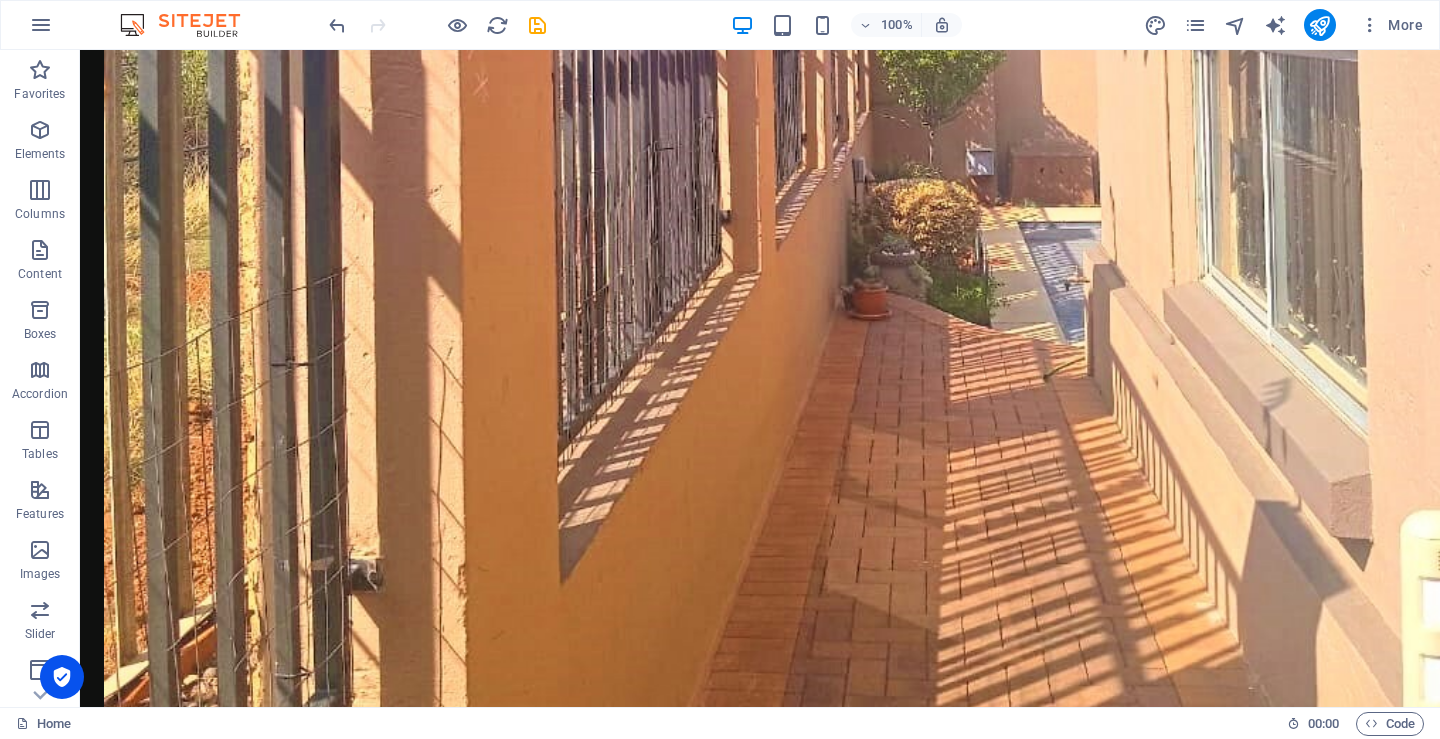 drag, startPoint x: 942, startPoint y: 724, endPoint x: 749, endPoint y: 726, distance: 193.01036 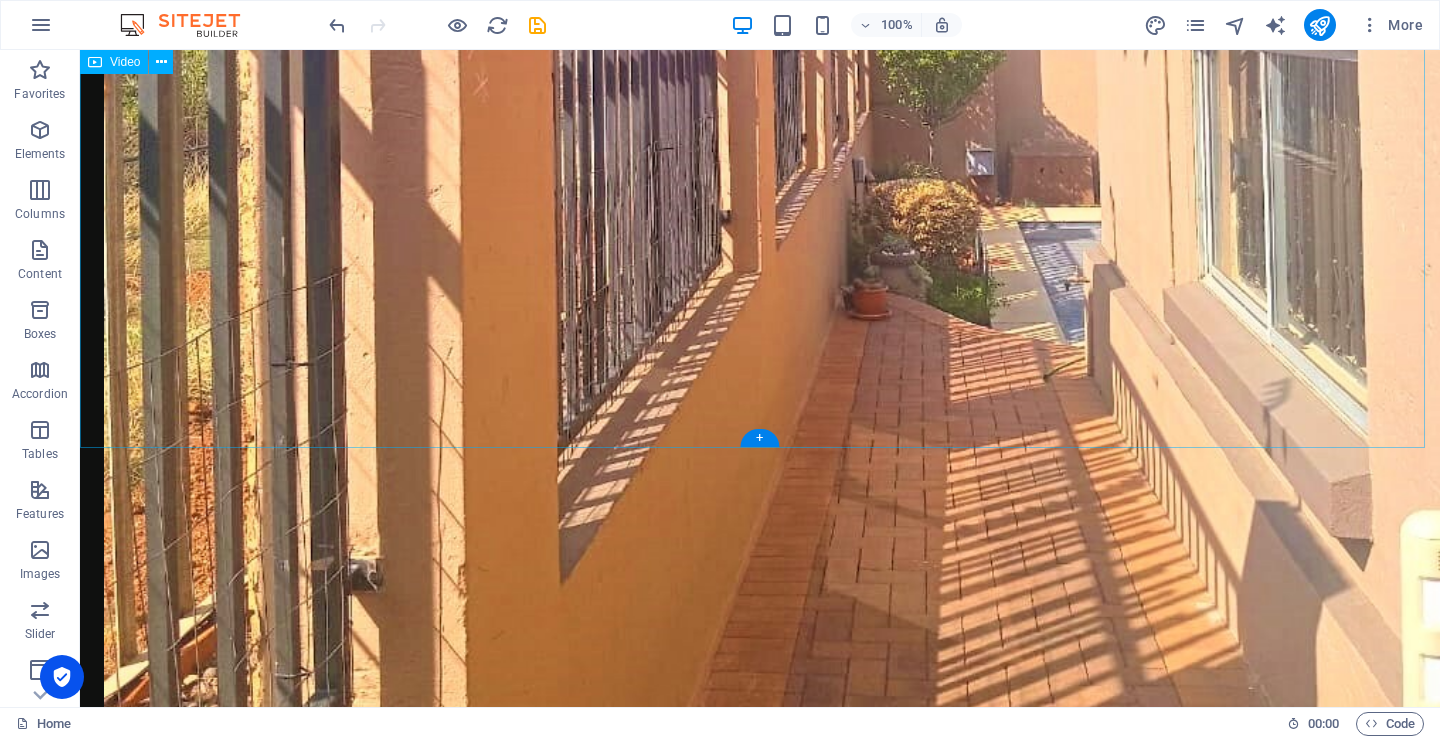 click at bounding box center (760, 1430) 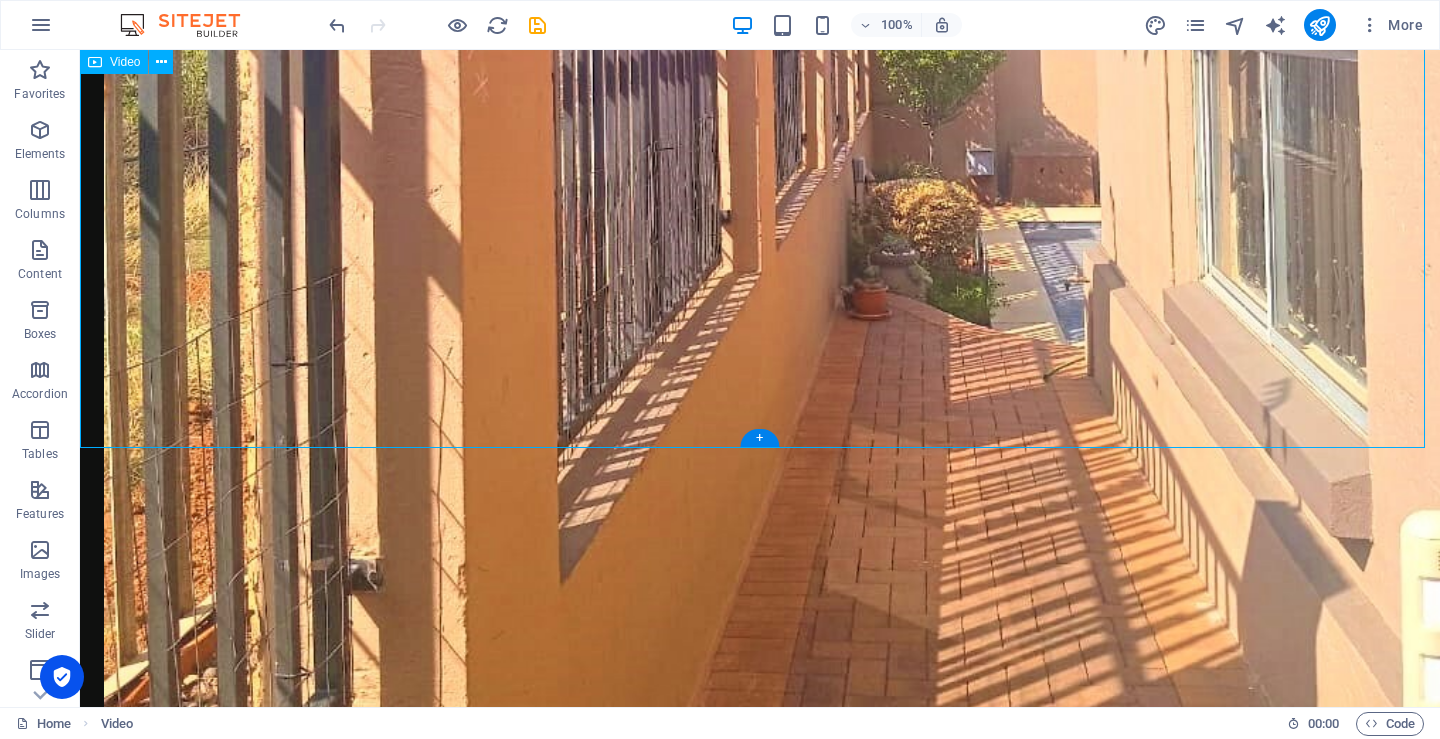 click at bounding box center (760, 1430) 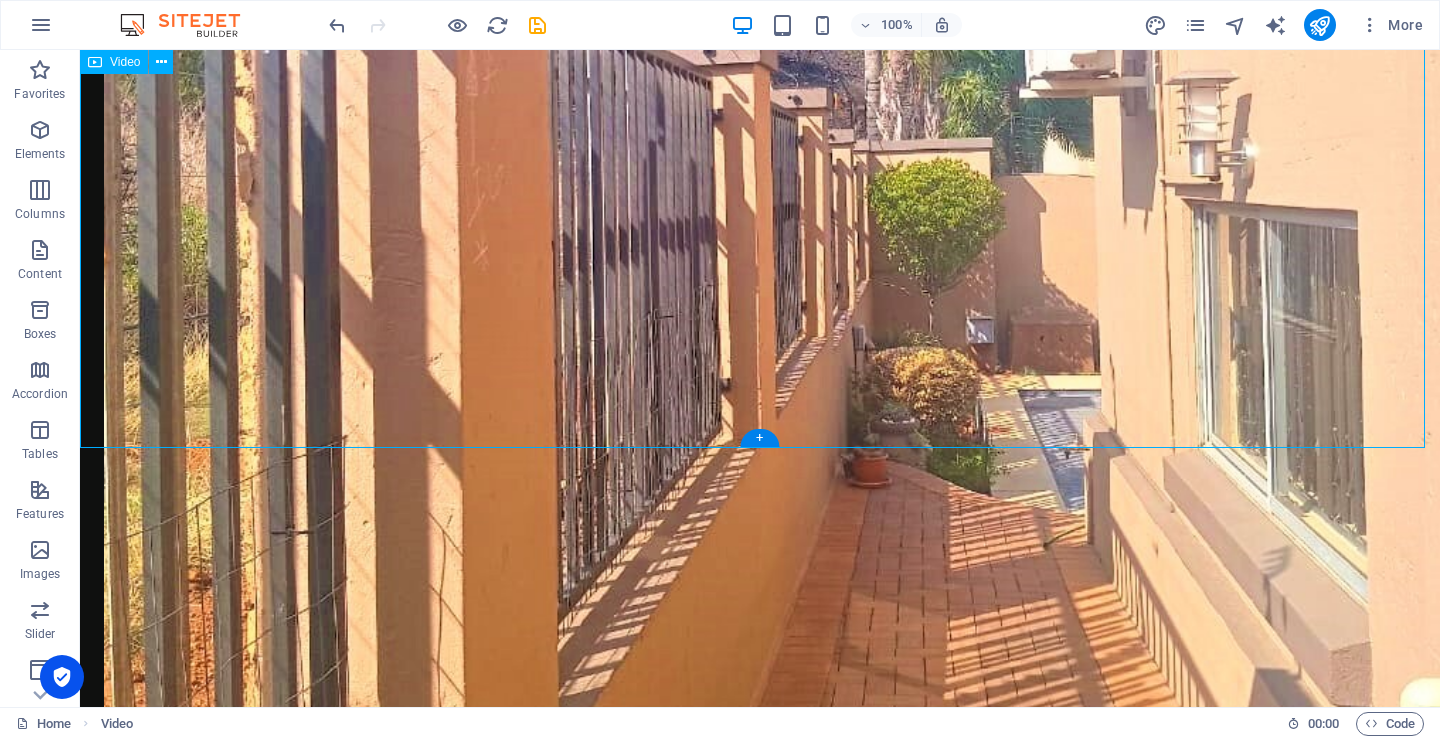 select on "%" 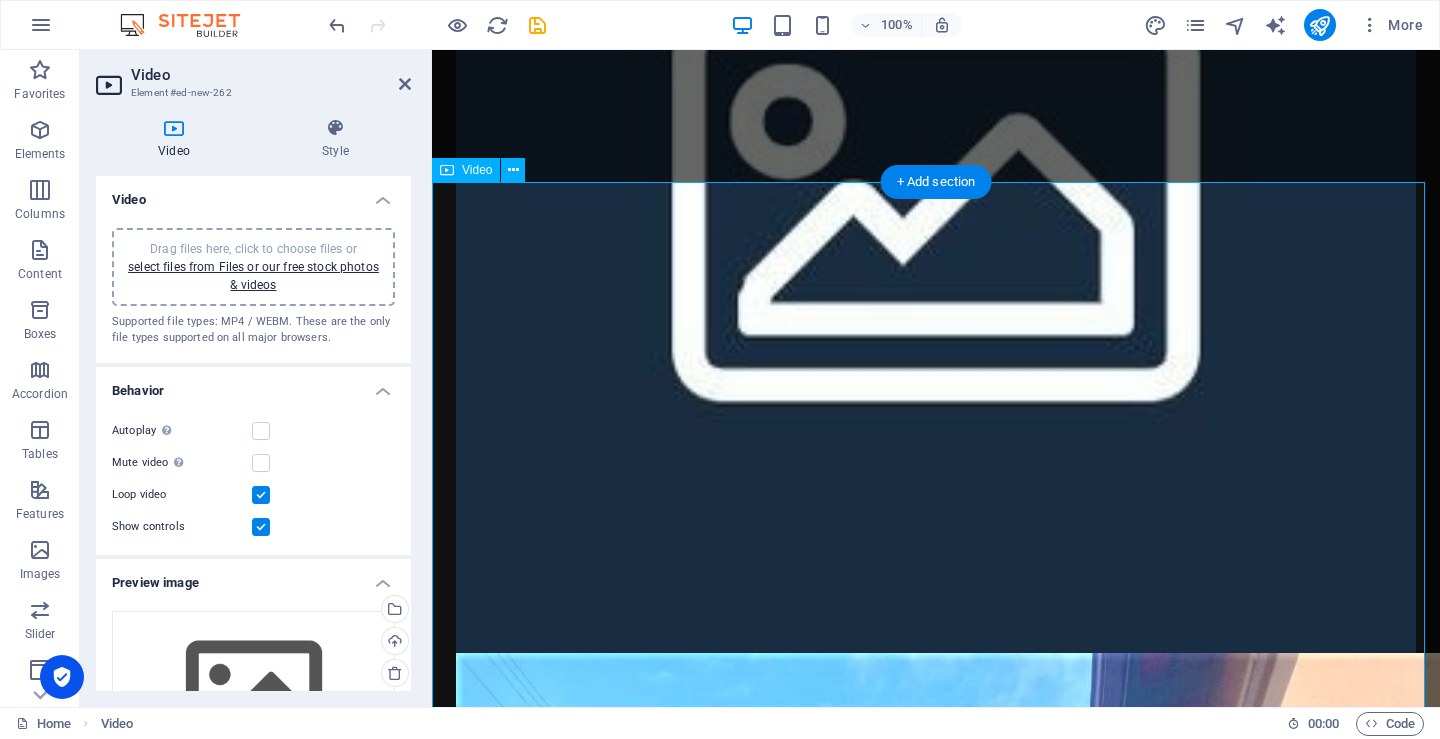 scroll, scrollTop: 1458, scrollLeft: 0, axis: vertical 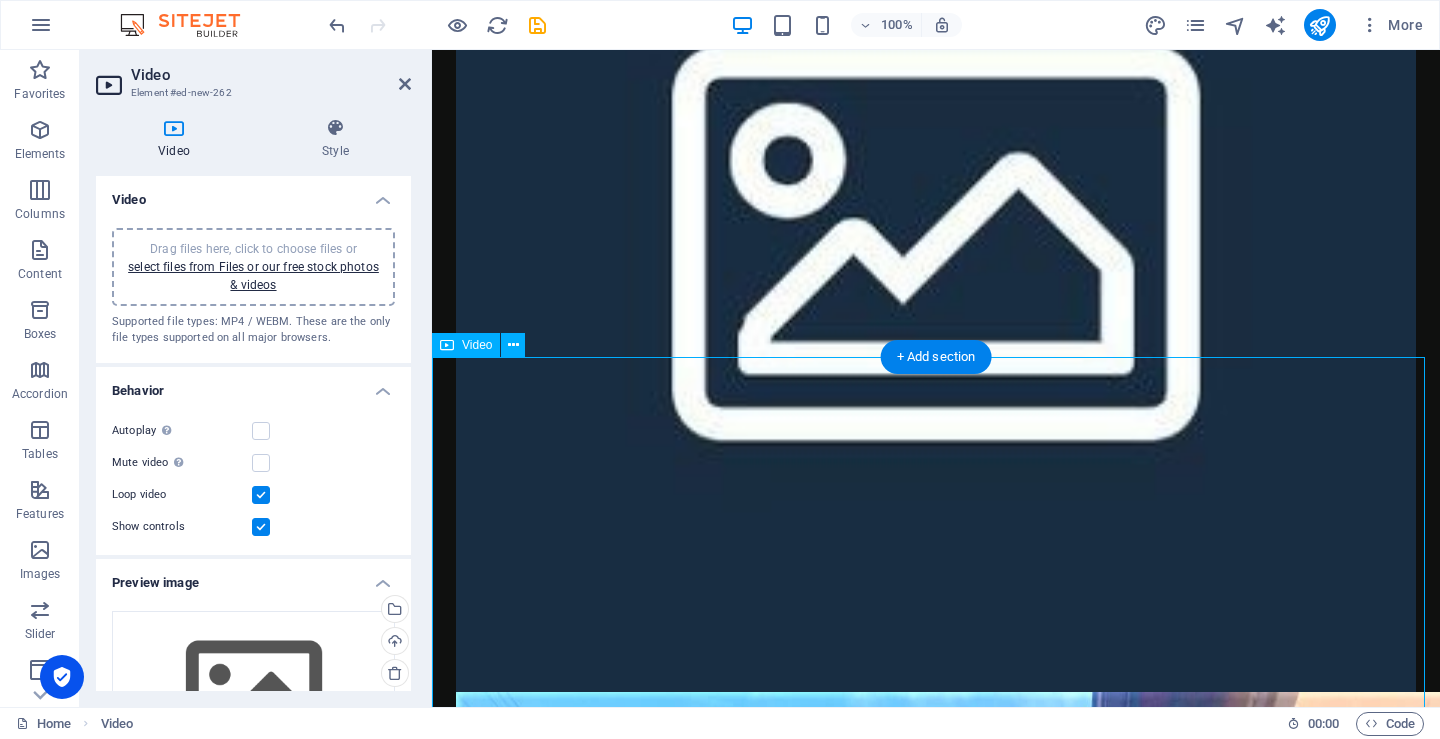 drag, startPoint x: 1366, startPoint y: 368, endPoint x: 1244, endPoint y: 400, distance: 126.12692 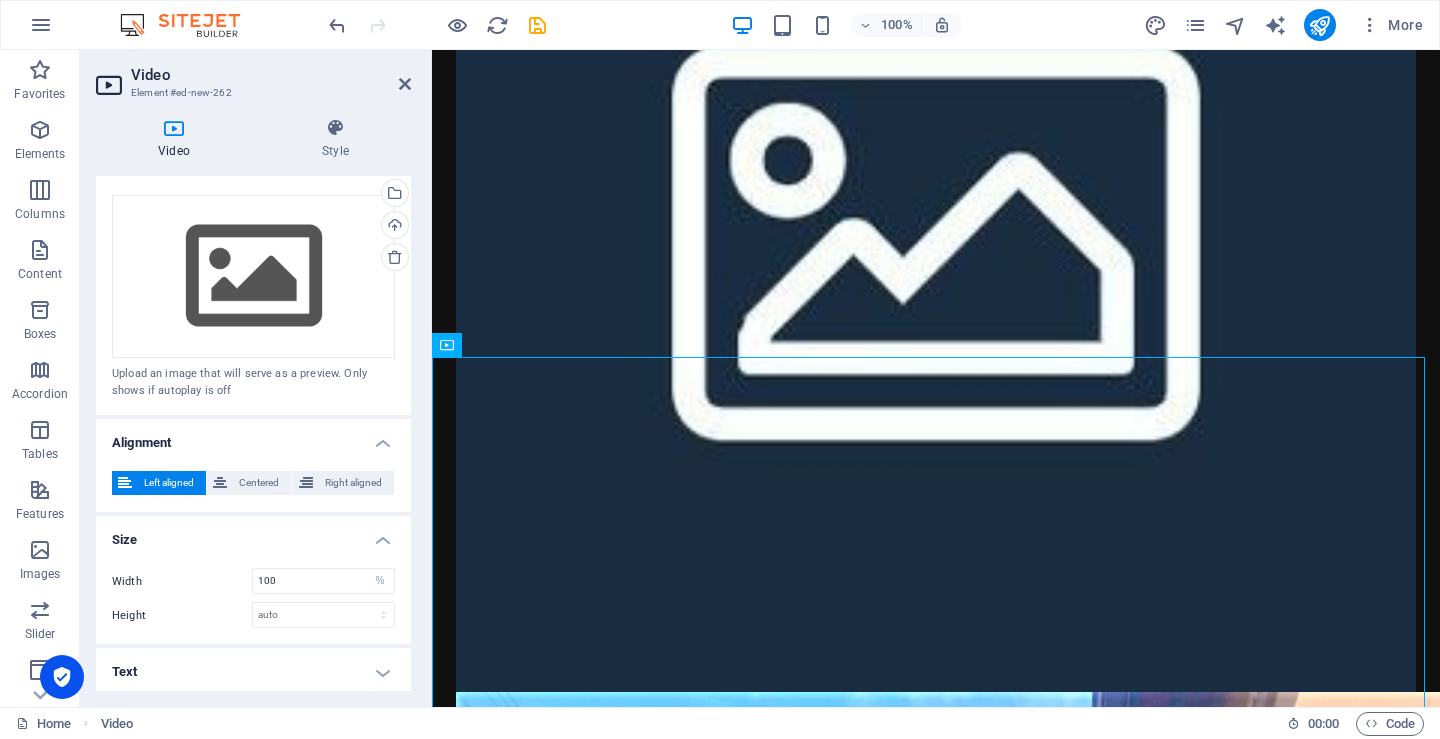scroll, scrollTop: 419, scrollLeft: 0, axis: vertical 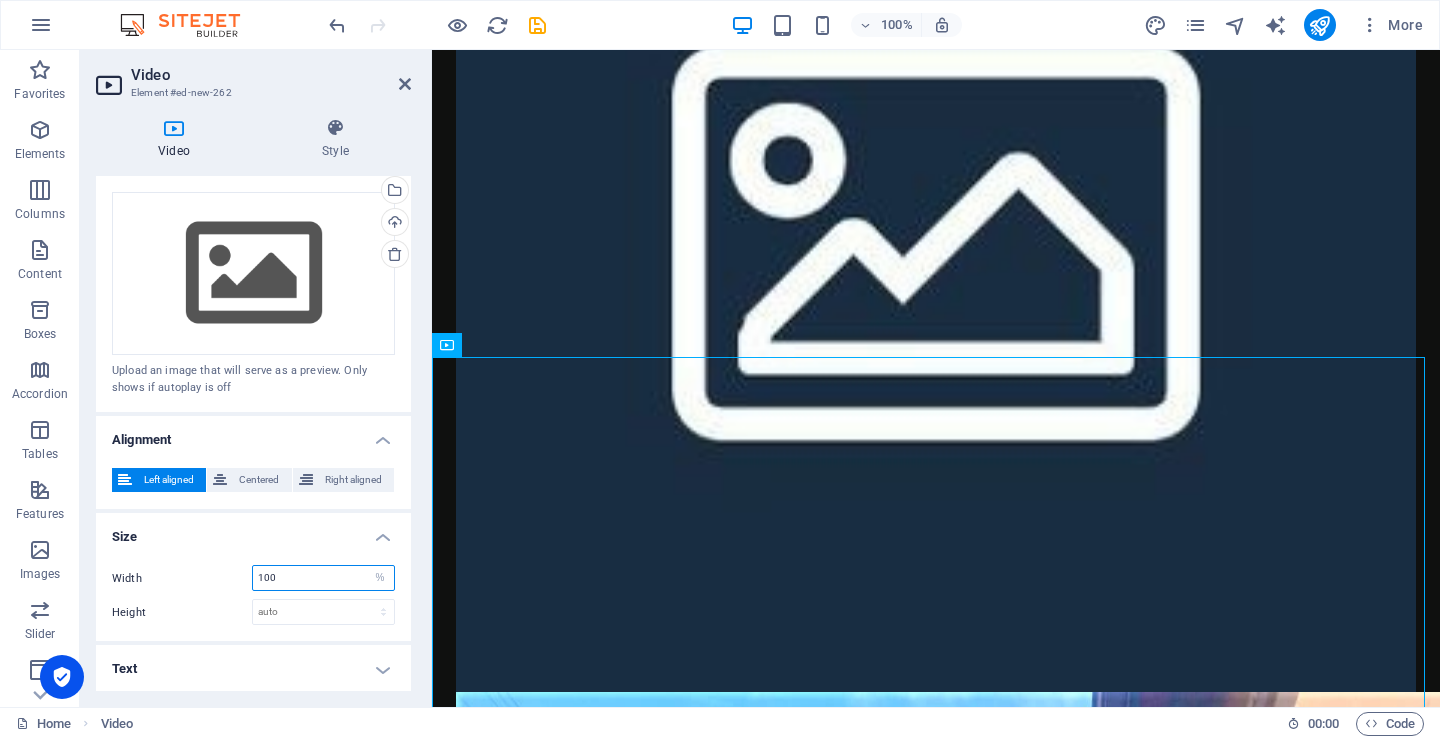 drag, startPoint x: 328, startPoint y: 577, endPoint x: 229, endPoint y: 586, distance: 99.40825 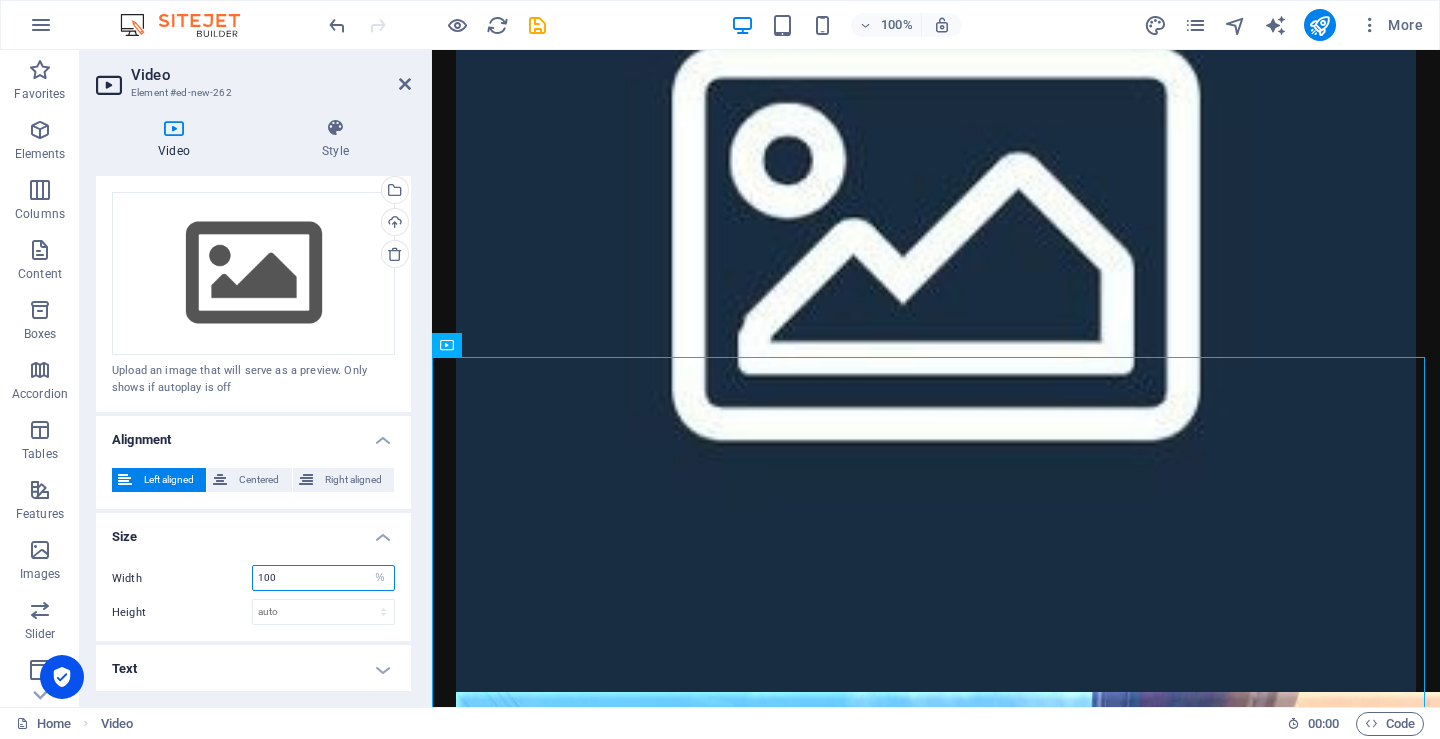 click on "Width 100 auto px %" at bounding box center [253, 578] 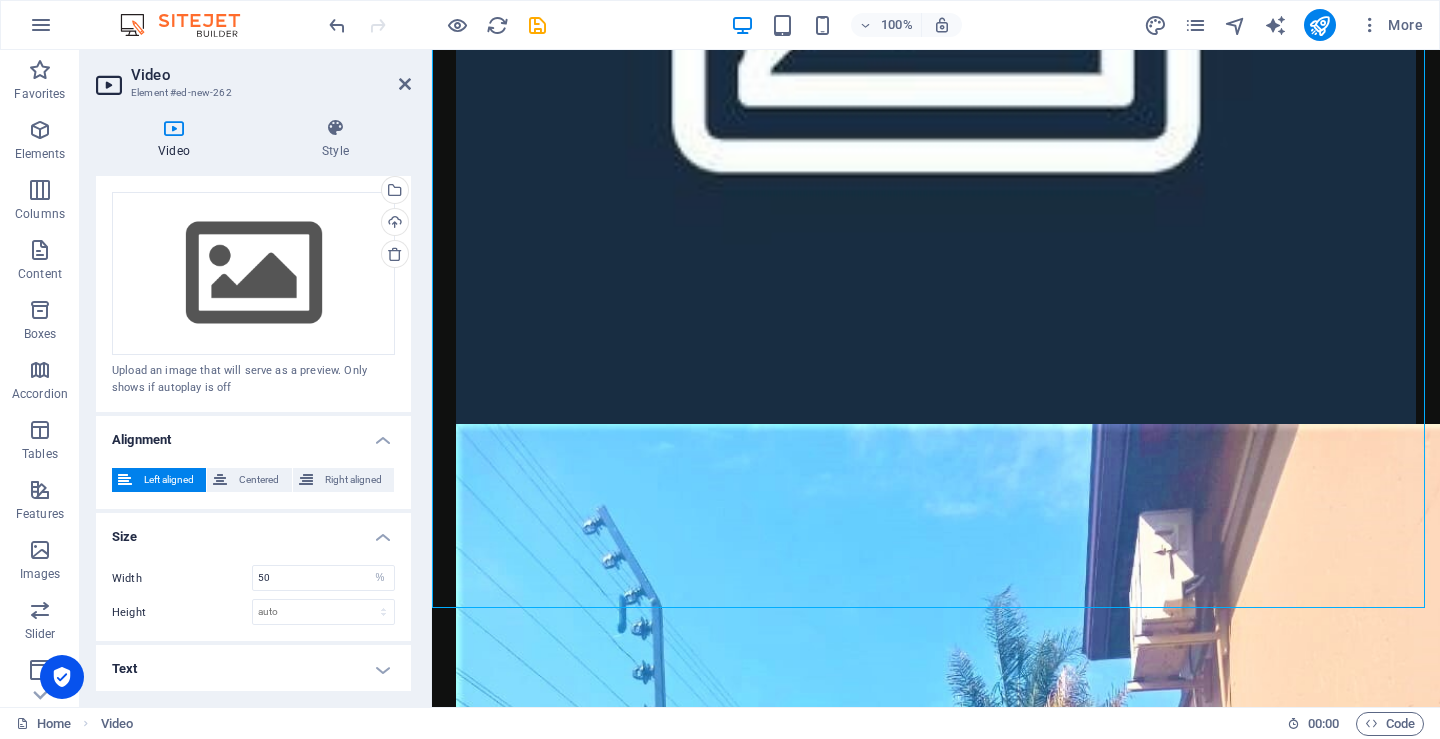 scroll, scrollTop: 1858, scrollLeft: 0, axis: vertical 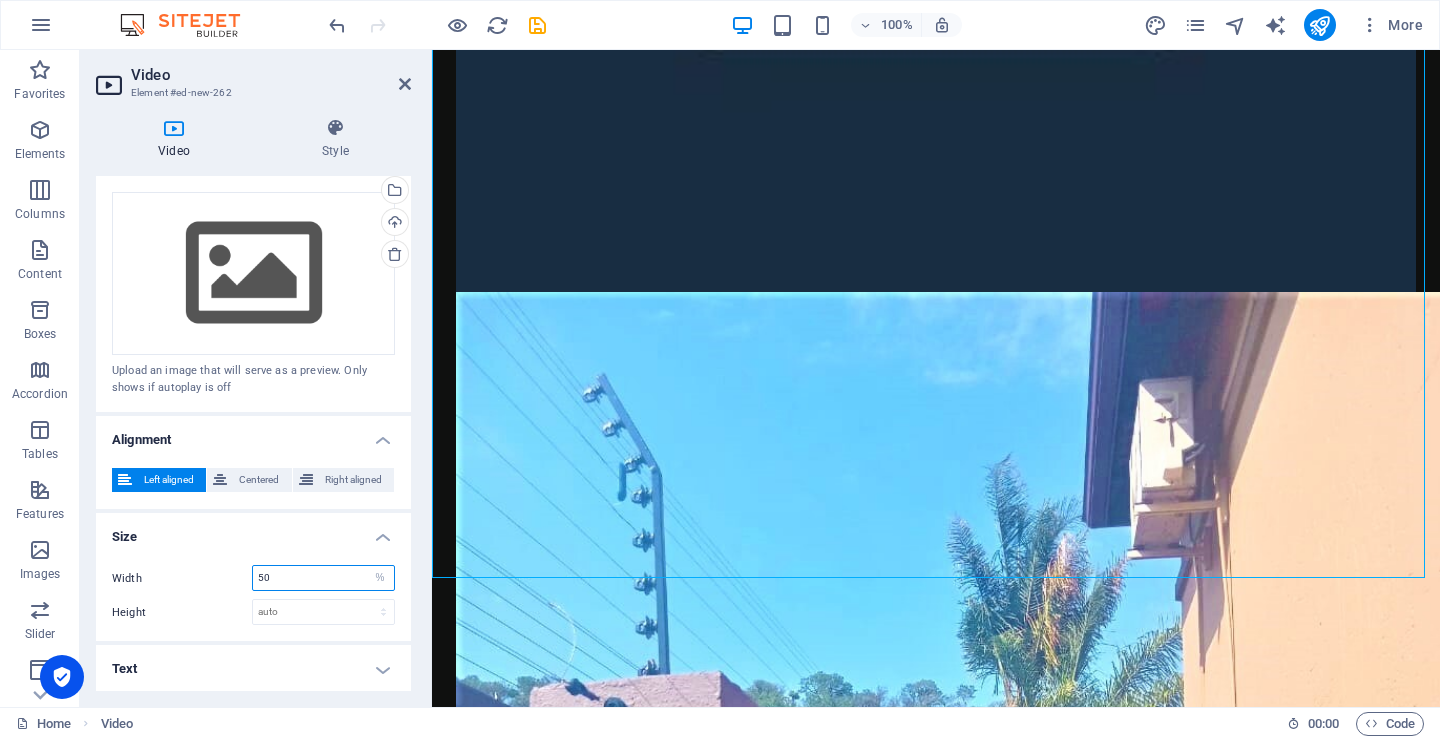 drag, startPoint x: 315, startPoint y: 581, endPoint x: 237, endPoint y: 581, distance: 78 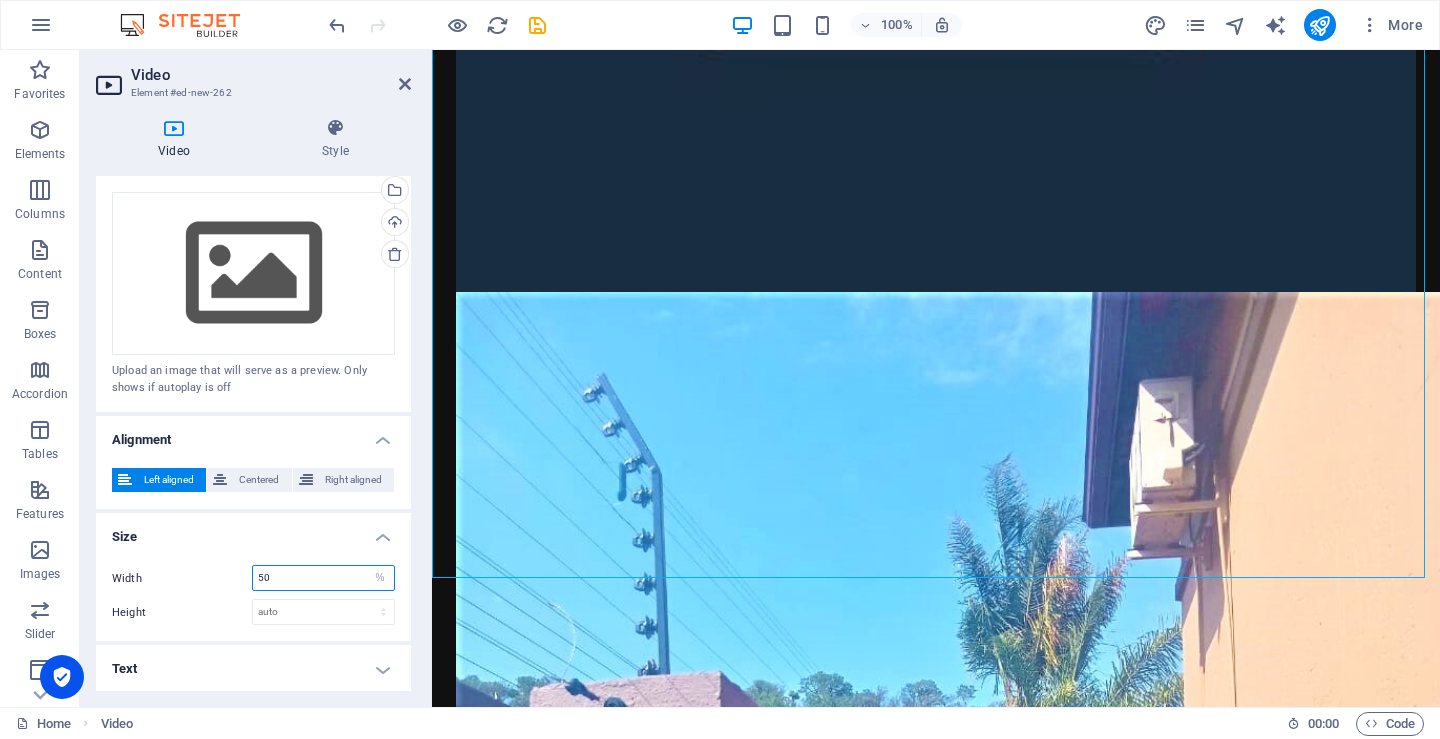 click on "Width 50 auto px %" at bounding box center [253, 578] 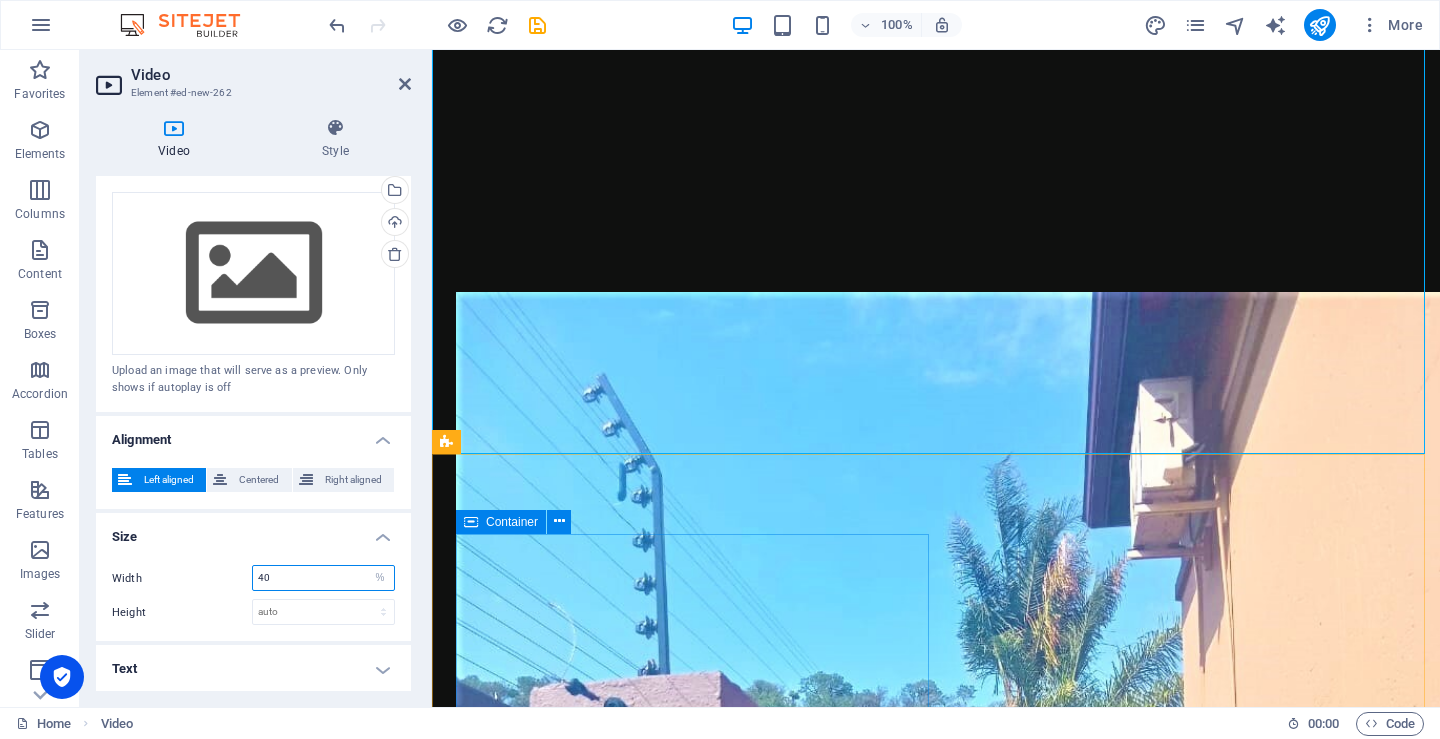 type on "40" 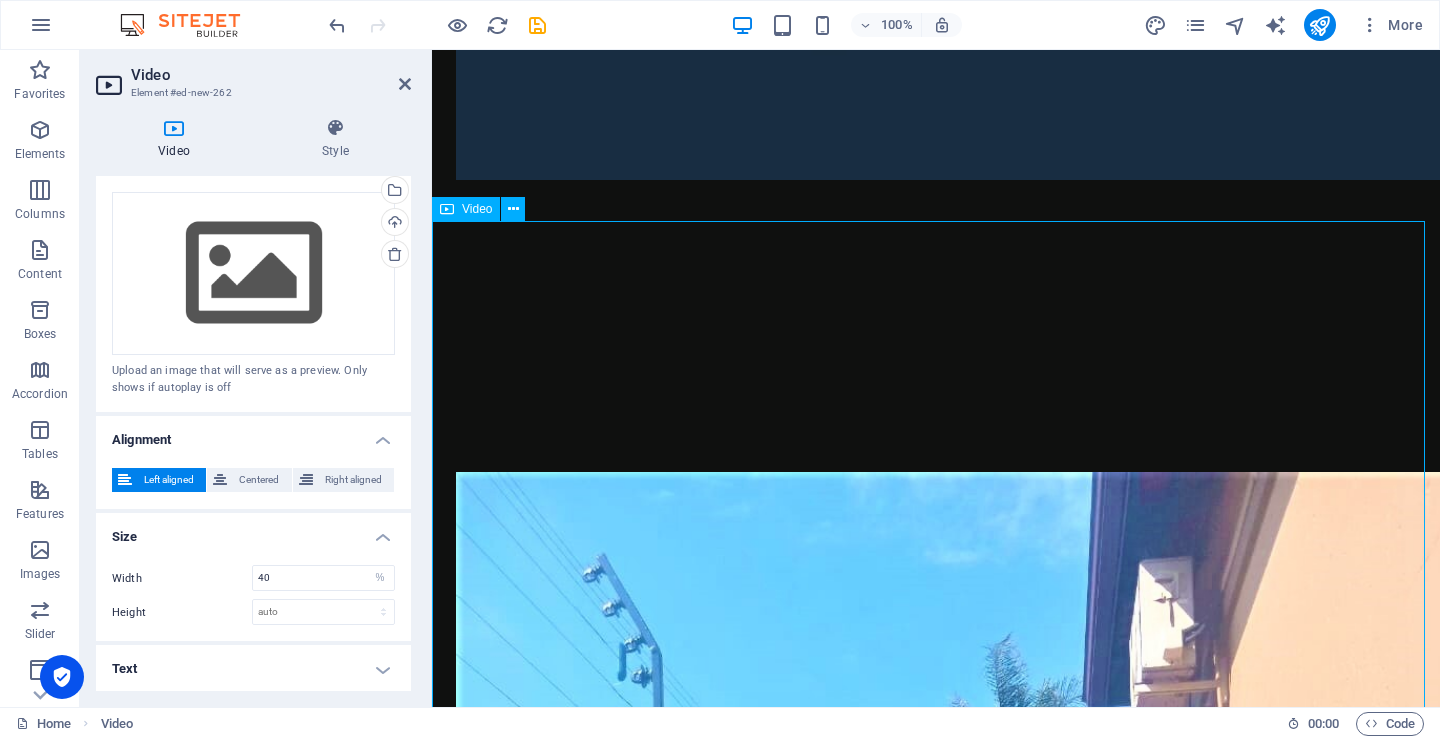 scroll, scrollTop: 1558, scrollLeft: 0, axis: vertical 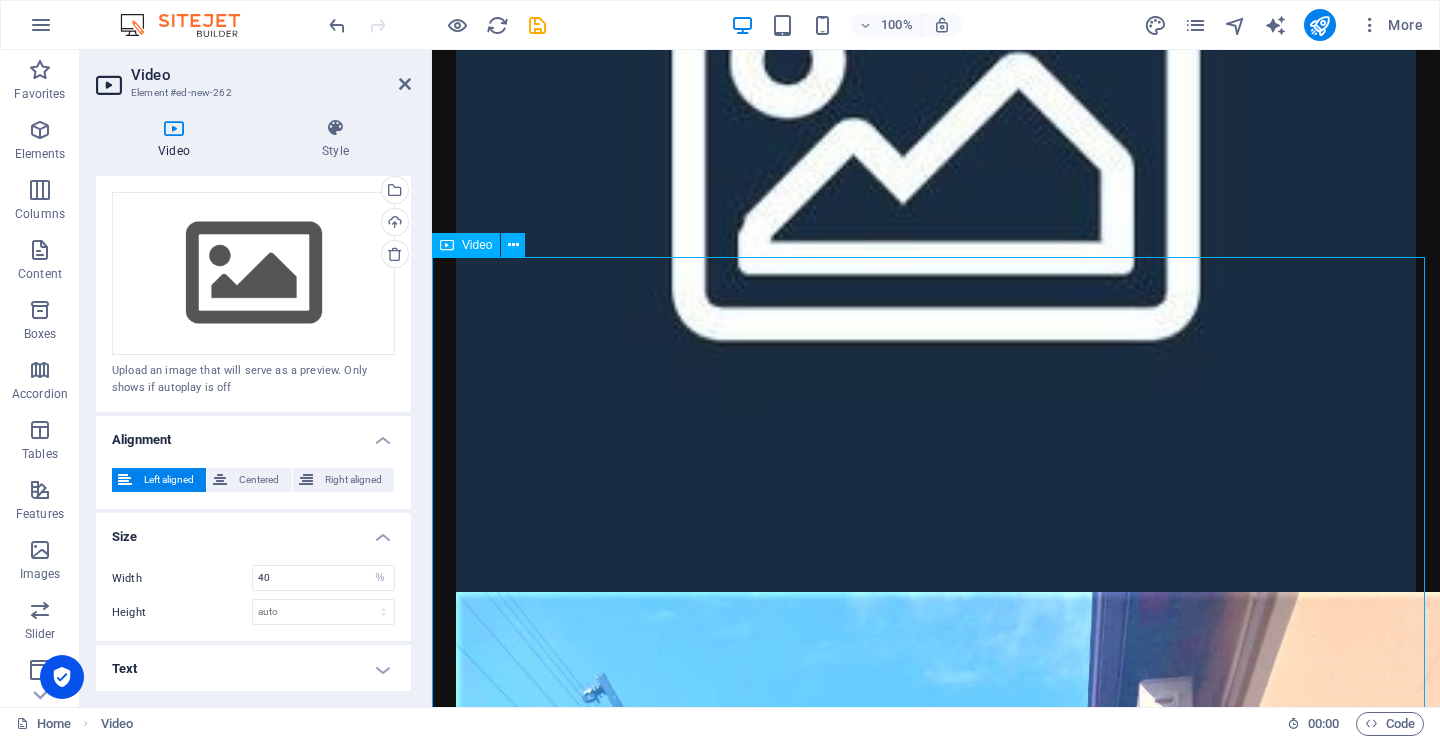 click at bounding box center [936, 2227] 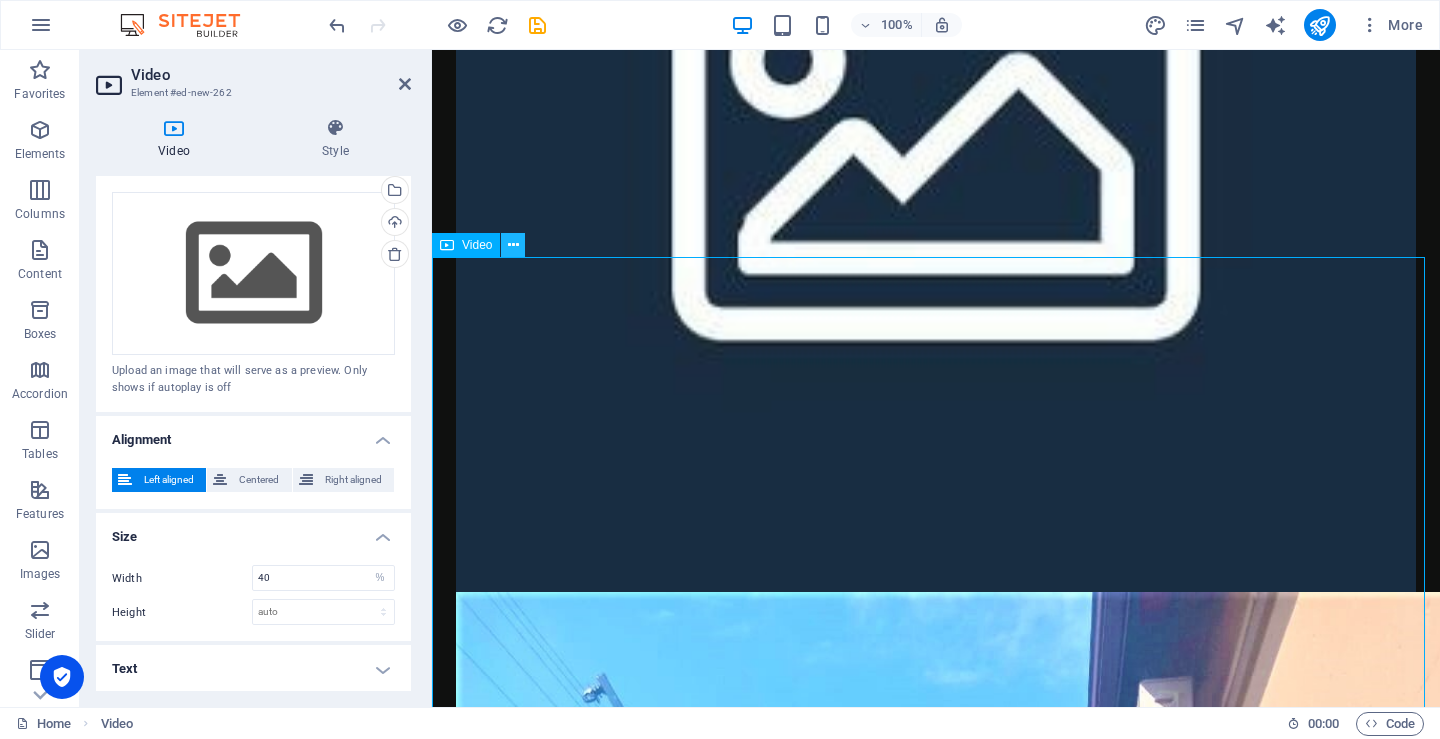 click at bounding box center (513, 245) 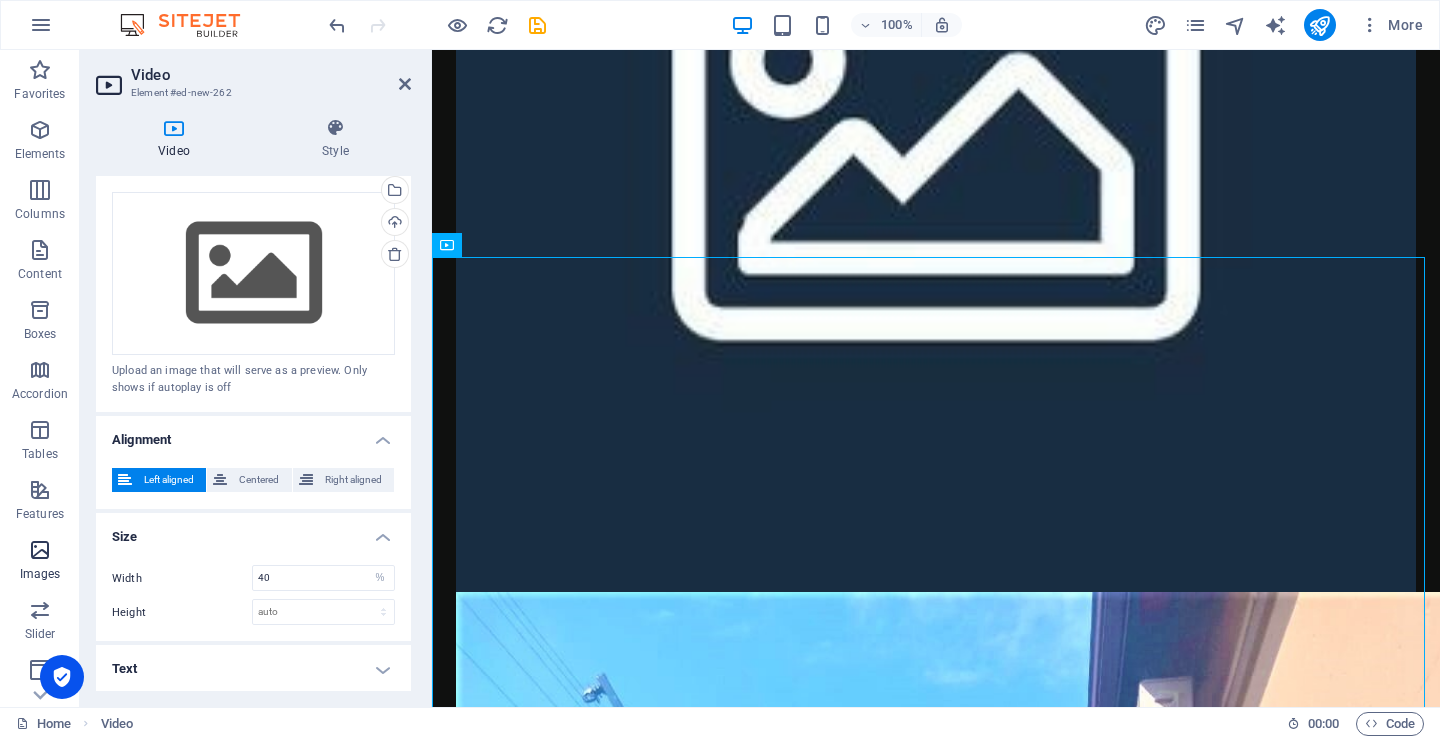 click at bounding box center (40, 550) 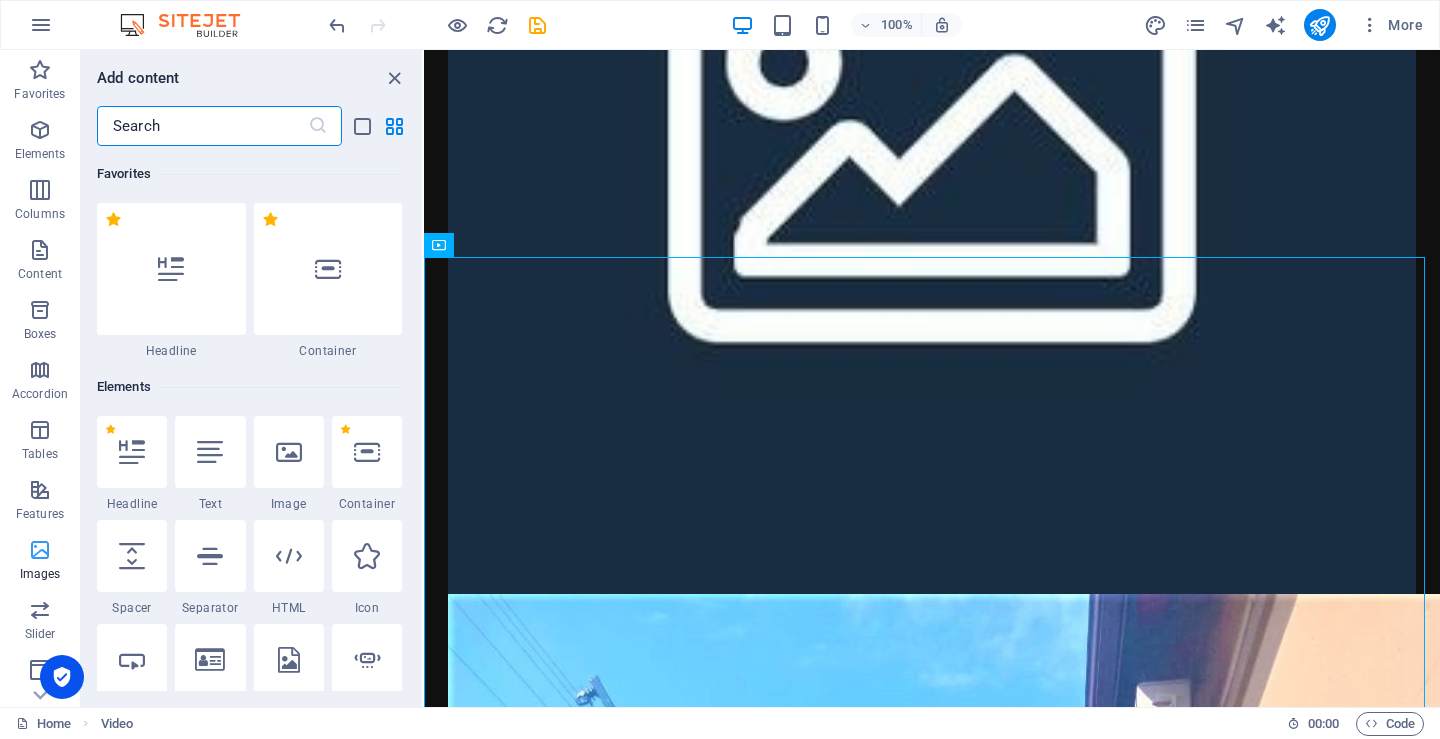 scroll, scrollTop: 1560, scrollLeft: 0, axis: vertical 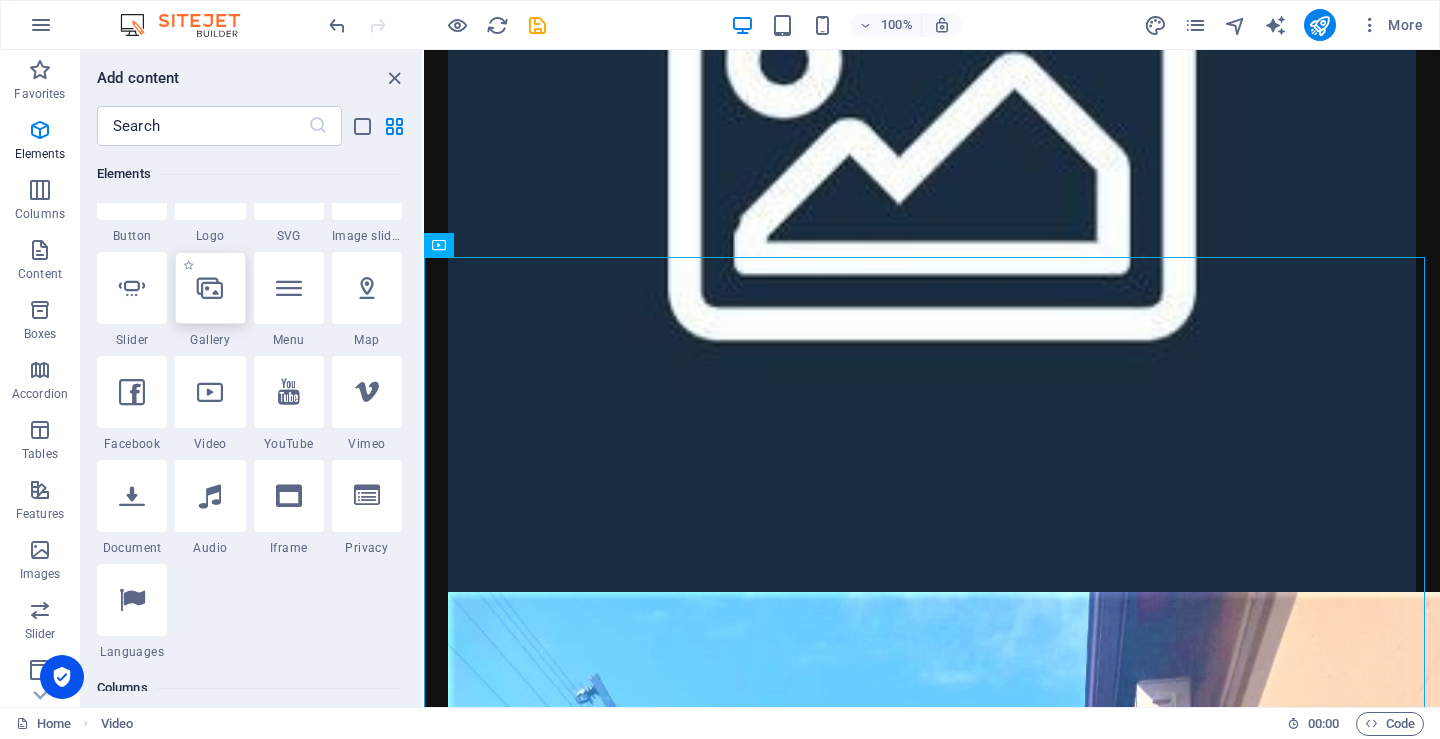 click at bounding box center [210, 288] 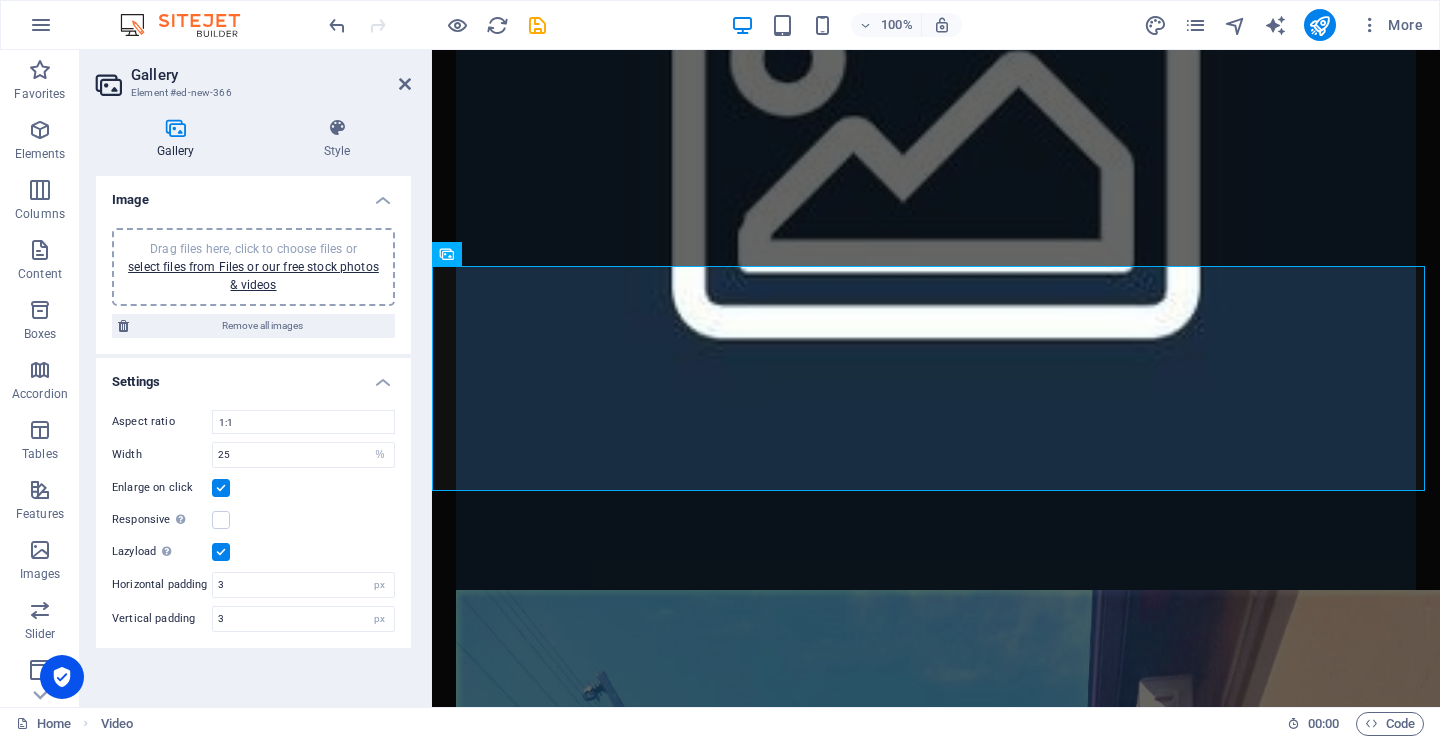 scroll, scrollTop: 2046, scrollLeft: 0, axis: vertical 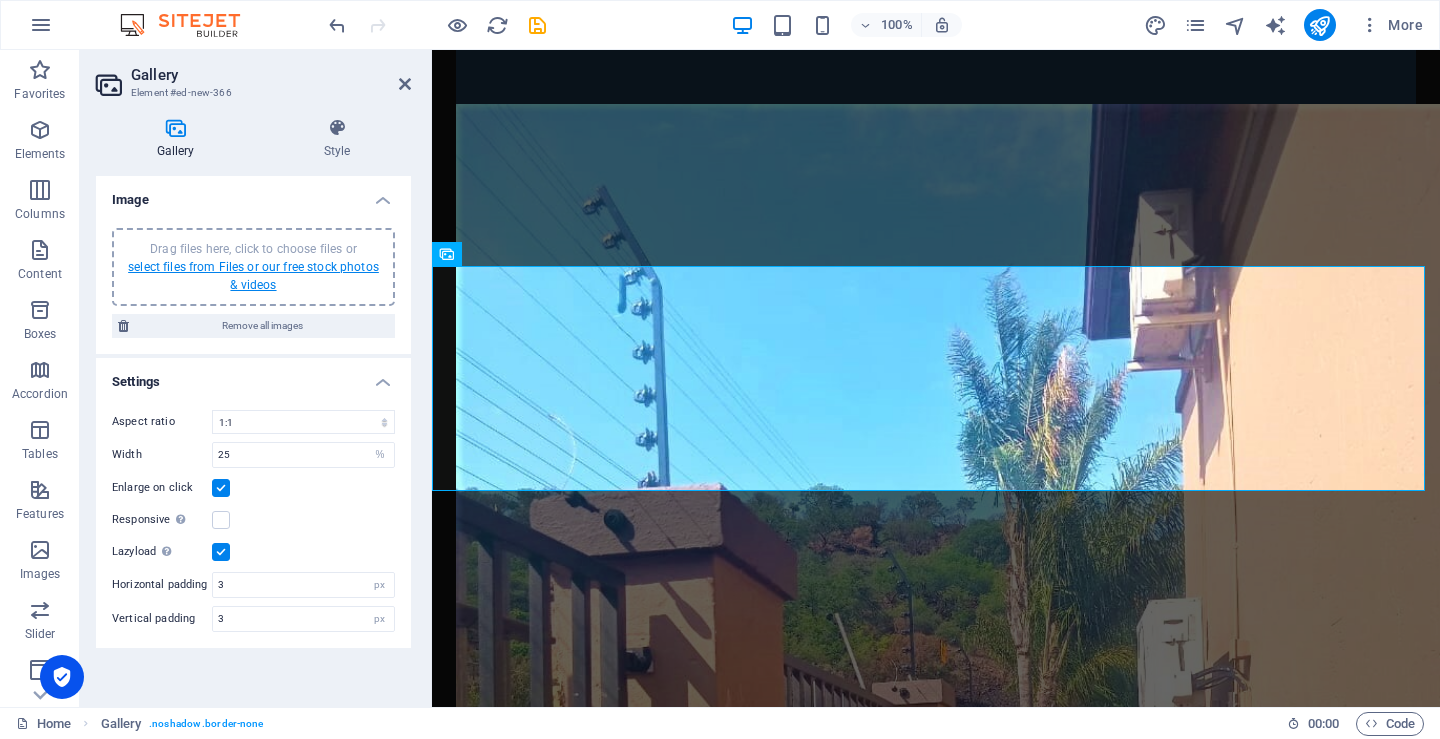 click on "select files from Files or our free stock photos & videos" at bounding box center [253, 276] 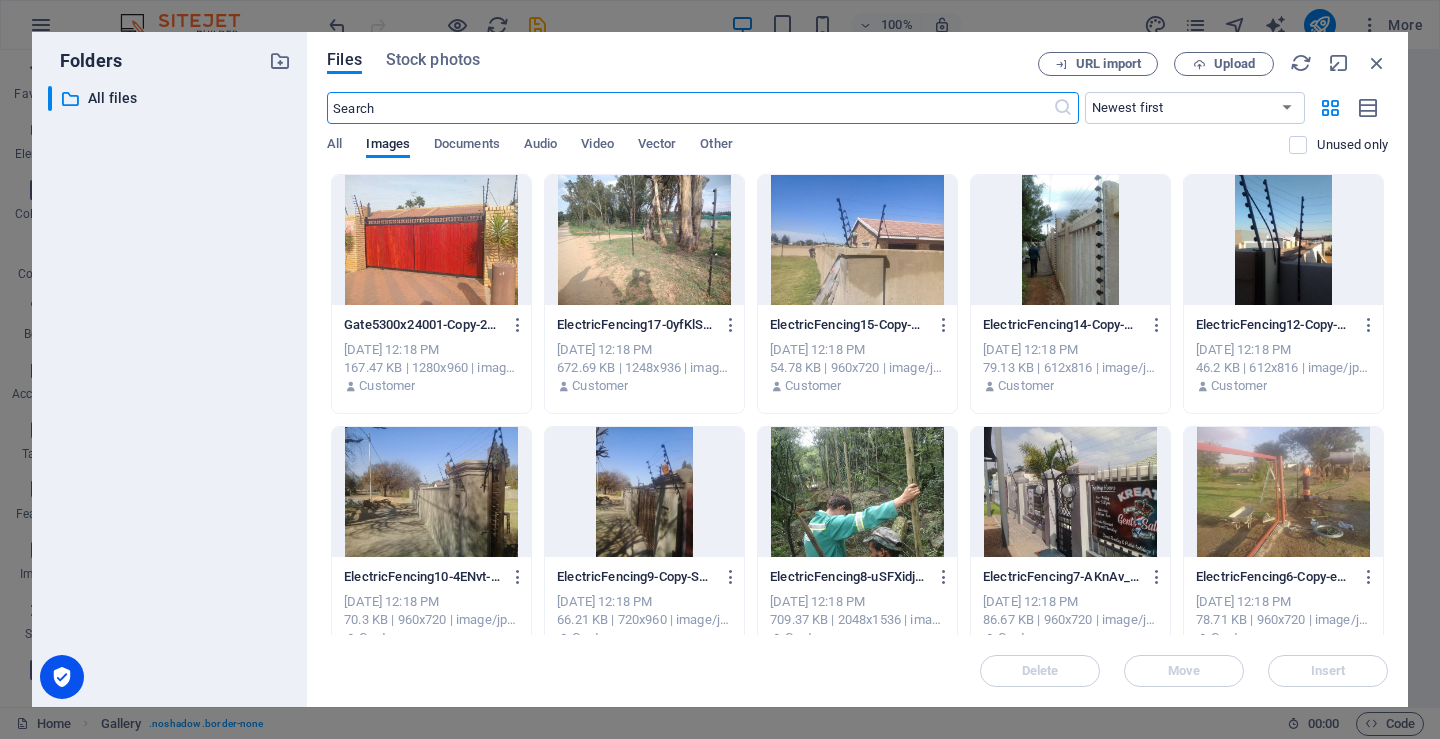 scroll, scrollTop: 2018, scrollLeft: 0, axis: vertical 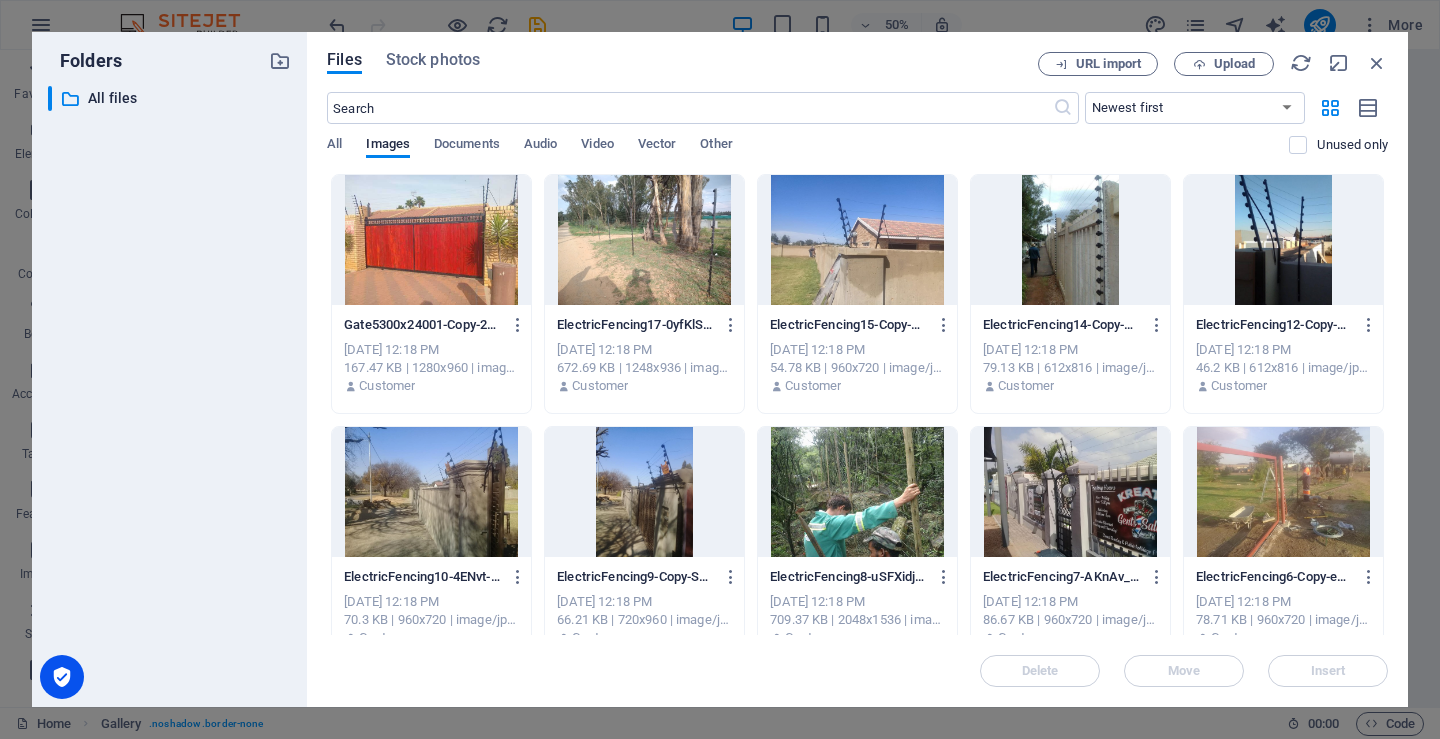 click at bounding box center [431, 240] 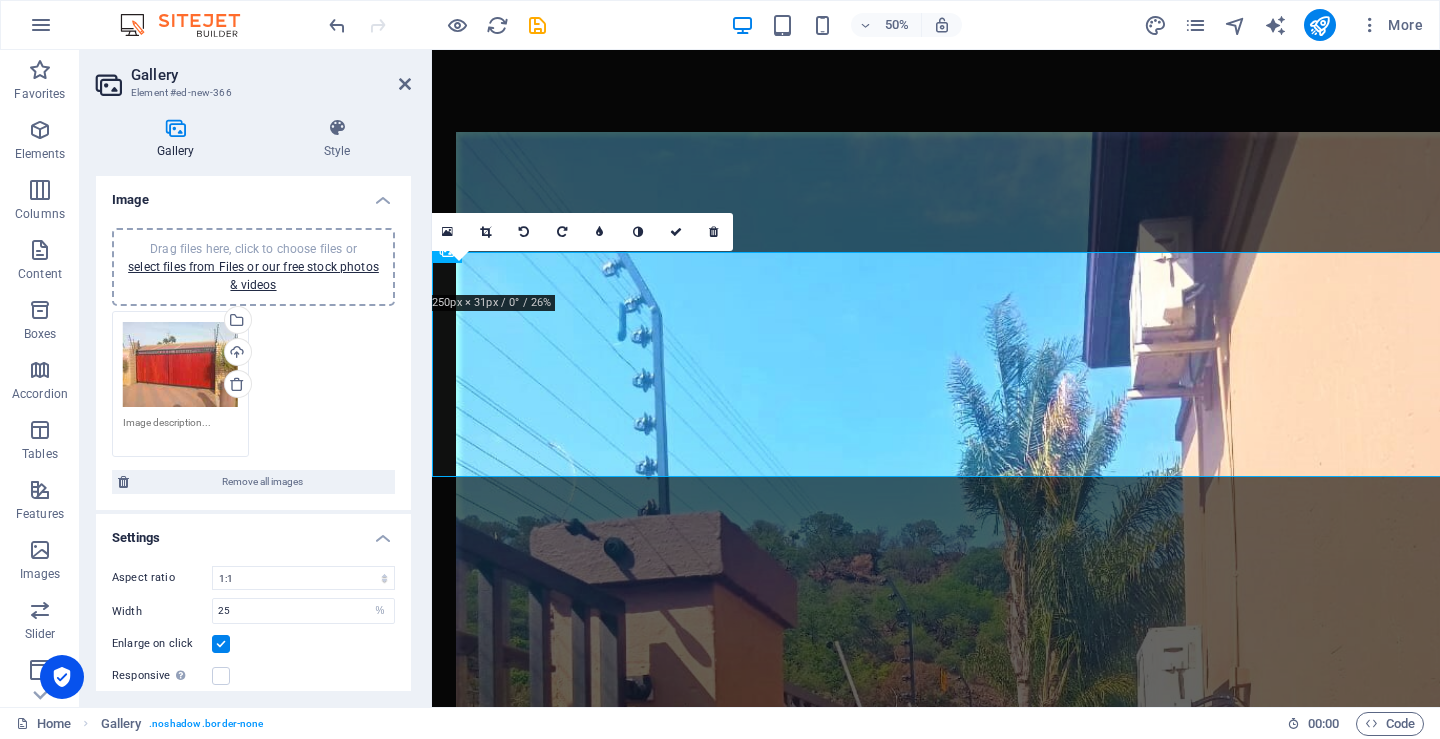 scroll, scrollTop: 2046, scrollLeft: 0, axis: vertical 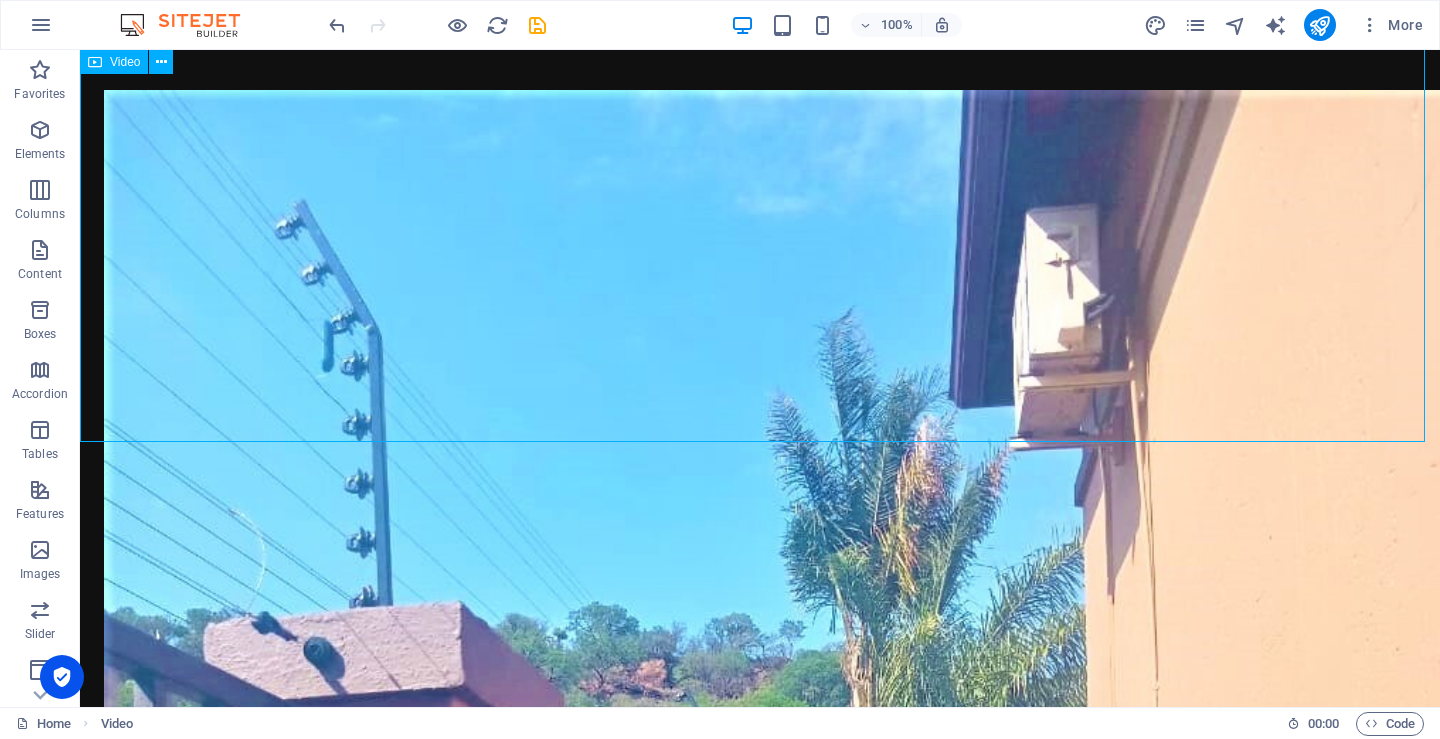 drag, startPoint x: 380, startPoint y: 261, endPoint x: 898, endPoint y: 227, distance: 519.1146 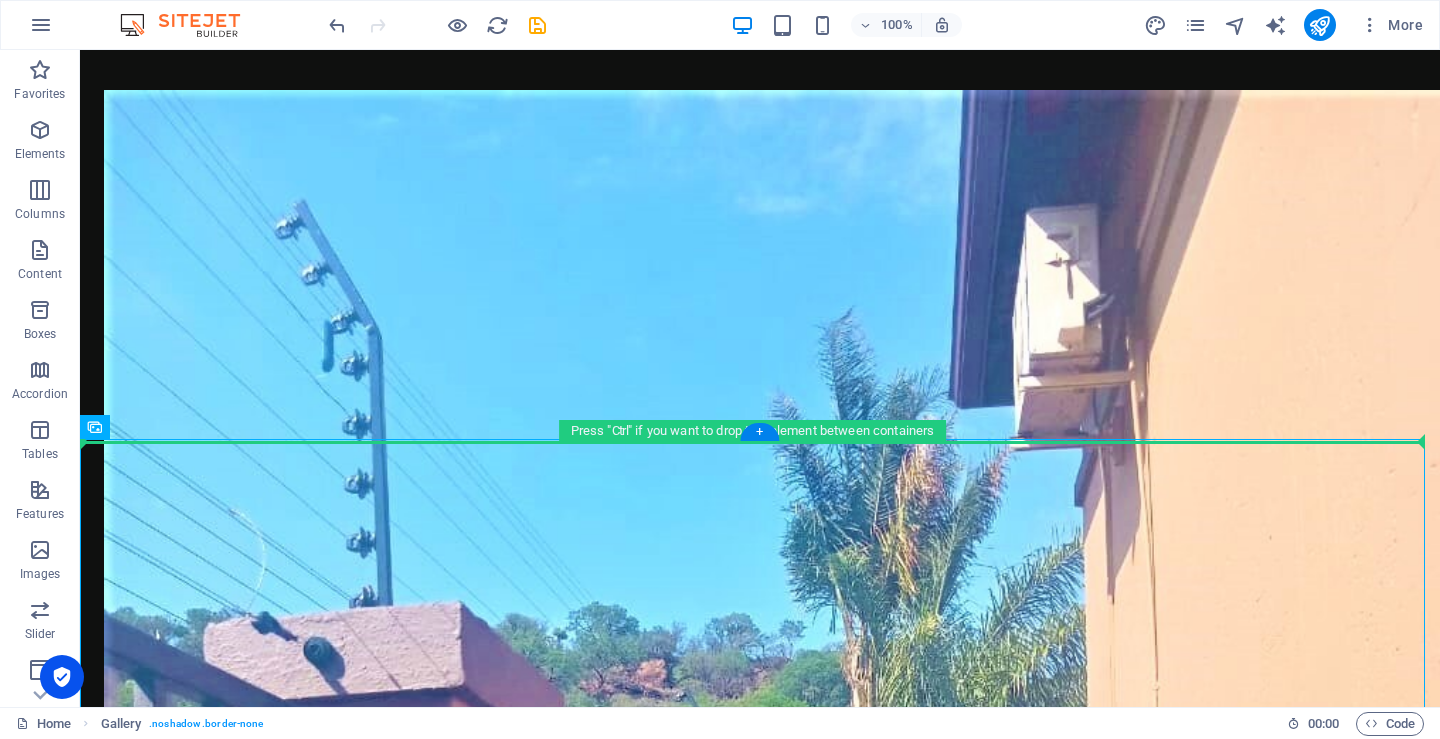 drag, startPoint x: 270, startPoint y: 515, endPoint x: 811, endPoint y: 276, distance: 591.4406 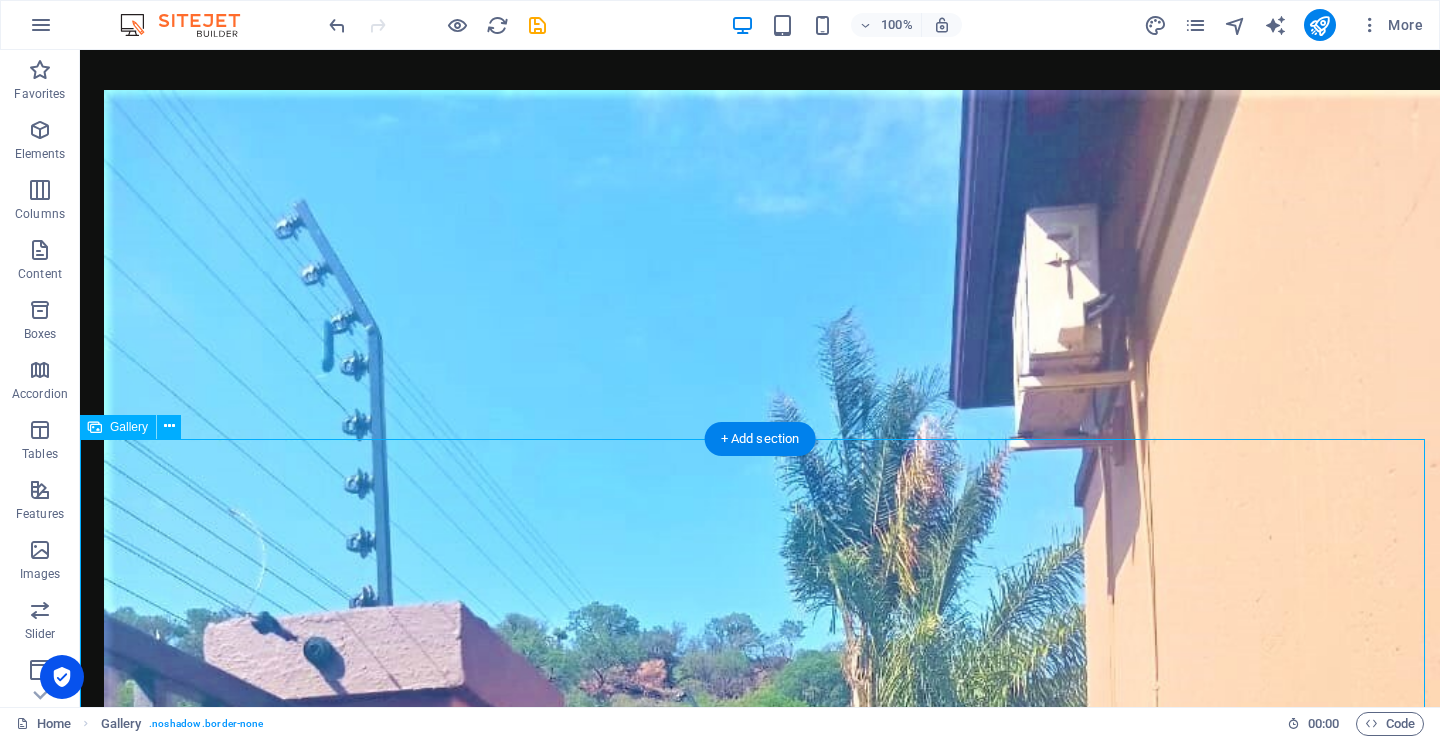 drag, startPoint x: 231, startPoint y: 537, endPoint x: 211, endPoint y: 499, distance: 42.941822 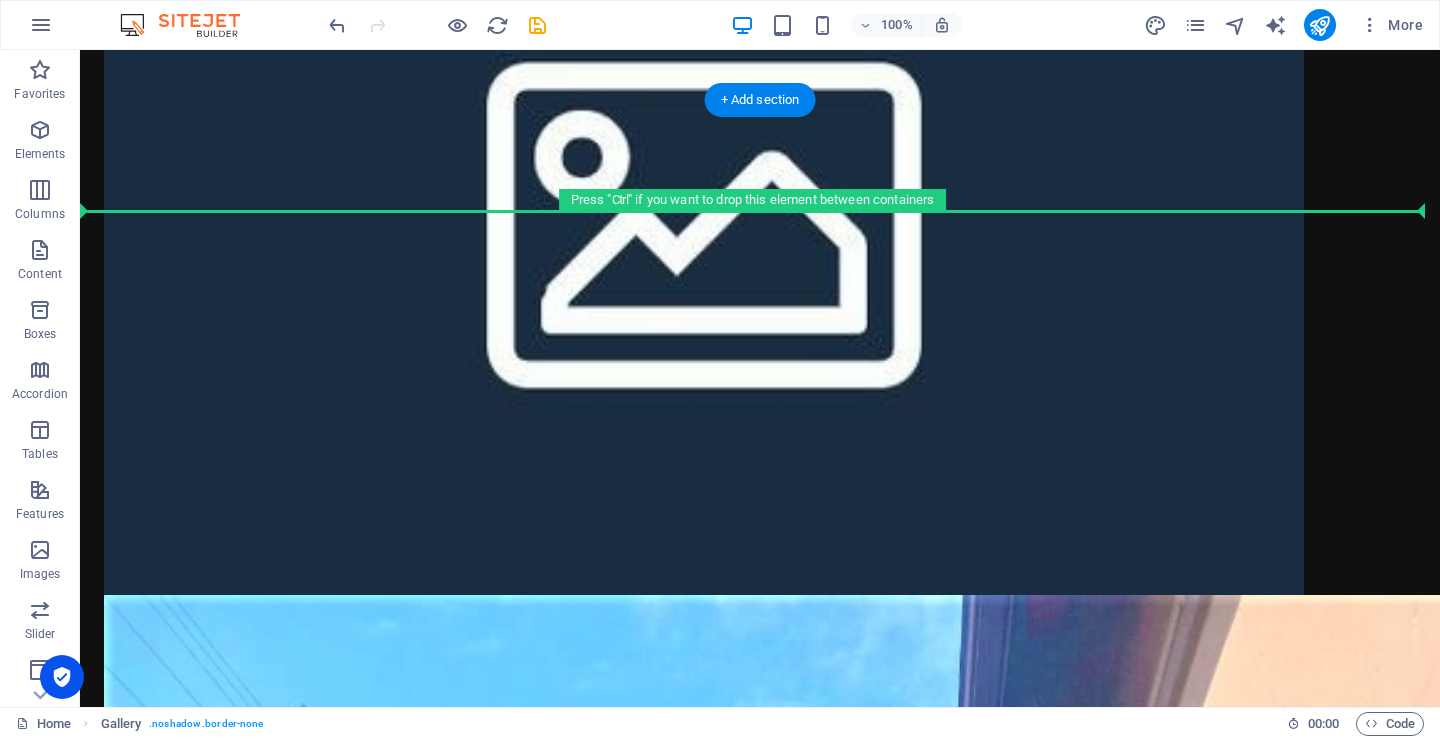 scroll, scrollTop: 1407, scrollLeft: 0, axis: vertical 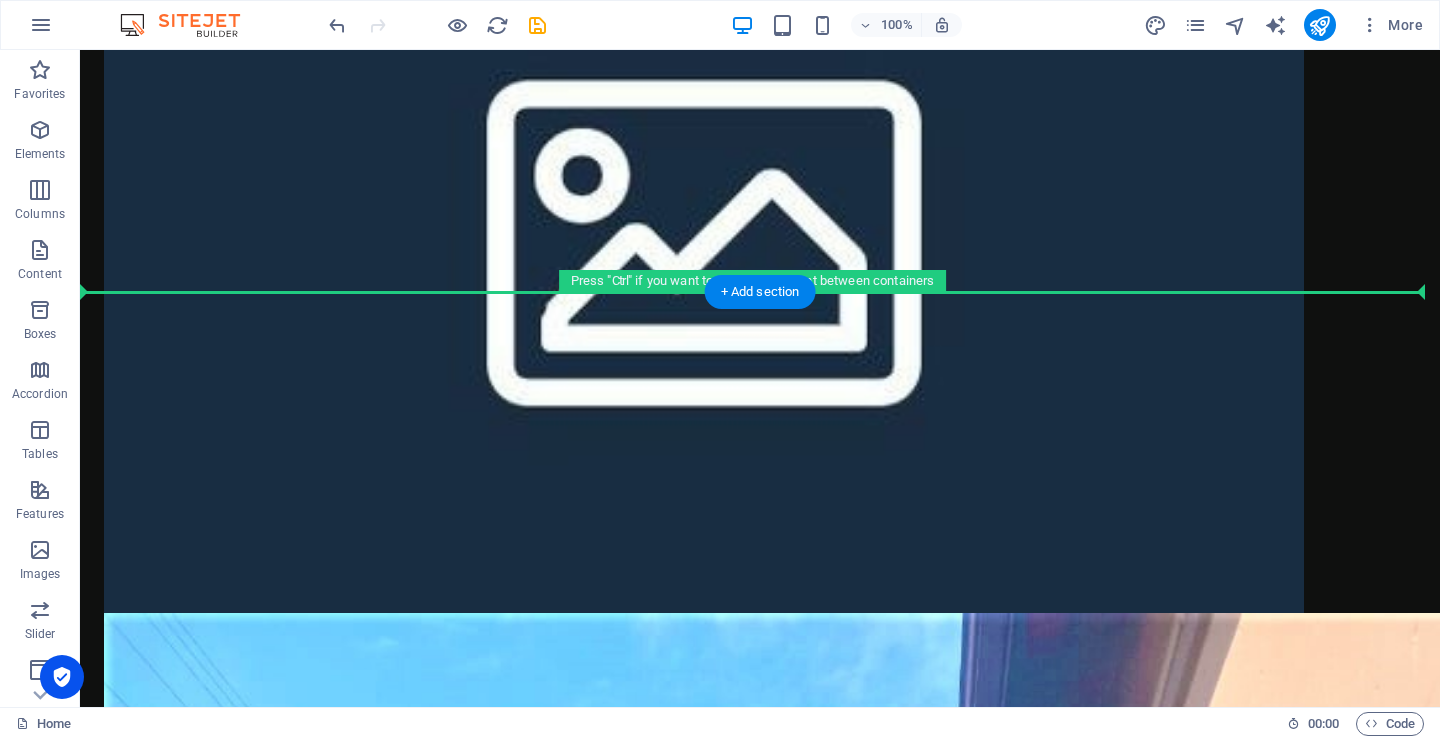 drag, startPoint x: 177, startPoint y: 482, endPoint x: 711, endPoint y: 356, distance: 548.6638 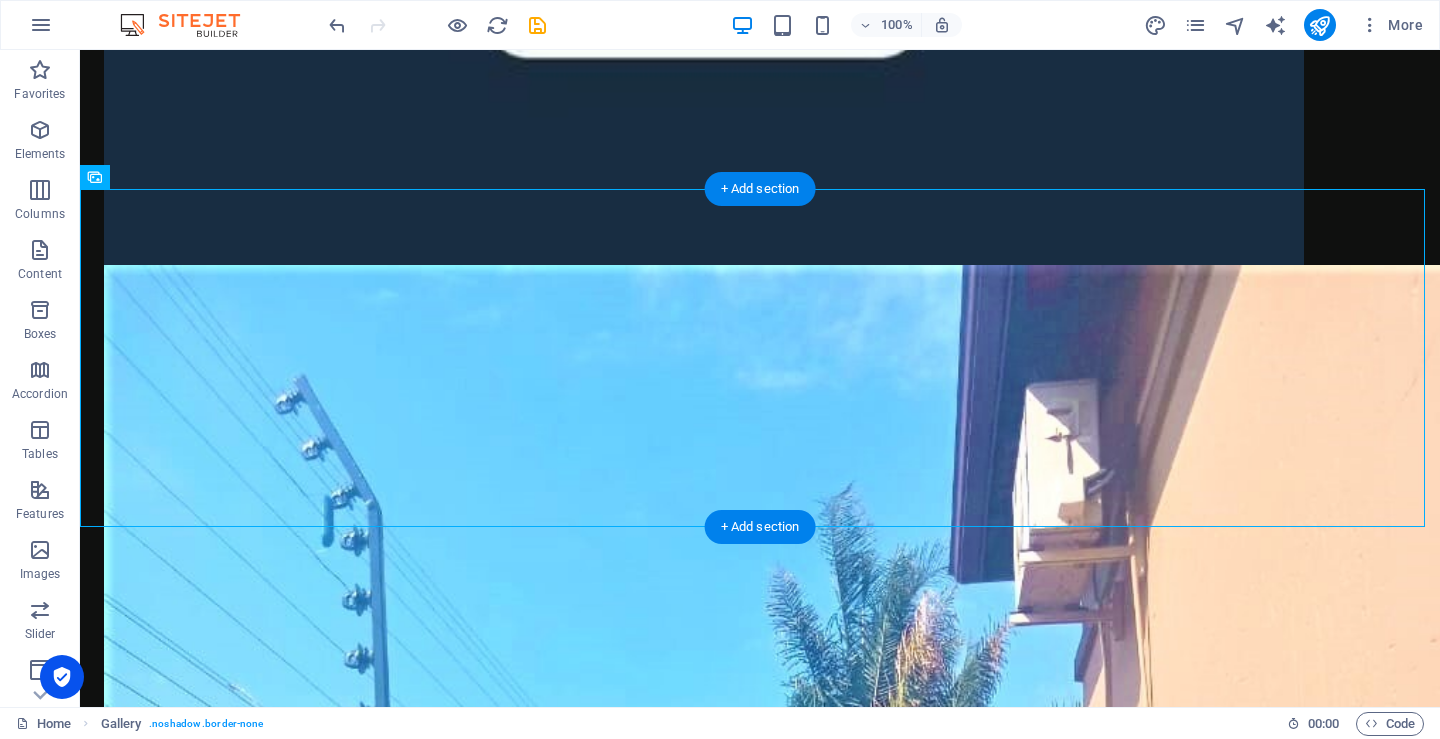 scroll, scrollTop: 1507, scrollLeft: 0, axis: vertical 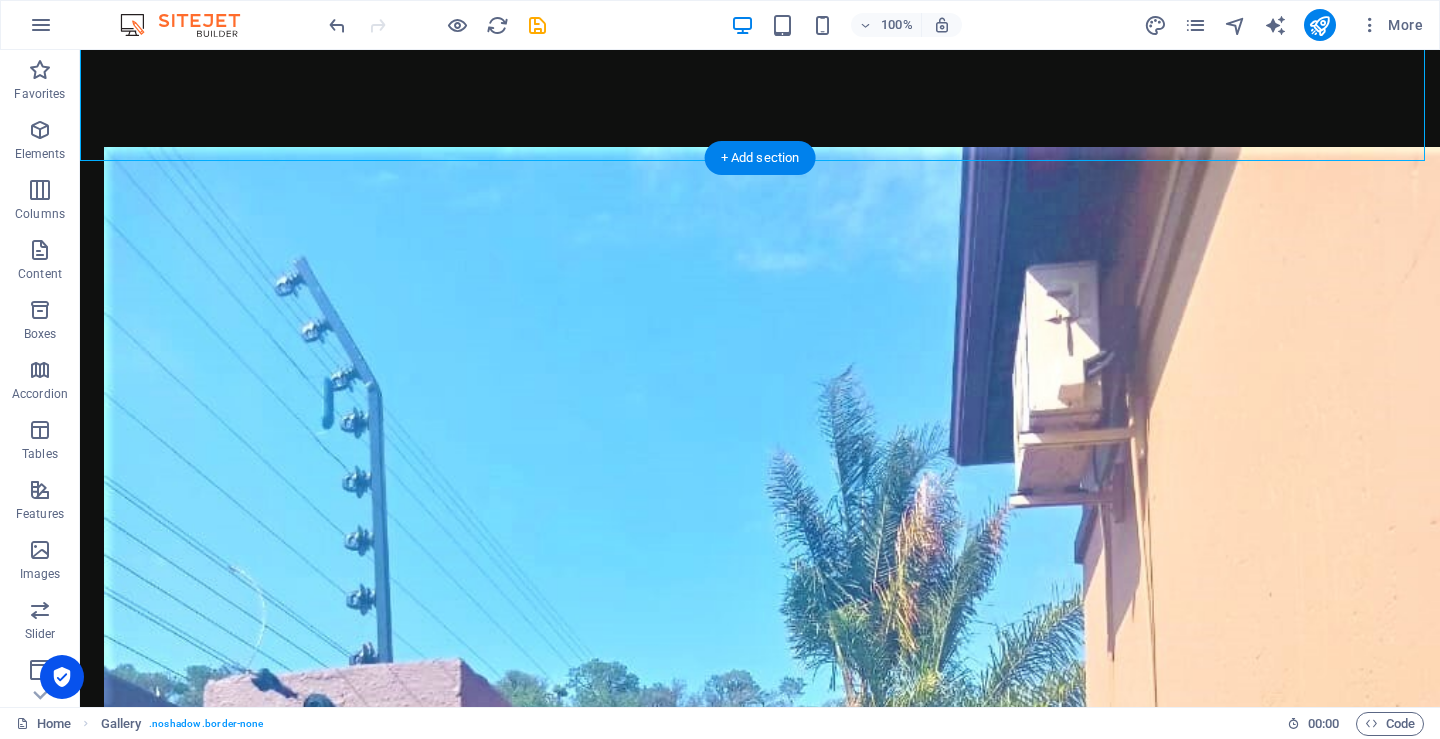 drag, startPoint x: 176, startPoint y: 225, endPoint x: 848, endPoint y: 506, distance: 728.3852 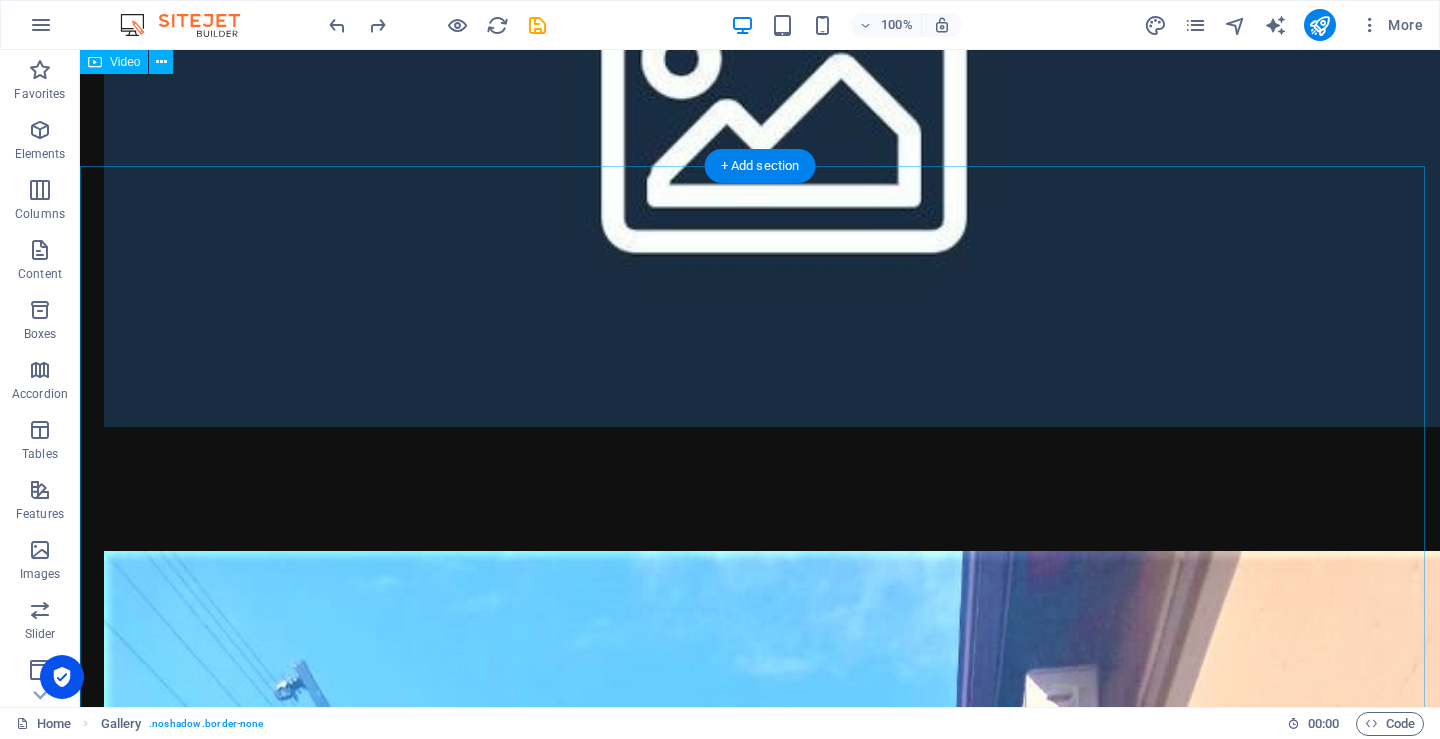 scroll, scrollTop: 1467, scrollLeft: 0, axis: vertical 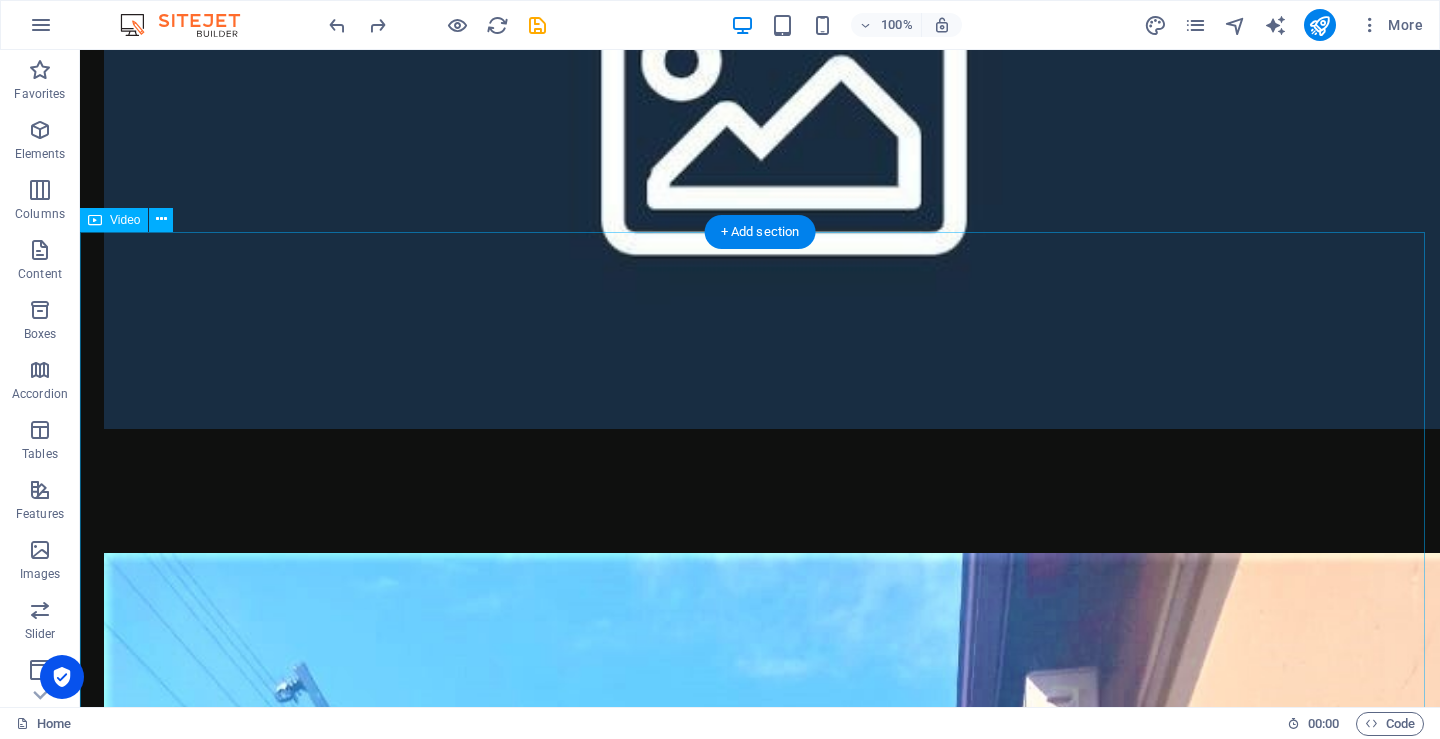 click at bounding box center [760, 2692] 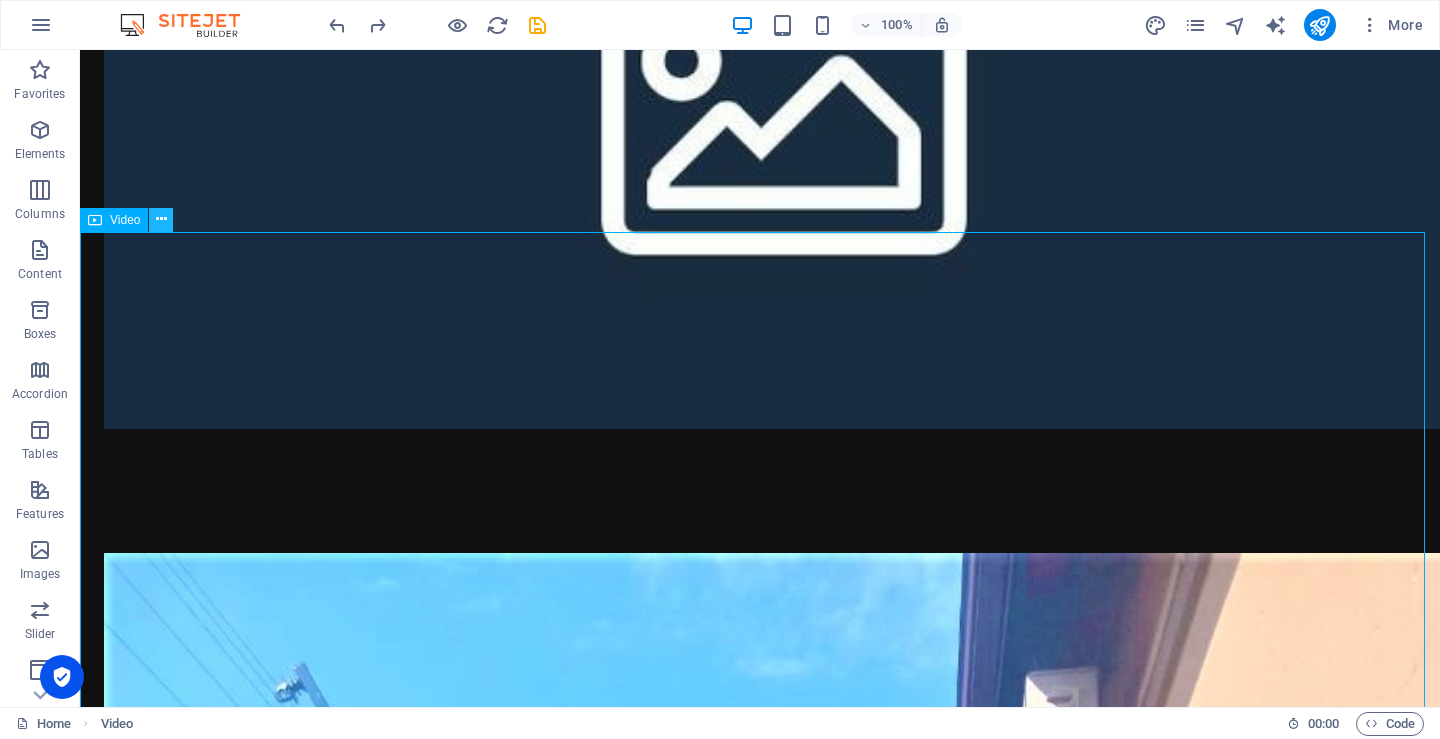 click at bounding box center (161, 219) 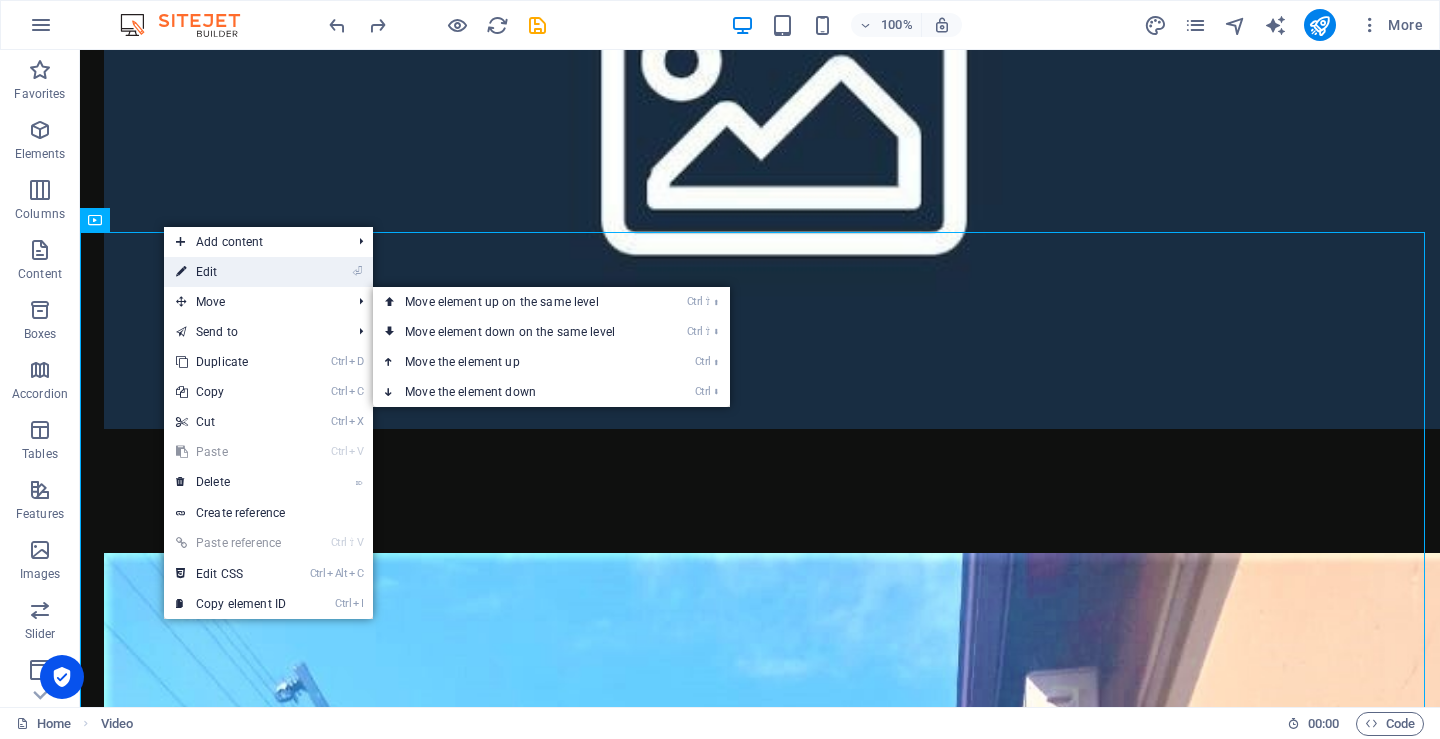 click on "⏎  Edit" at bounding box center [231, 272] 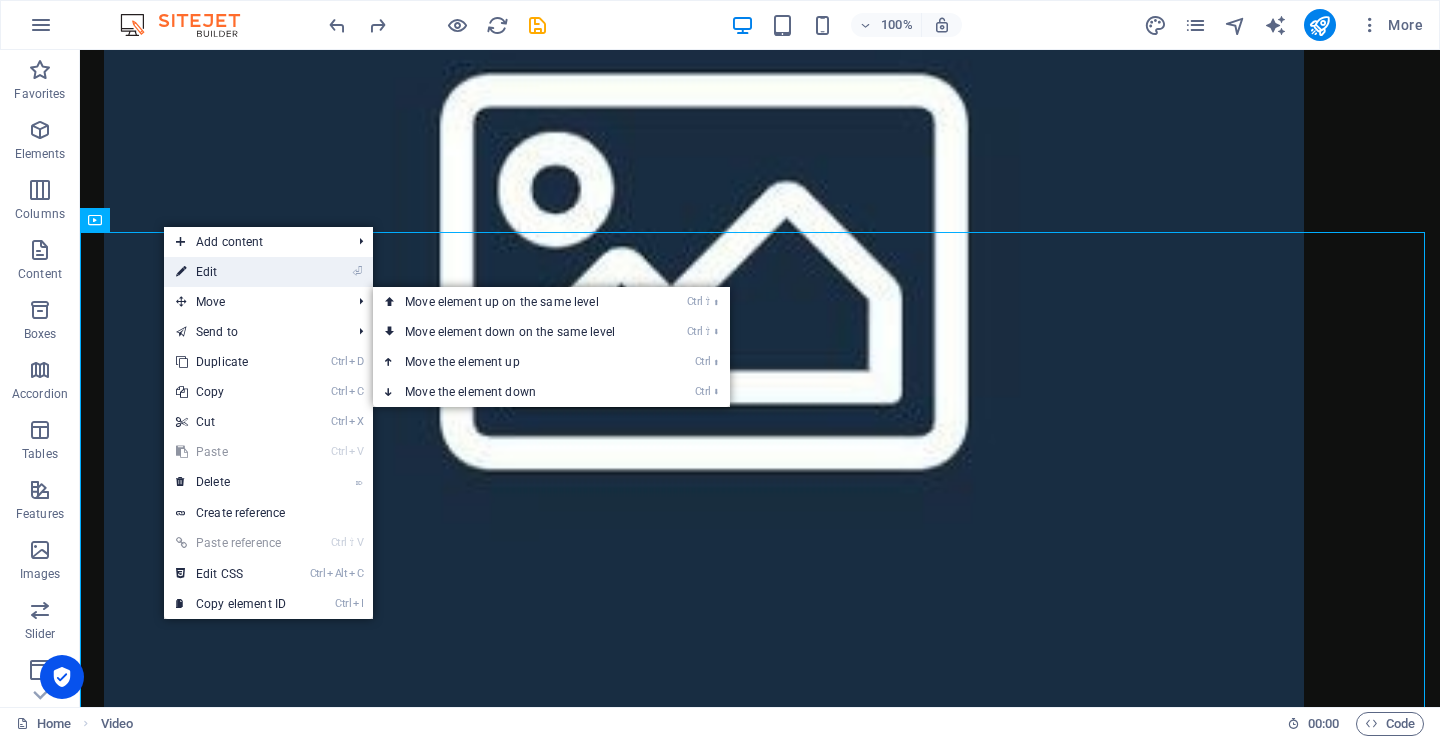 select on "%" 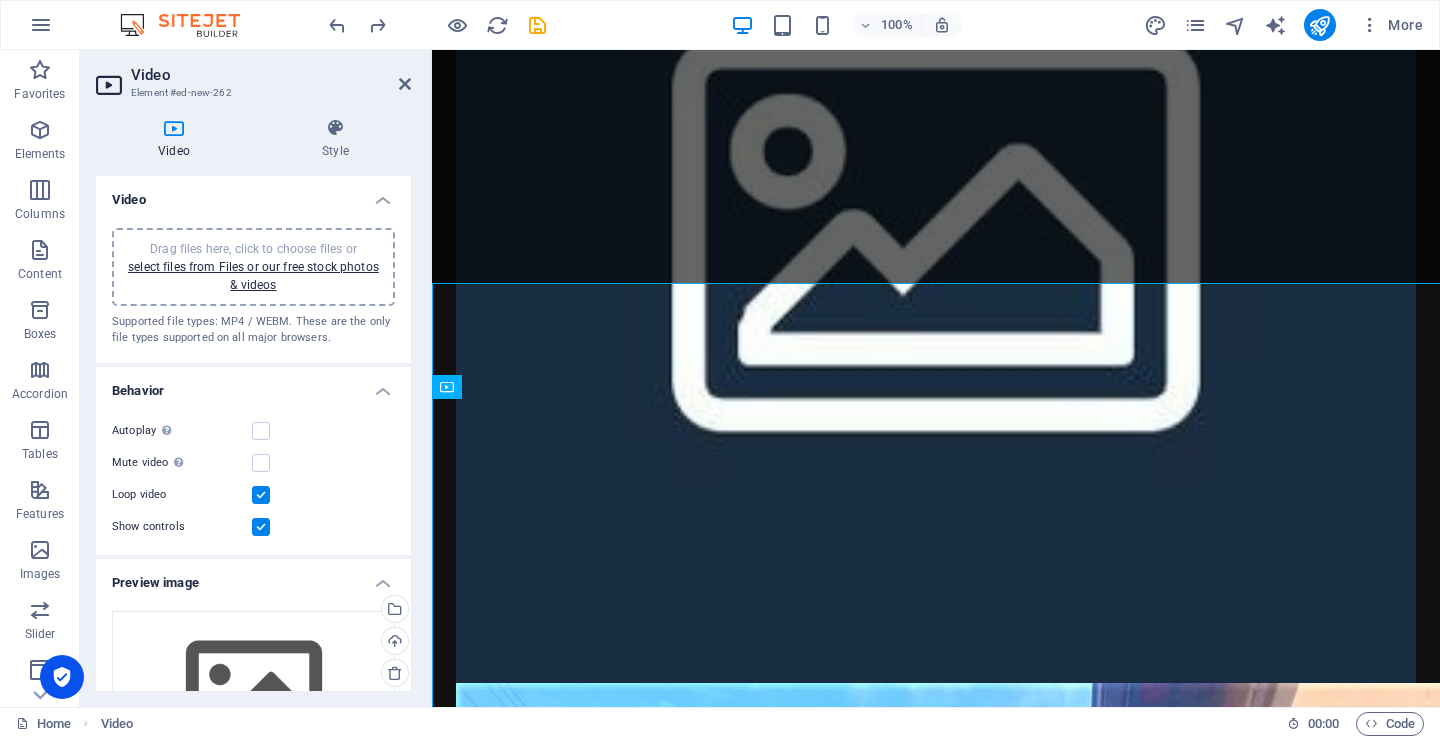 scroll, scrollTop: 1416, scrollLeft: 0, axis: vertical 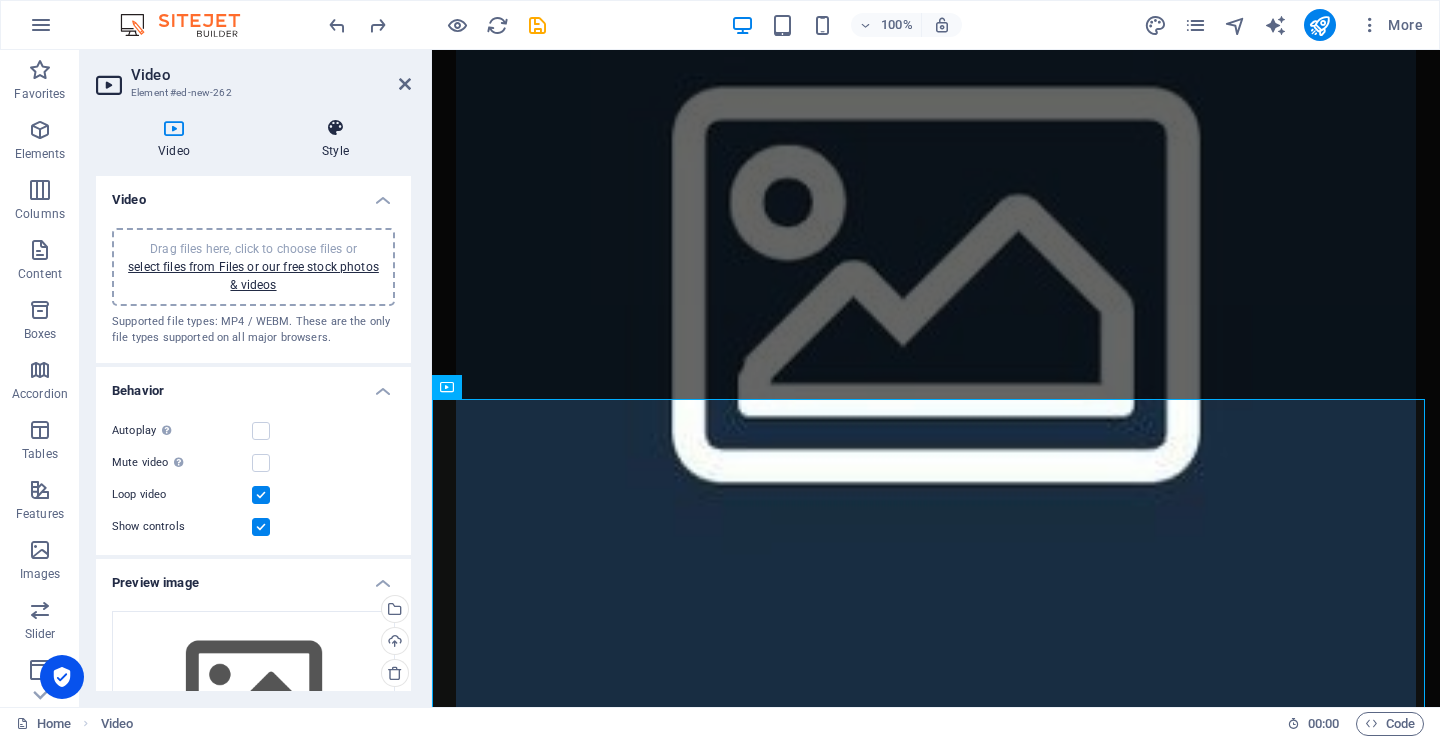 click at bounding box center (335, 128) 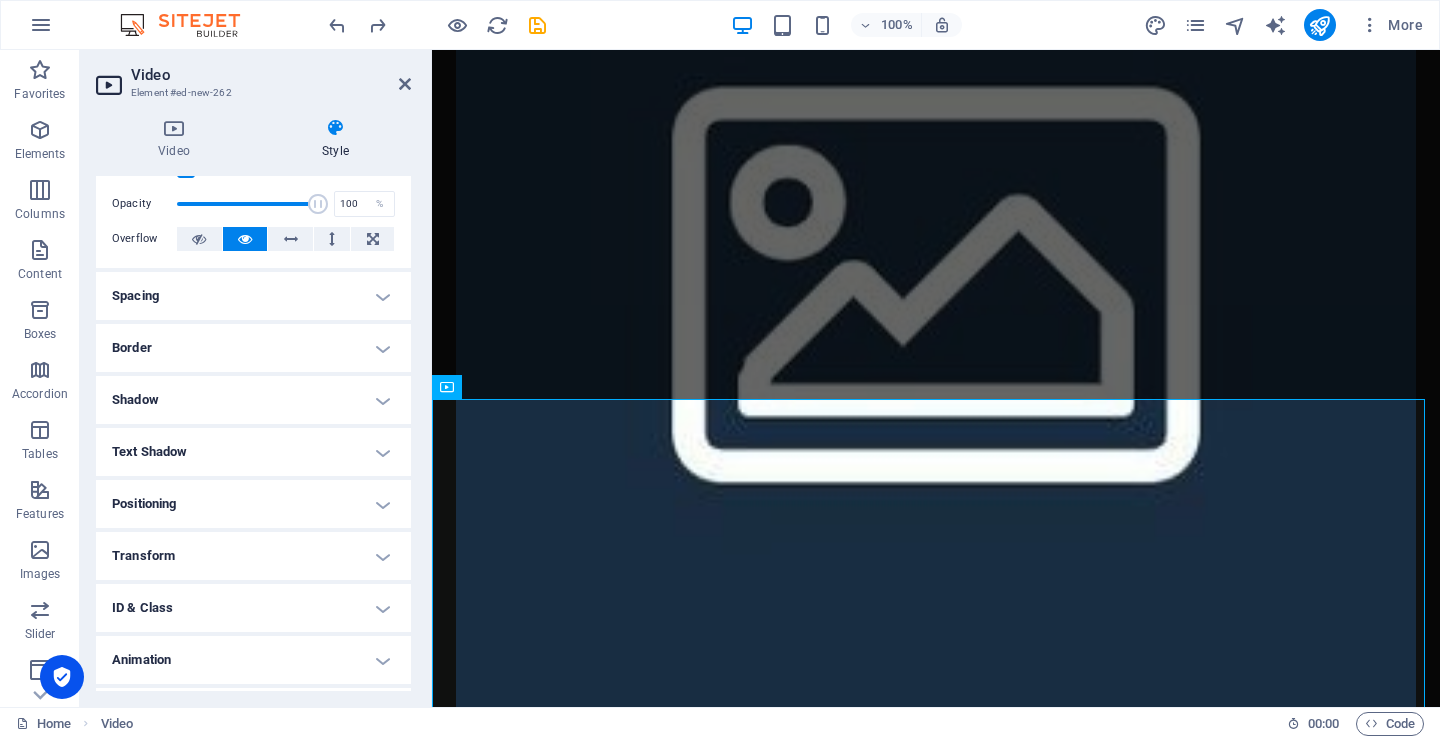 scroll, scrollTop: 100, scrollLeft: 0, axis: vertical 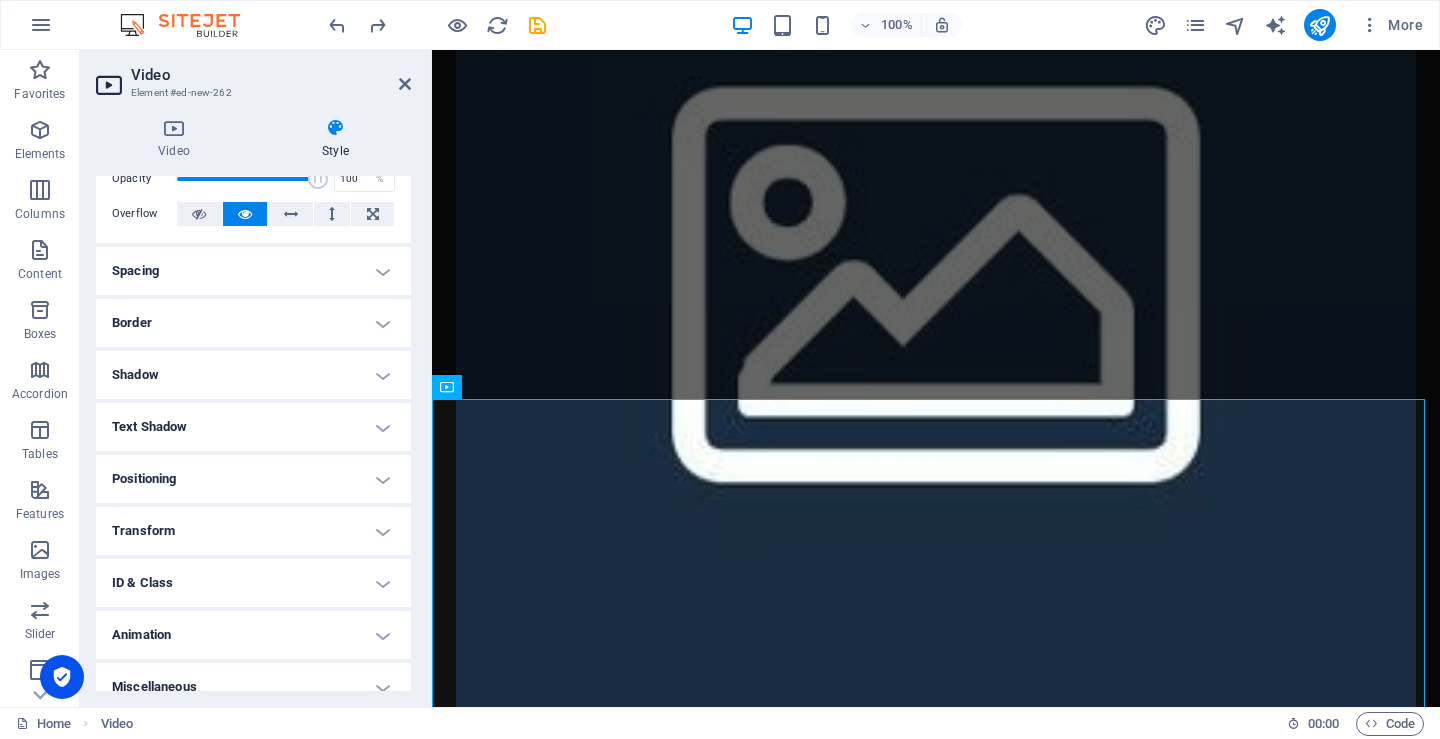 click on "Positioning" at bounding box center [253, 479] 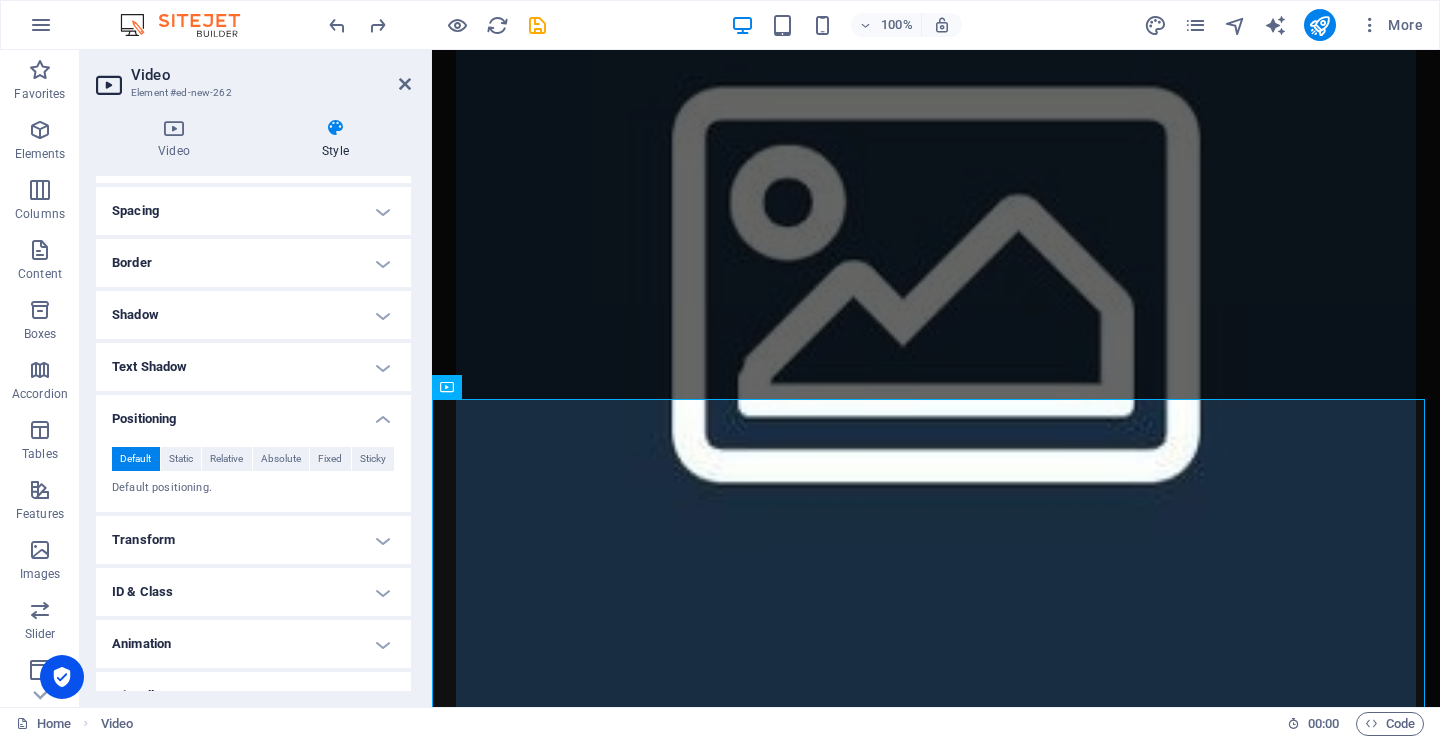 scroll, scrollTop: 189, scrollLeft: 0, axis: vertical 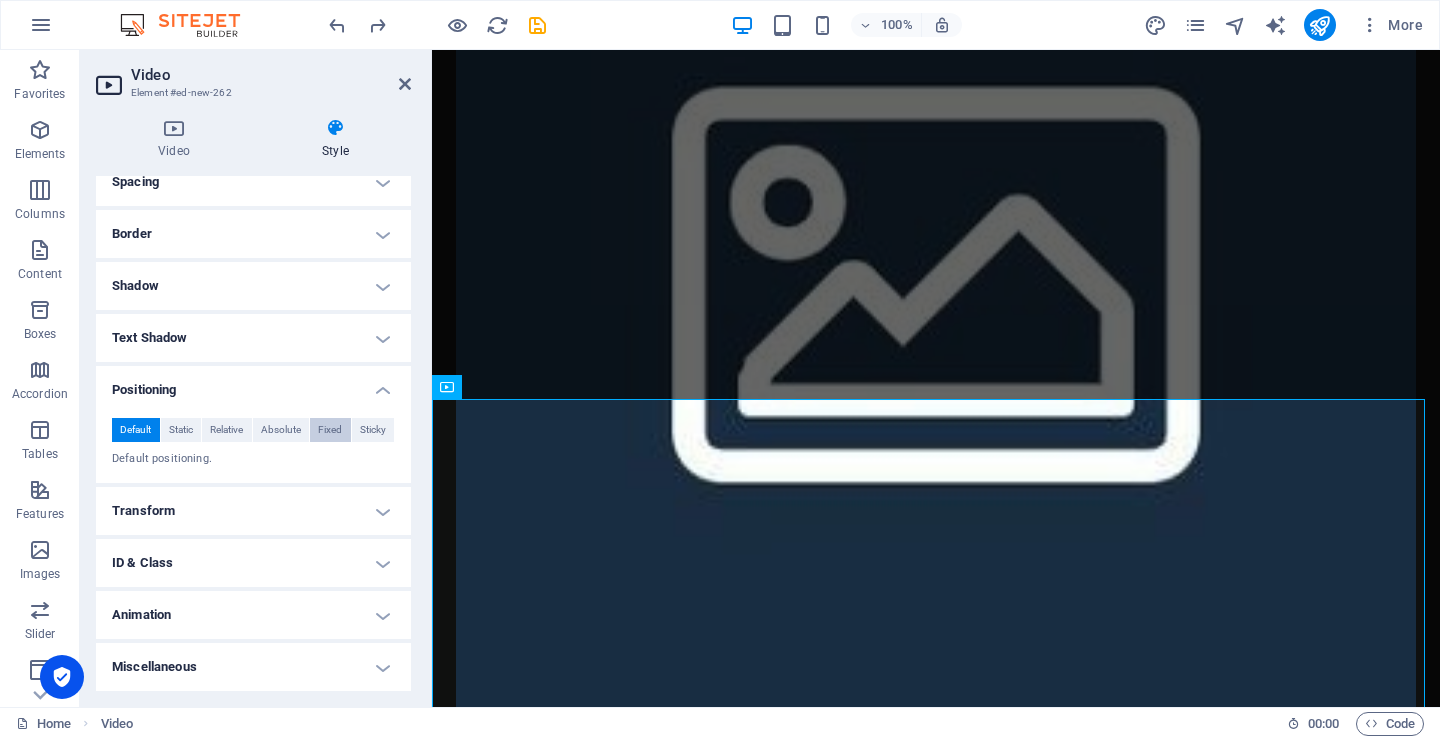 click on "Fixed" at bounding box center (330, 430) 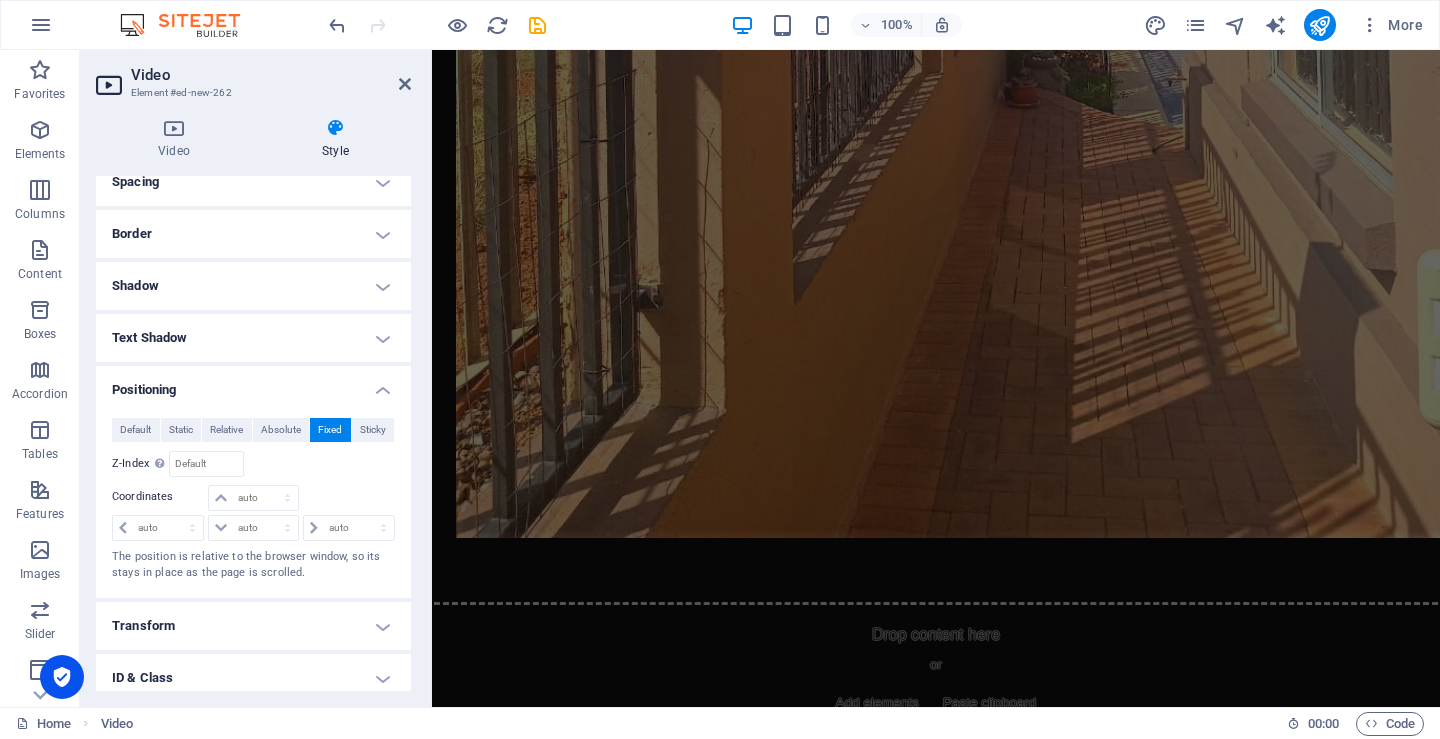 scroll, scrollTop: 4786, scrollLeft: 0, axis: vertical 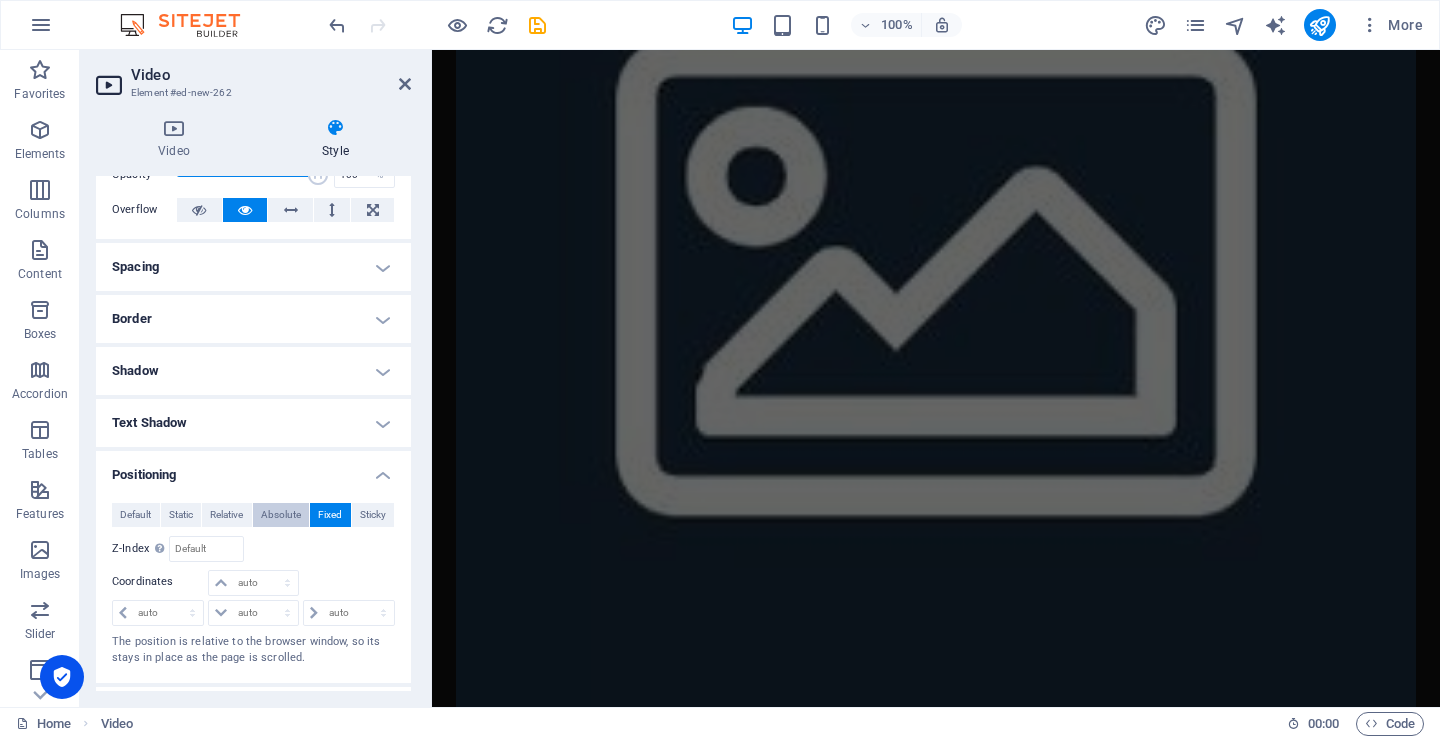 click on "Absolute" at bounding box center [281, 515] 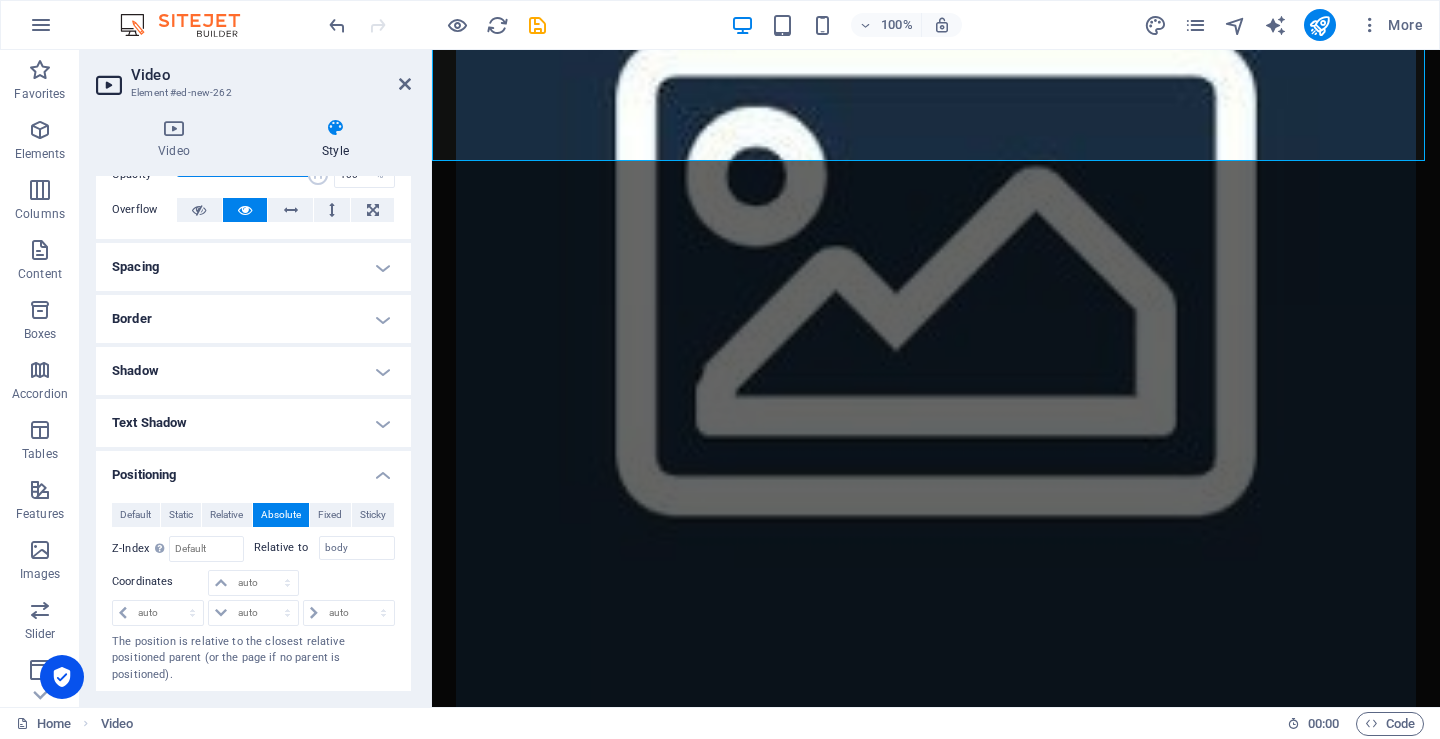 scroll, scrollTop: 1685, scrollLeft: 0, axis: vertical 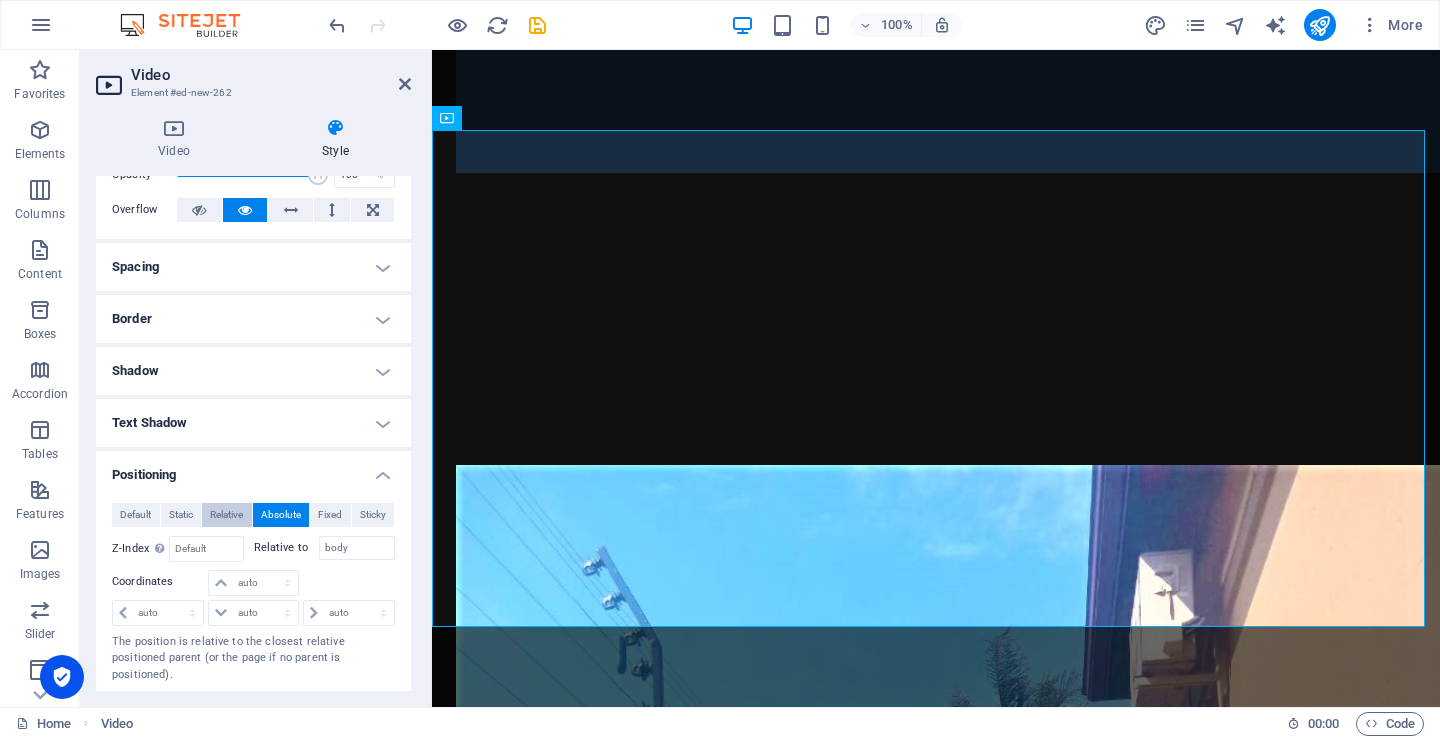 click on "Relative" at bounding box center [226, 515] 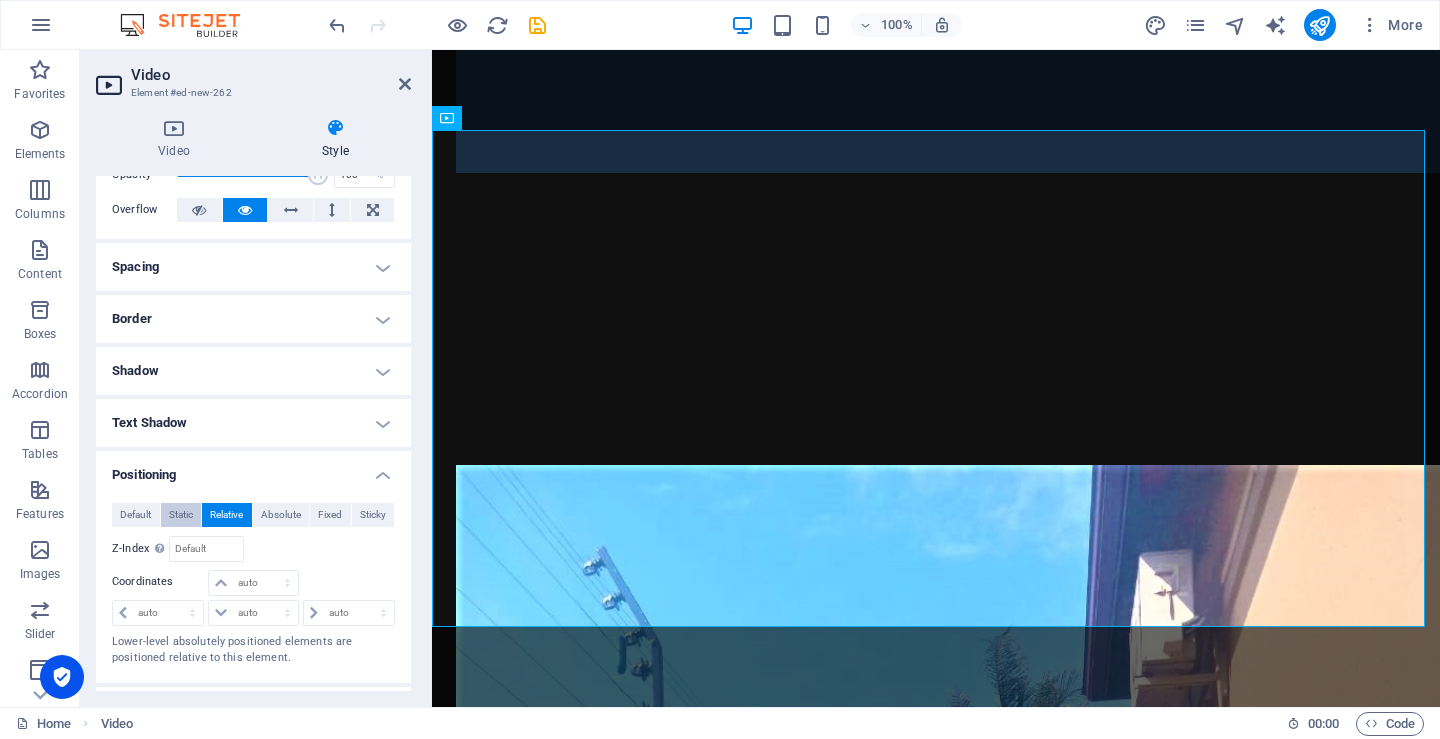 click on "Static" at bounding box center [181, 515] 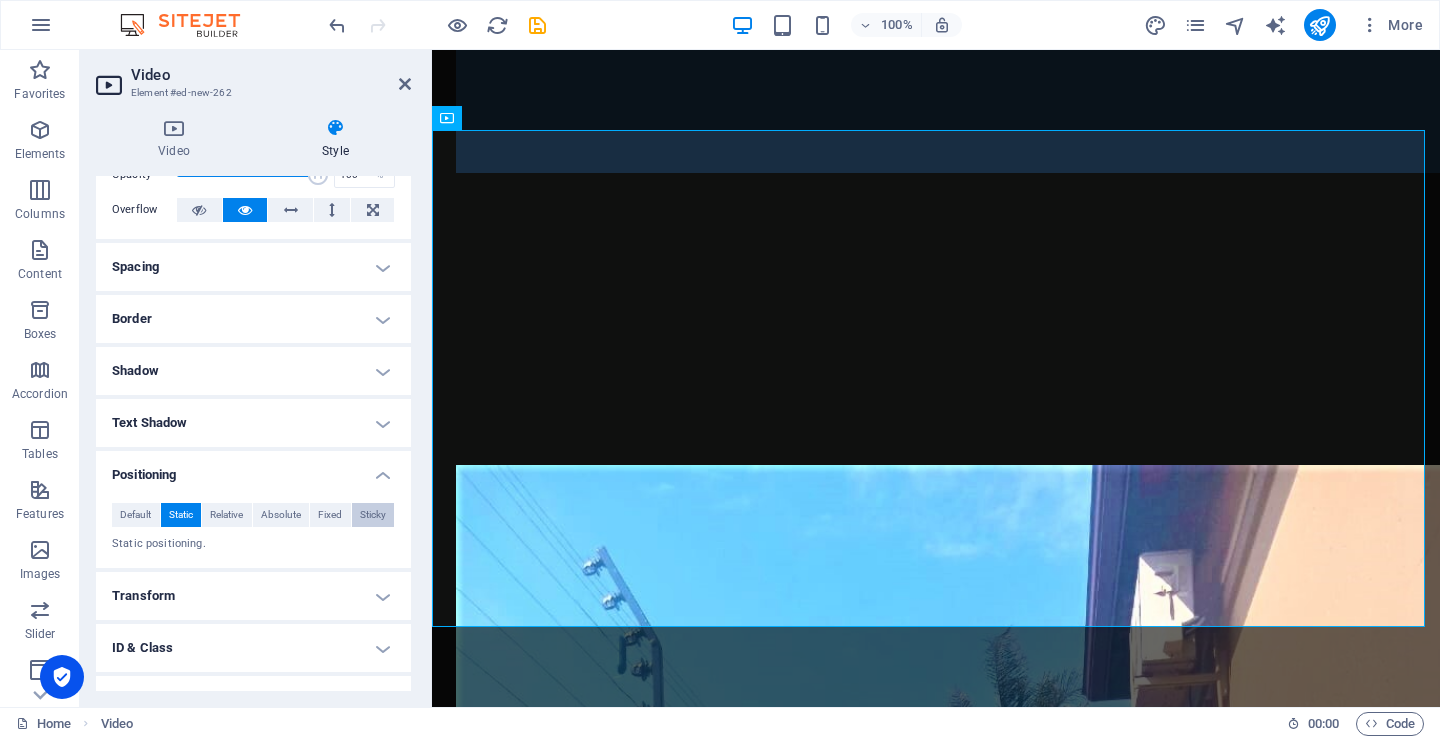 click on "Sticky" at bounding box center [373, 515] 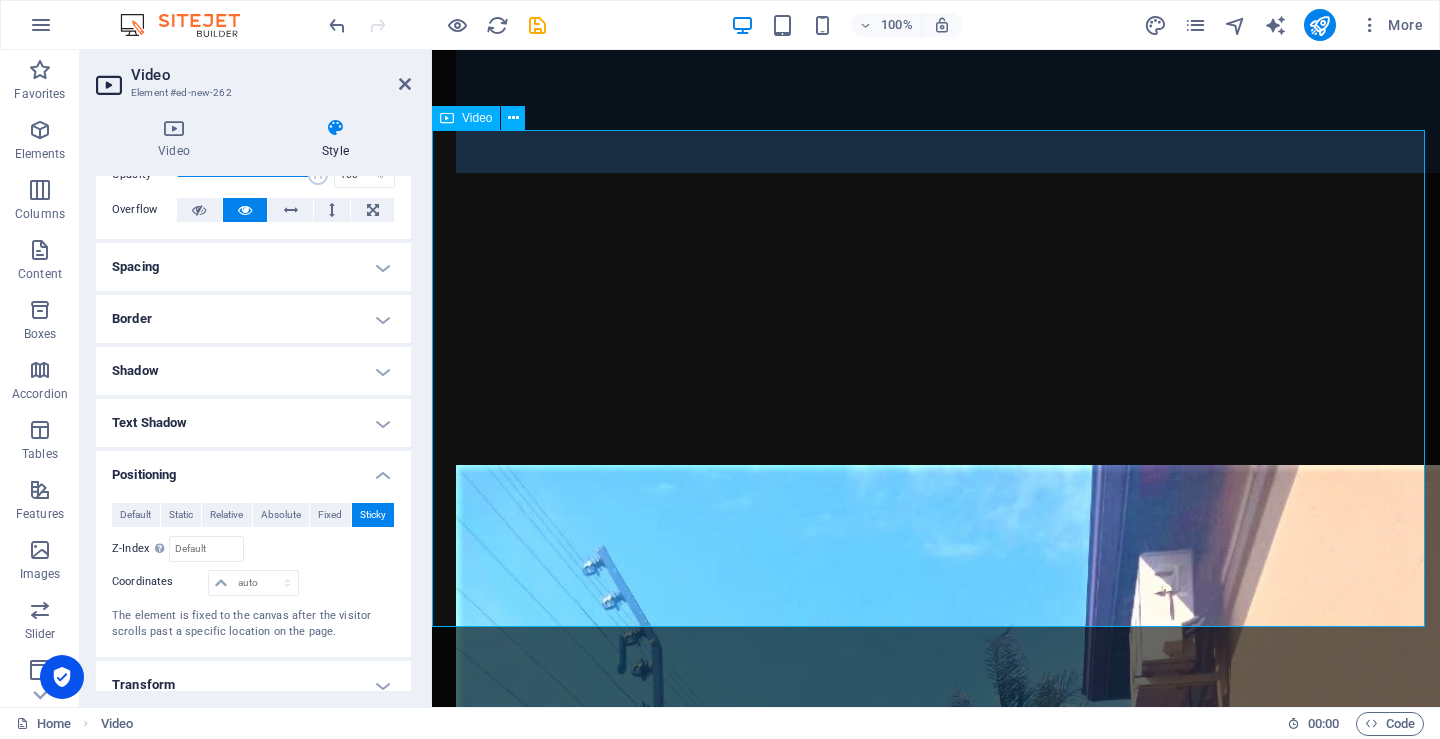 click at bounding box center [936, 2100] 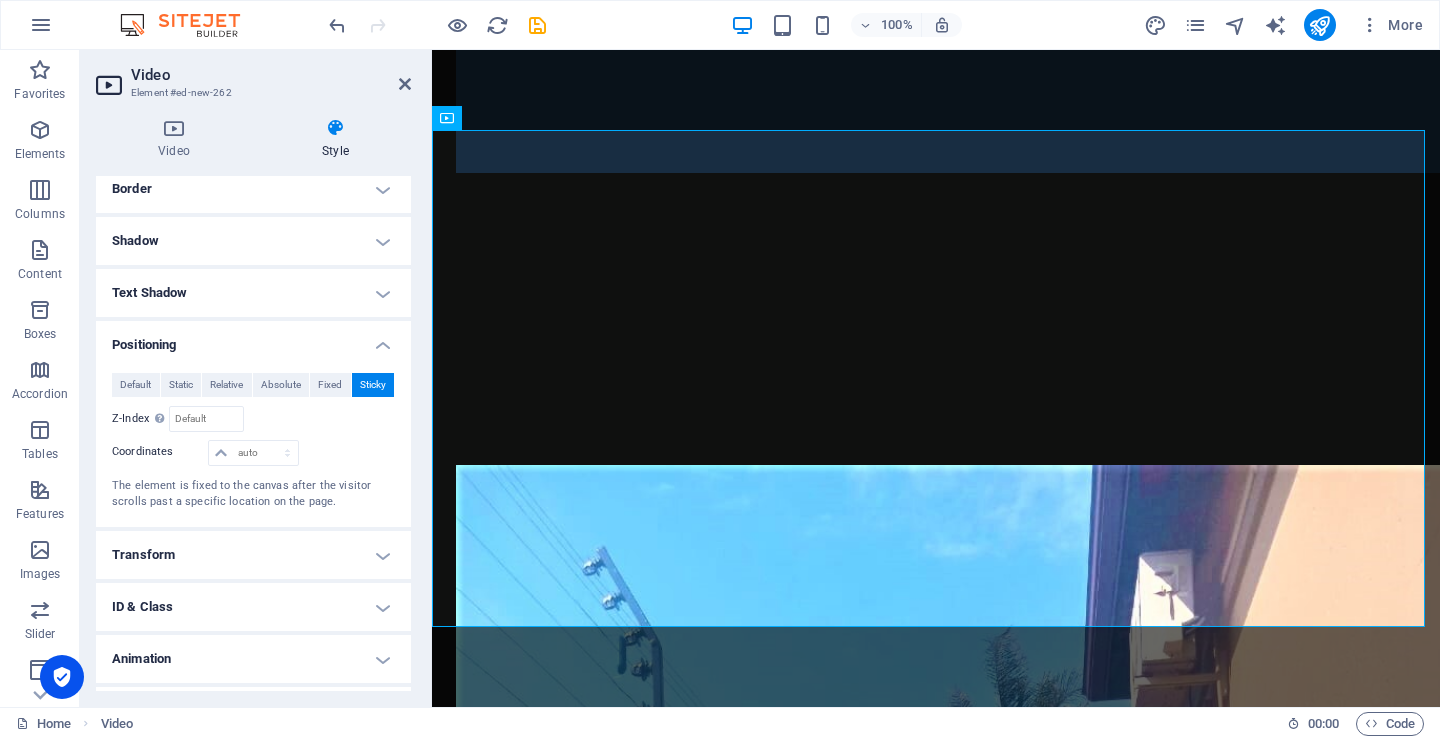 scroll, scrollTop: 278, scrollLeft: 0, axis: vertical 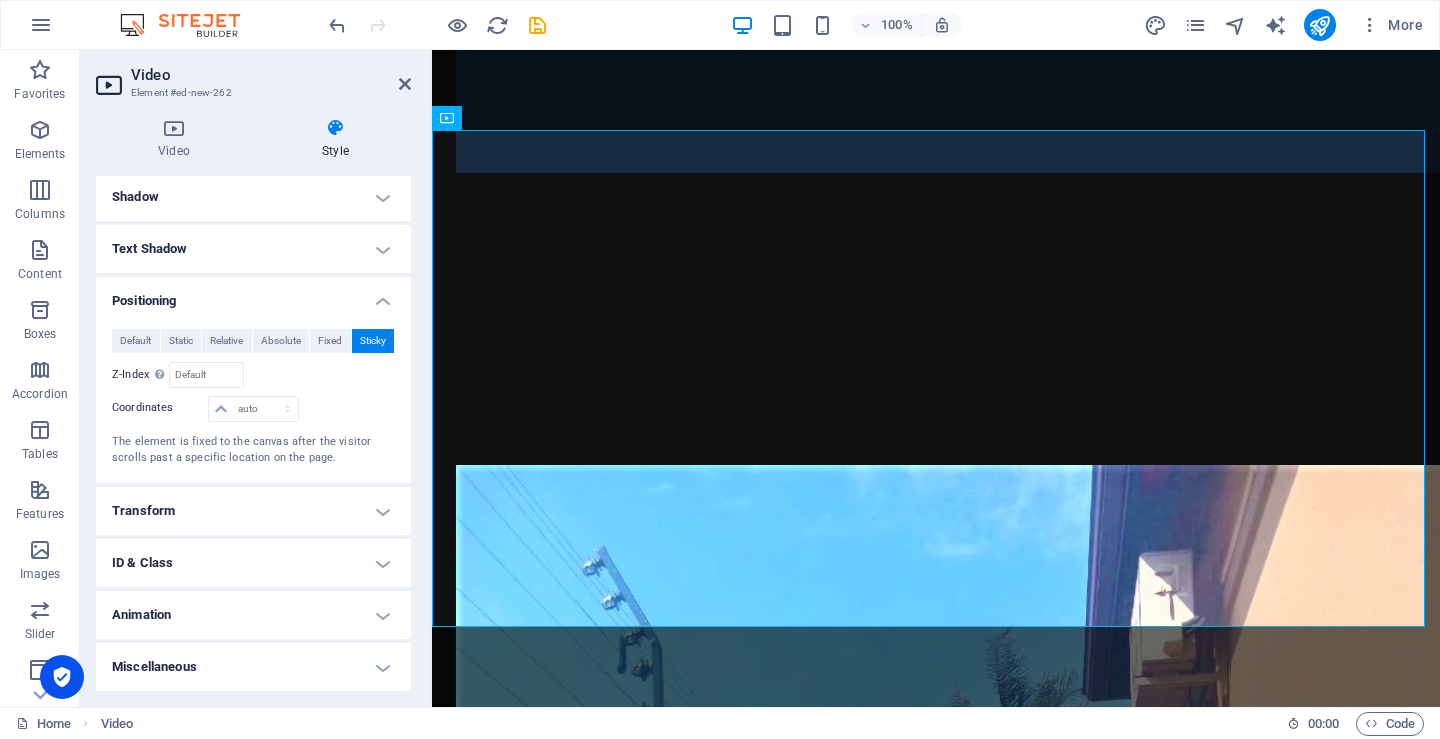 click on "Text Shadow" at bounding box center (253, 249) 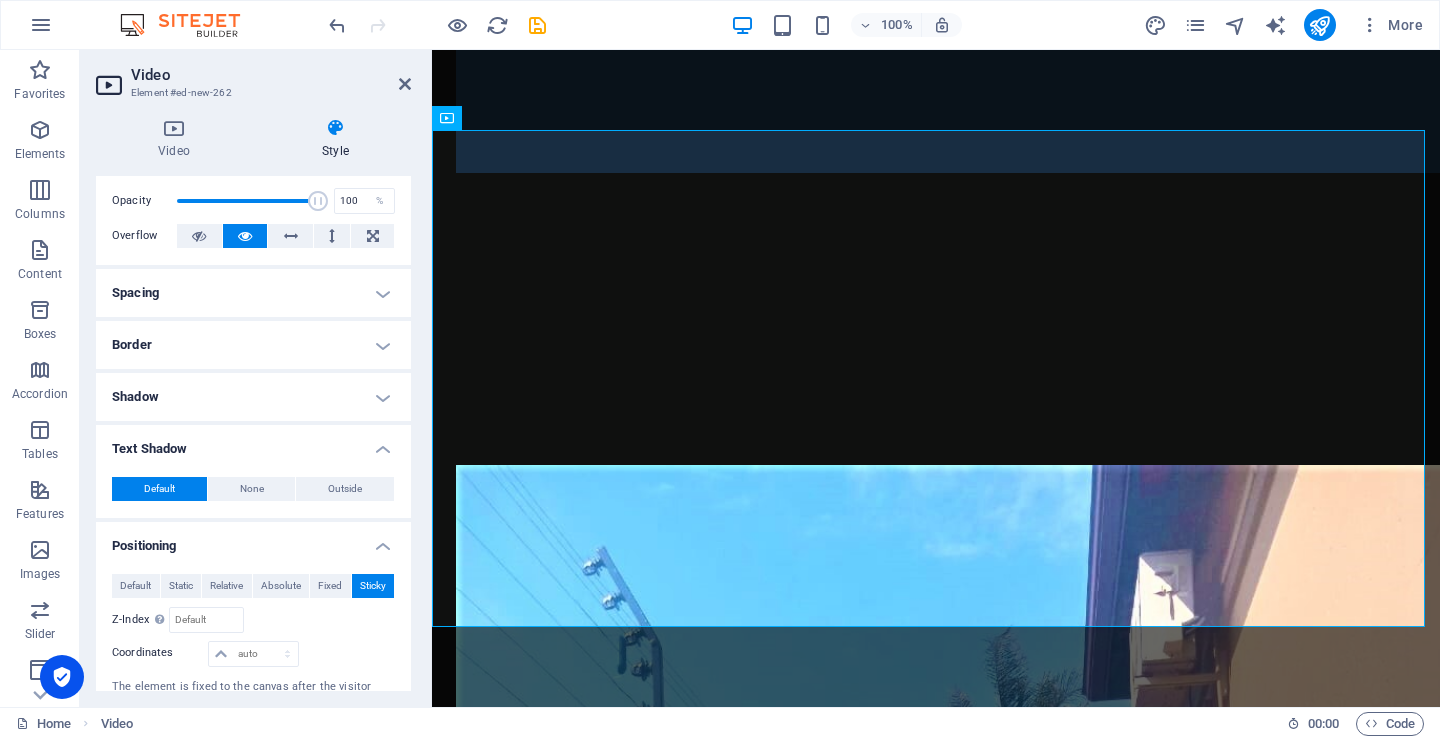 scroll, scrollTop: 0, scrollLeft: 0, axis: both 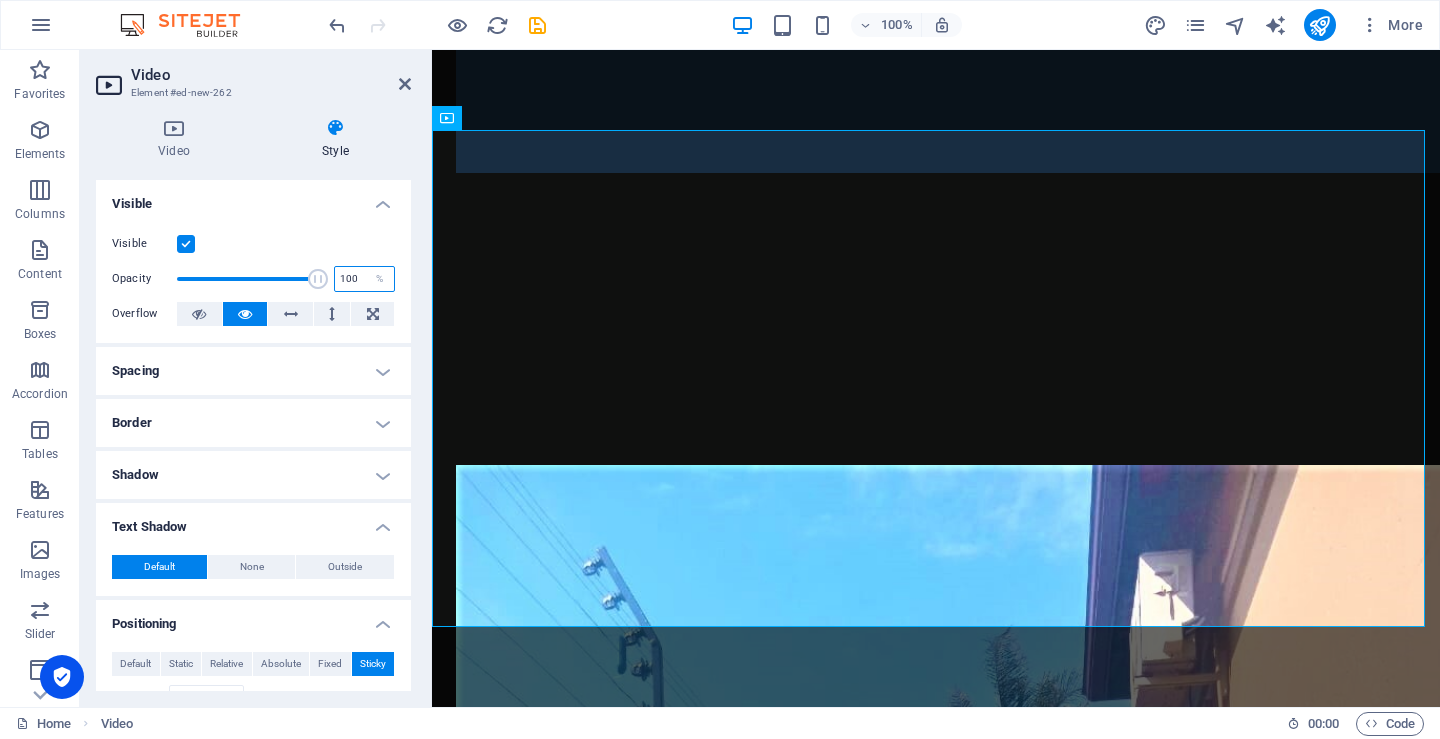 drag, startPoint x: 351, startPoint y: 277, endPoint x: 311, endPoint y: 278, distance: 40.012497 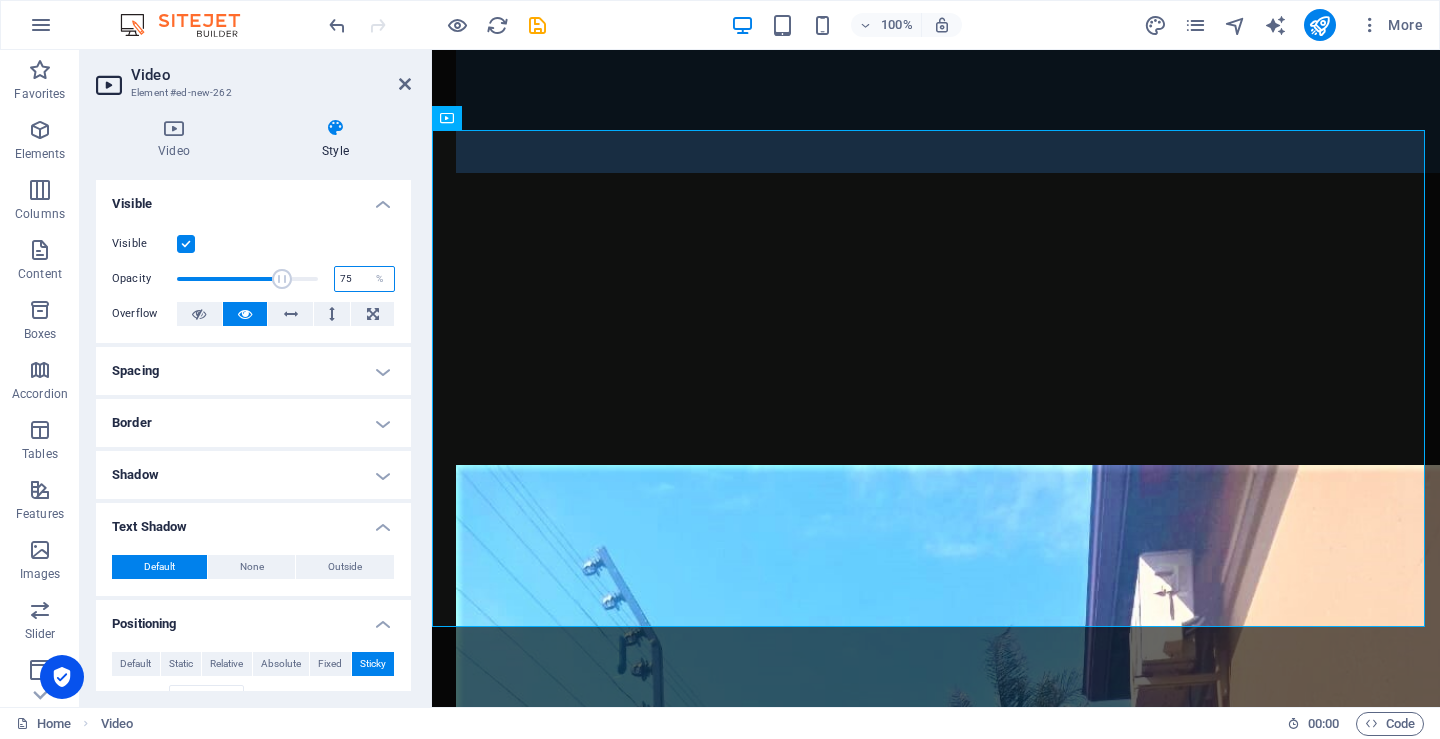 type on "75" 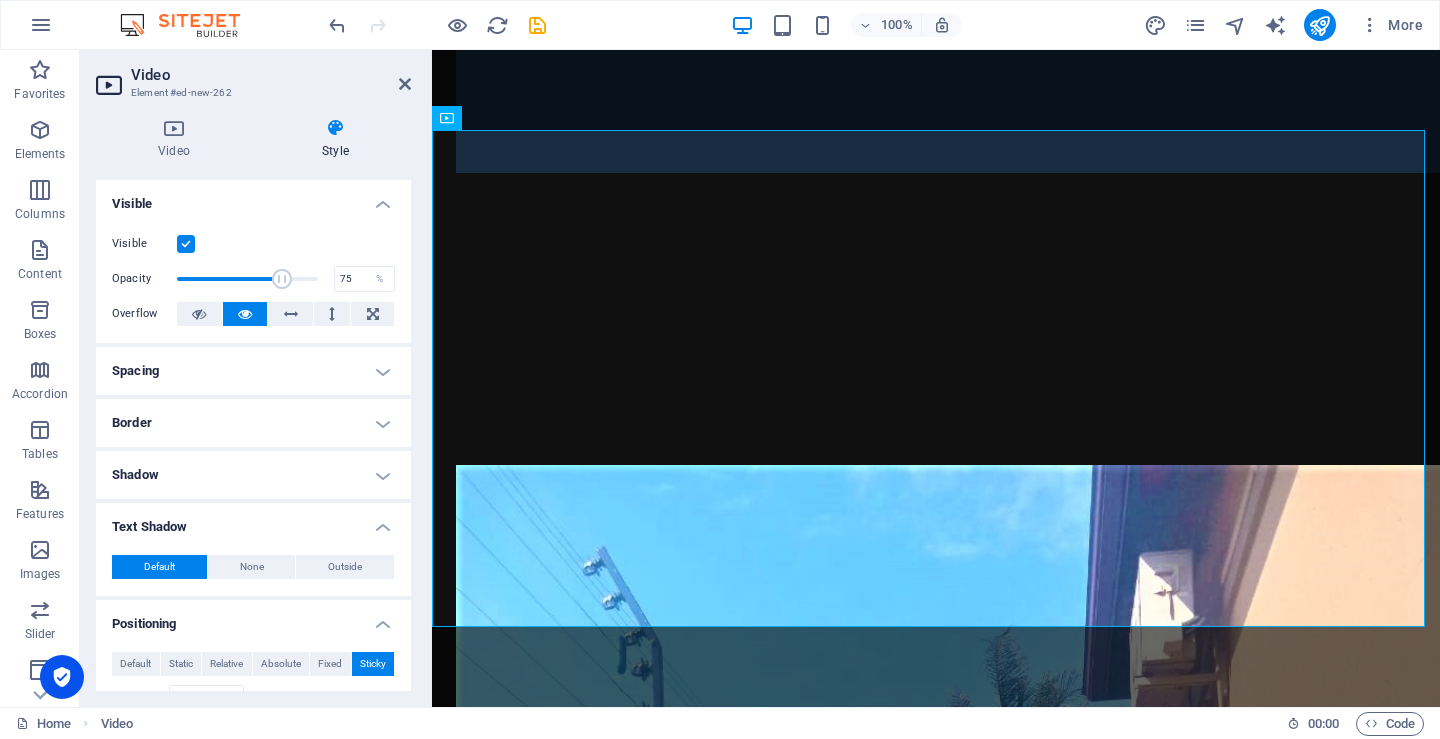 click on "Visible" at bounding box center [253, 198] 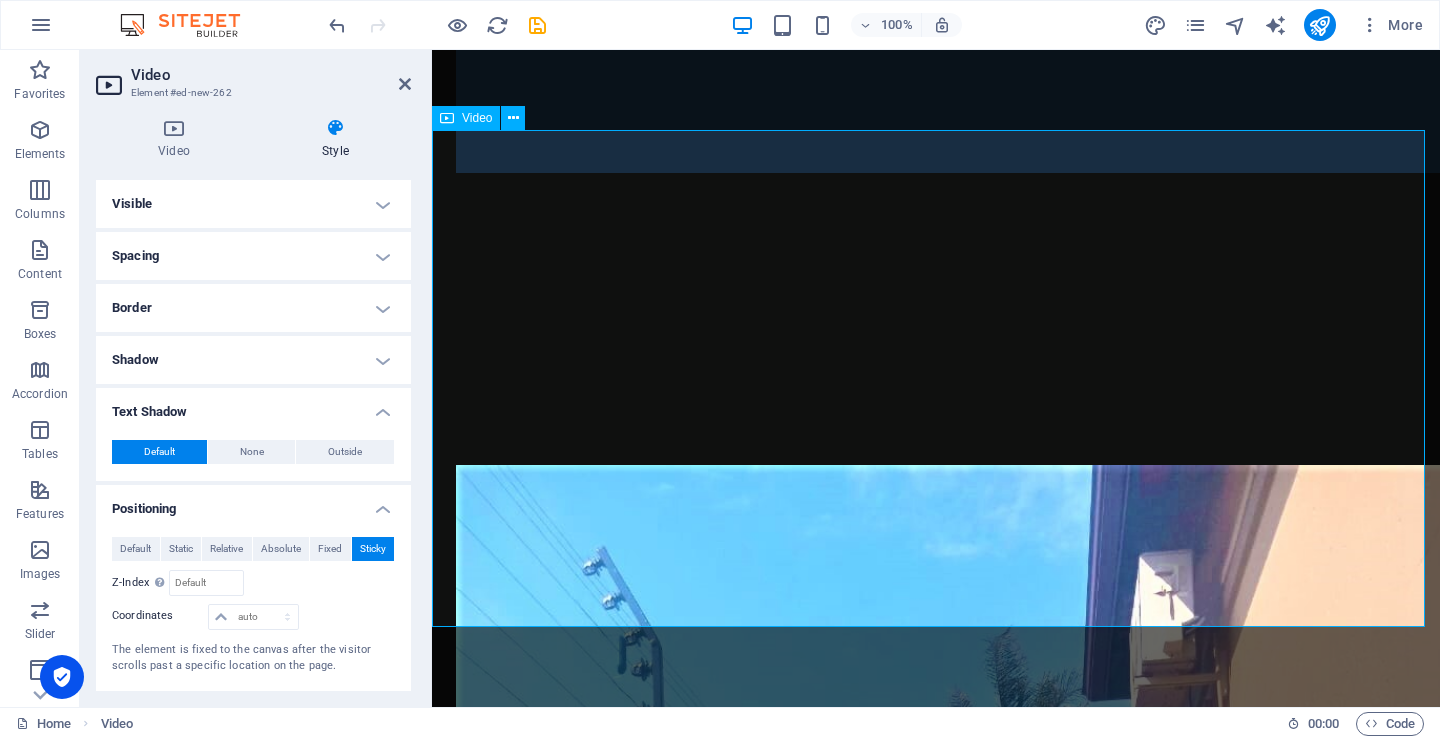 click at bounding box center [936, 2100] 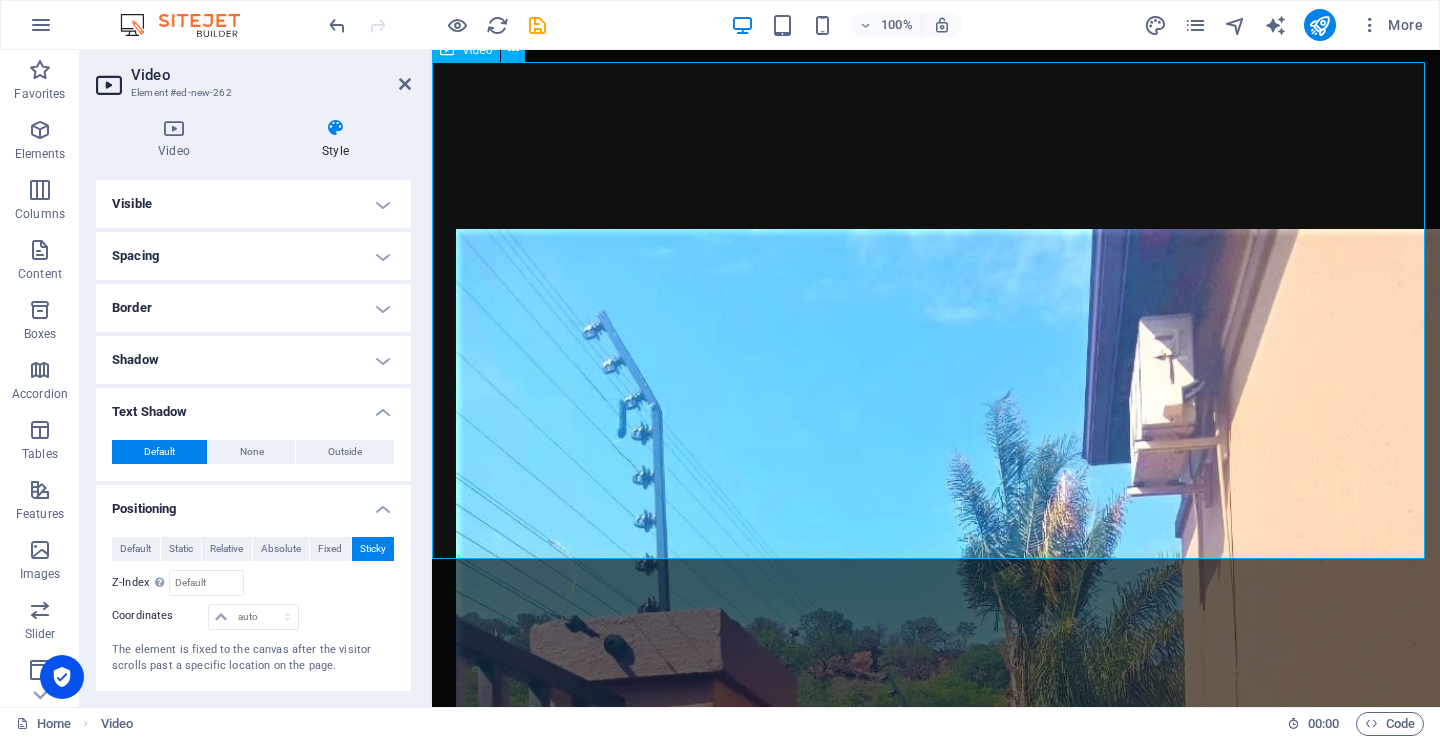 scroll, scrollTop: 2185, scrollLeft: 0, axis: vertical 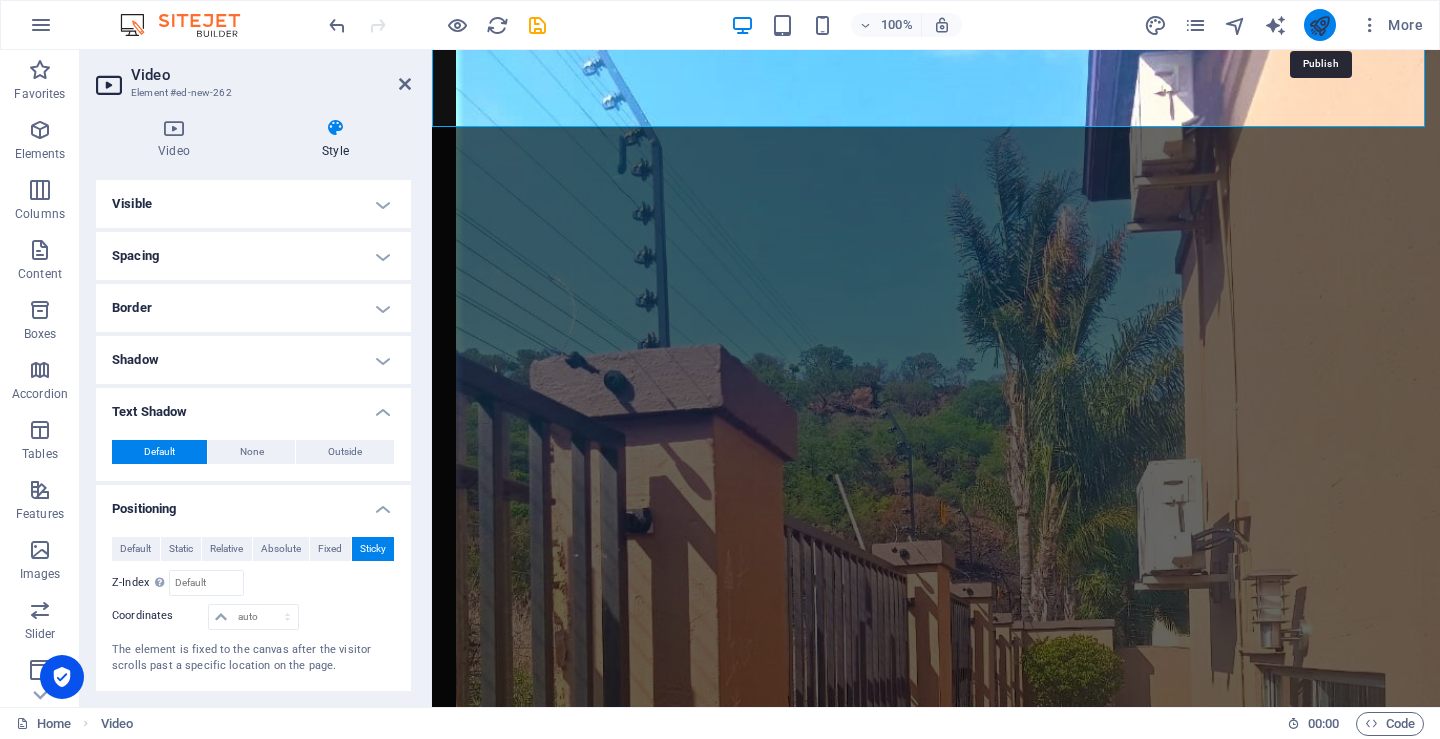 click at bounding box center (1319, 25) 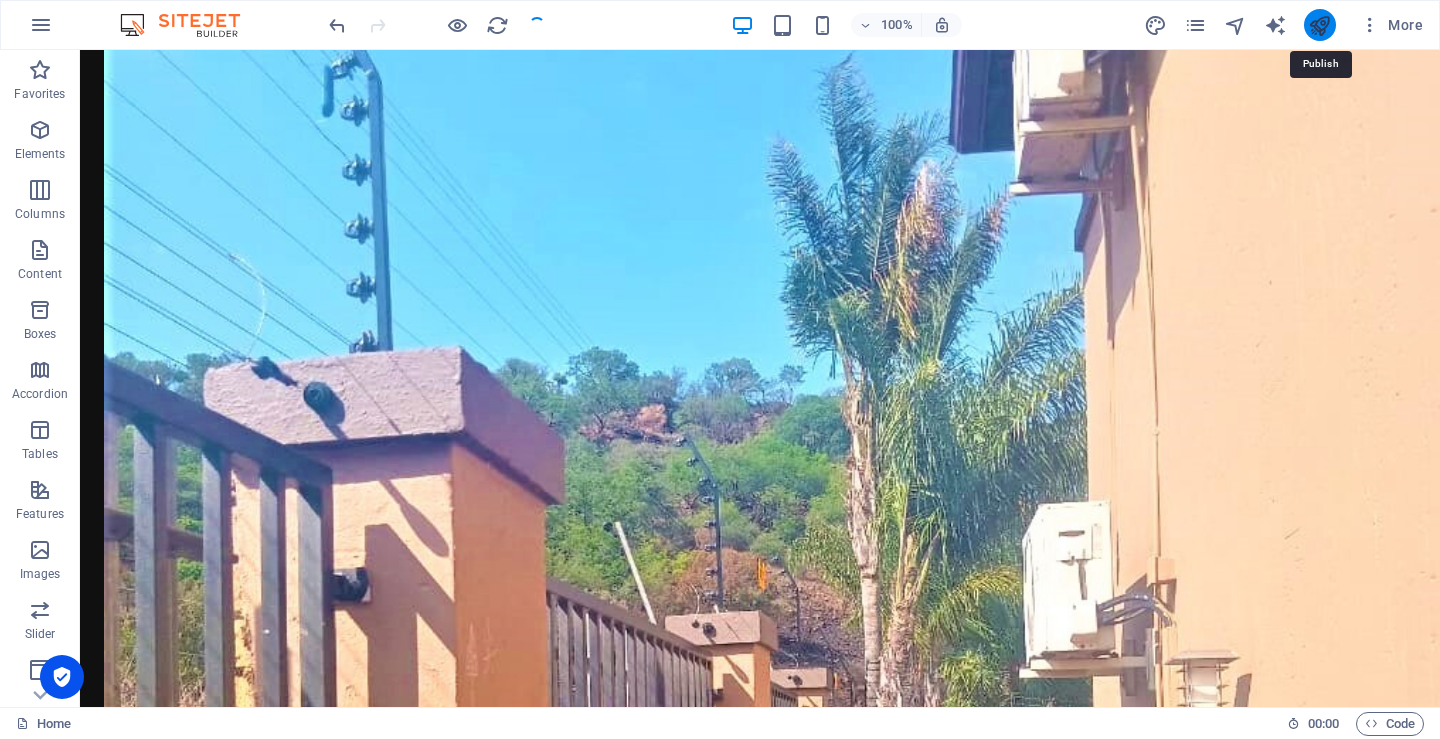 scroll, scrollTop: 2069, scrollLeft: 0, axis: vertical 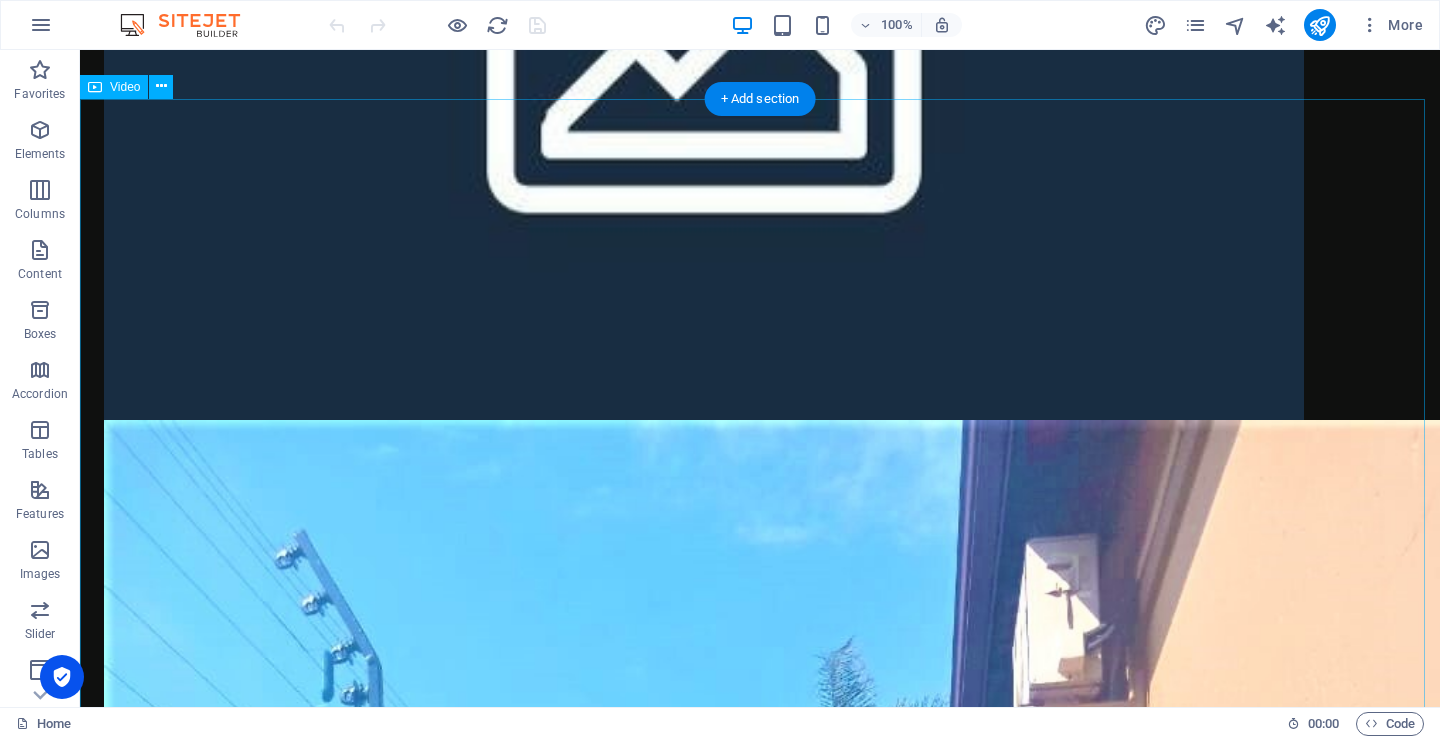 click at bounding box center (760, 2559) 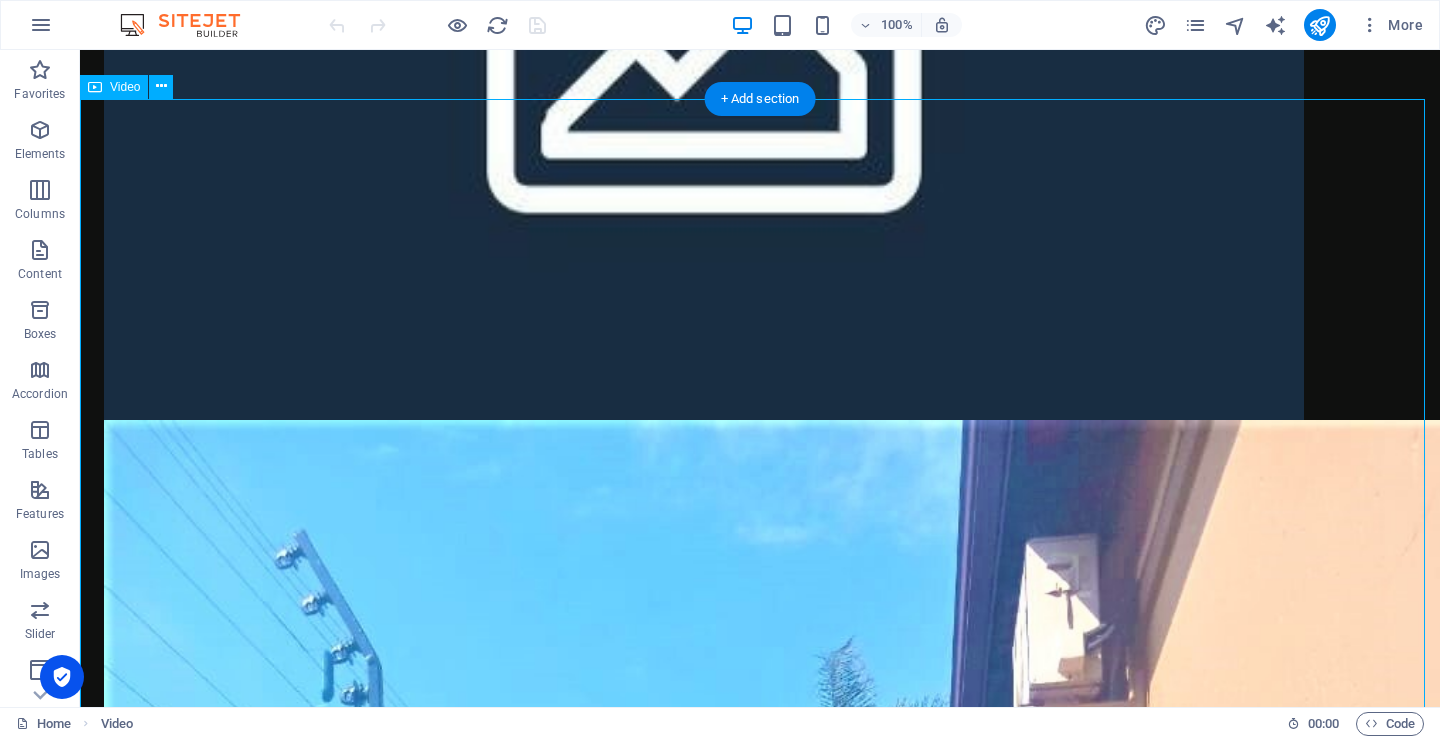 click at bounding box center [760, 2559] 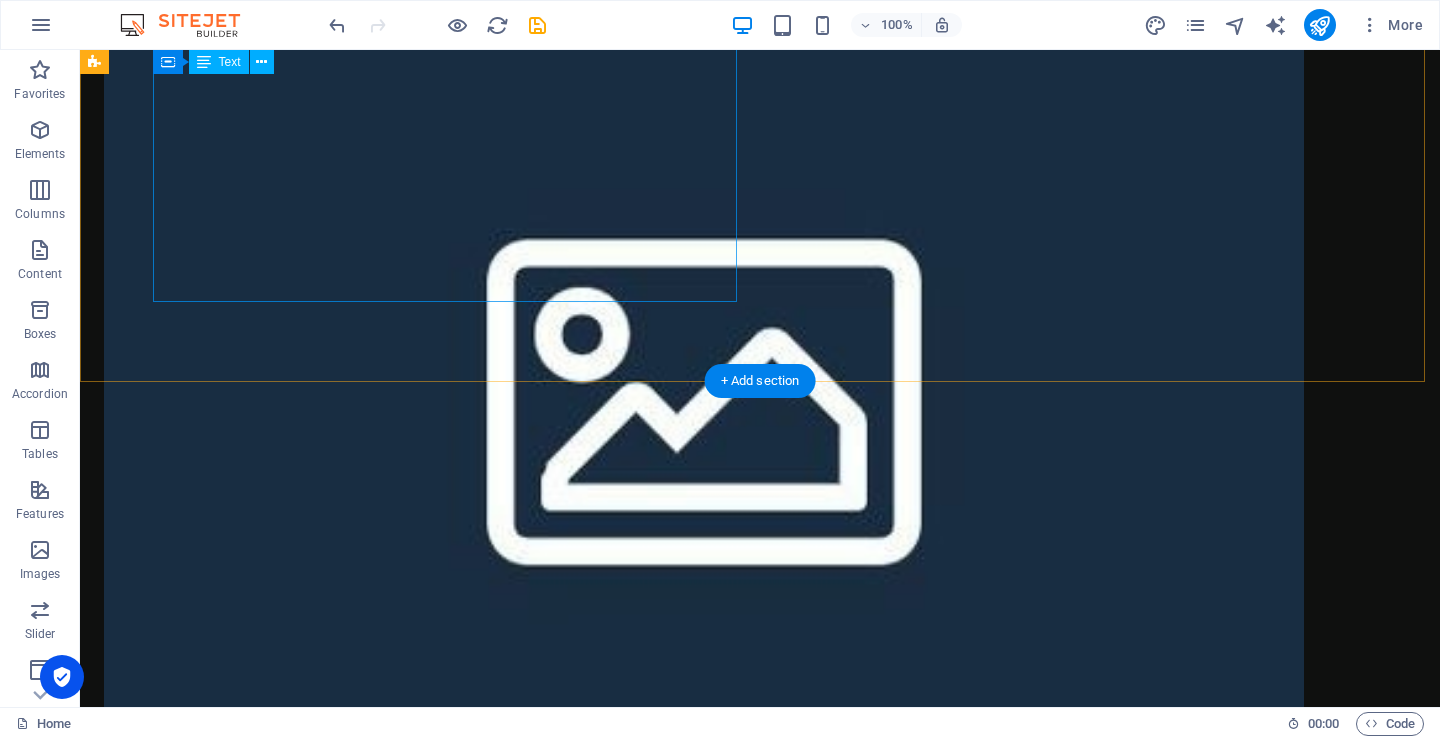 scroll, scrollTop: 1200, scrollLeft: 0, axis: vertical 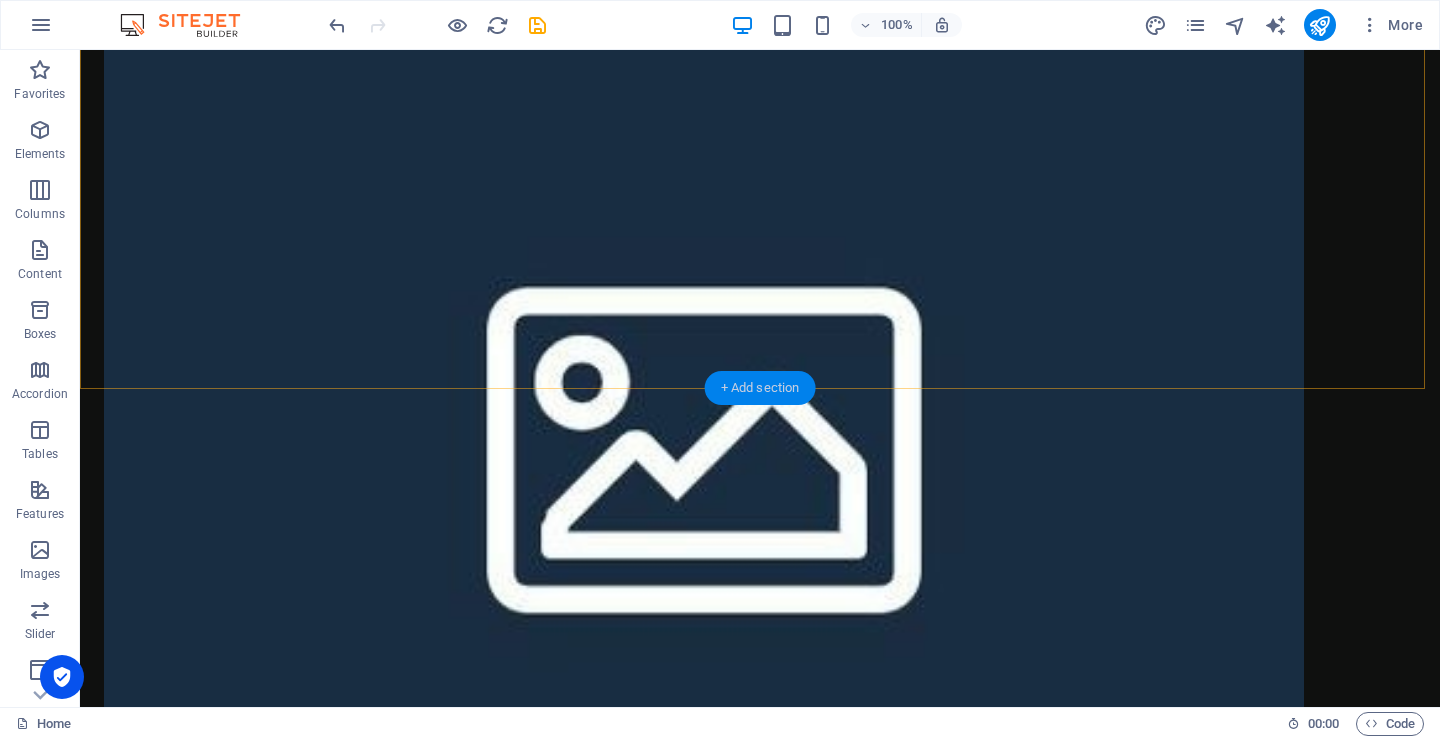 click on "+ Add section" at bounding box center [760, 388] 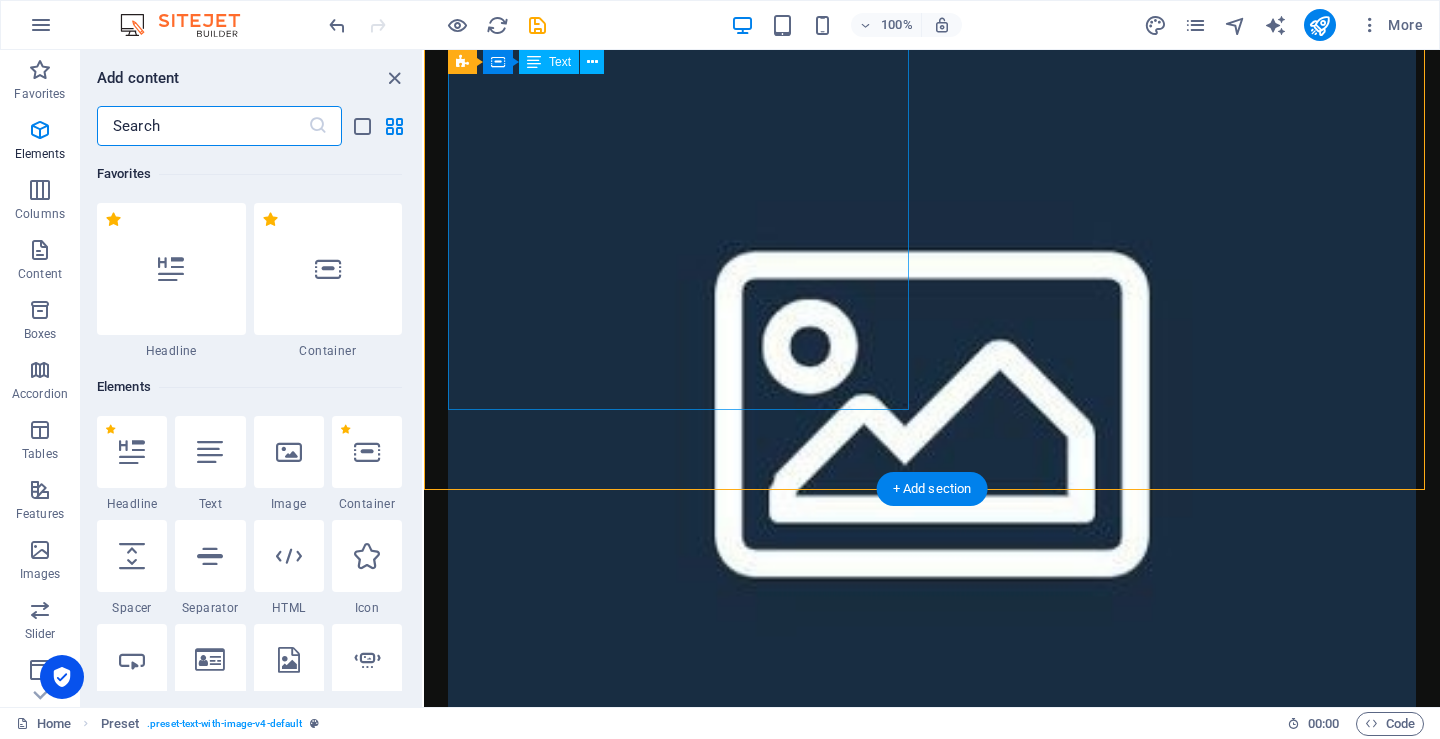 scroll, scrollTop: 1217, scrollLeft: 0, axis: vertical 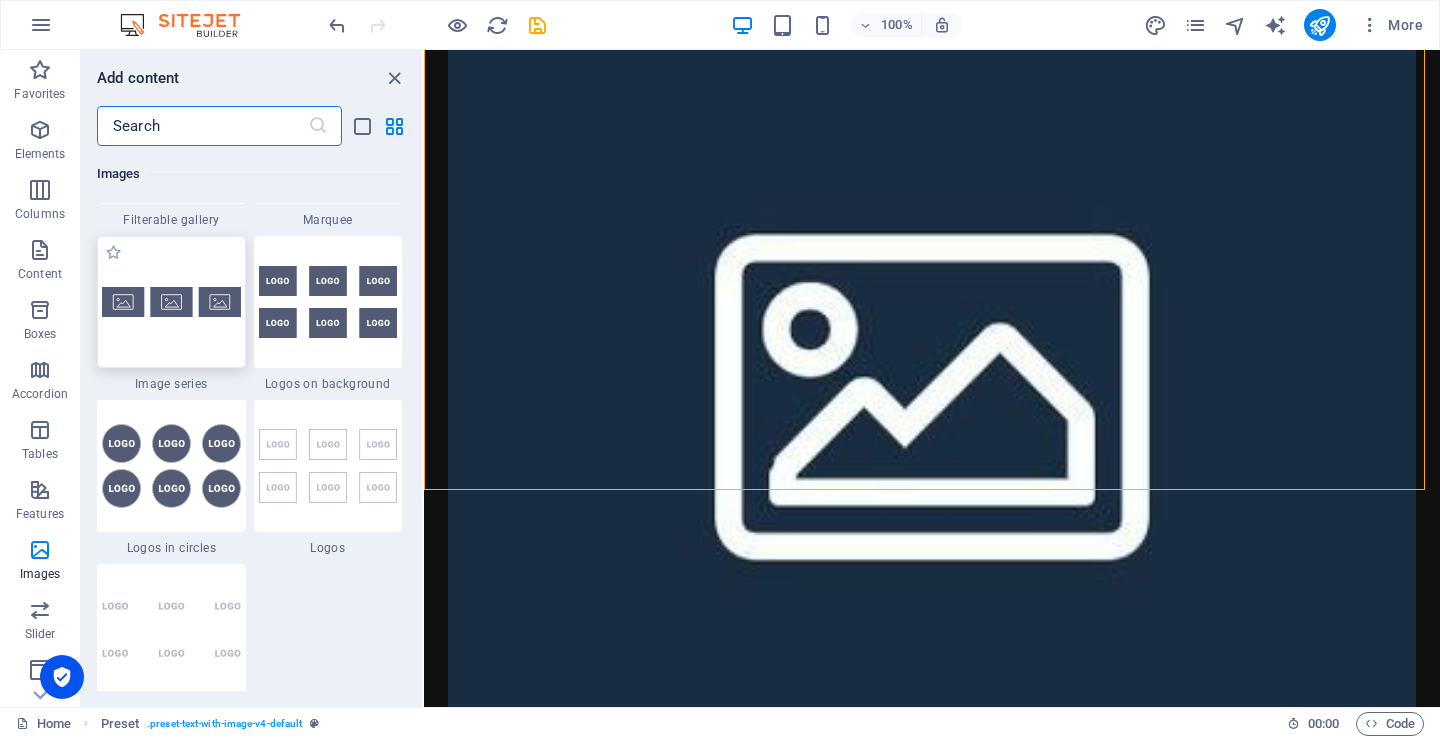 click at bounding box center [171, 302] 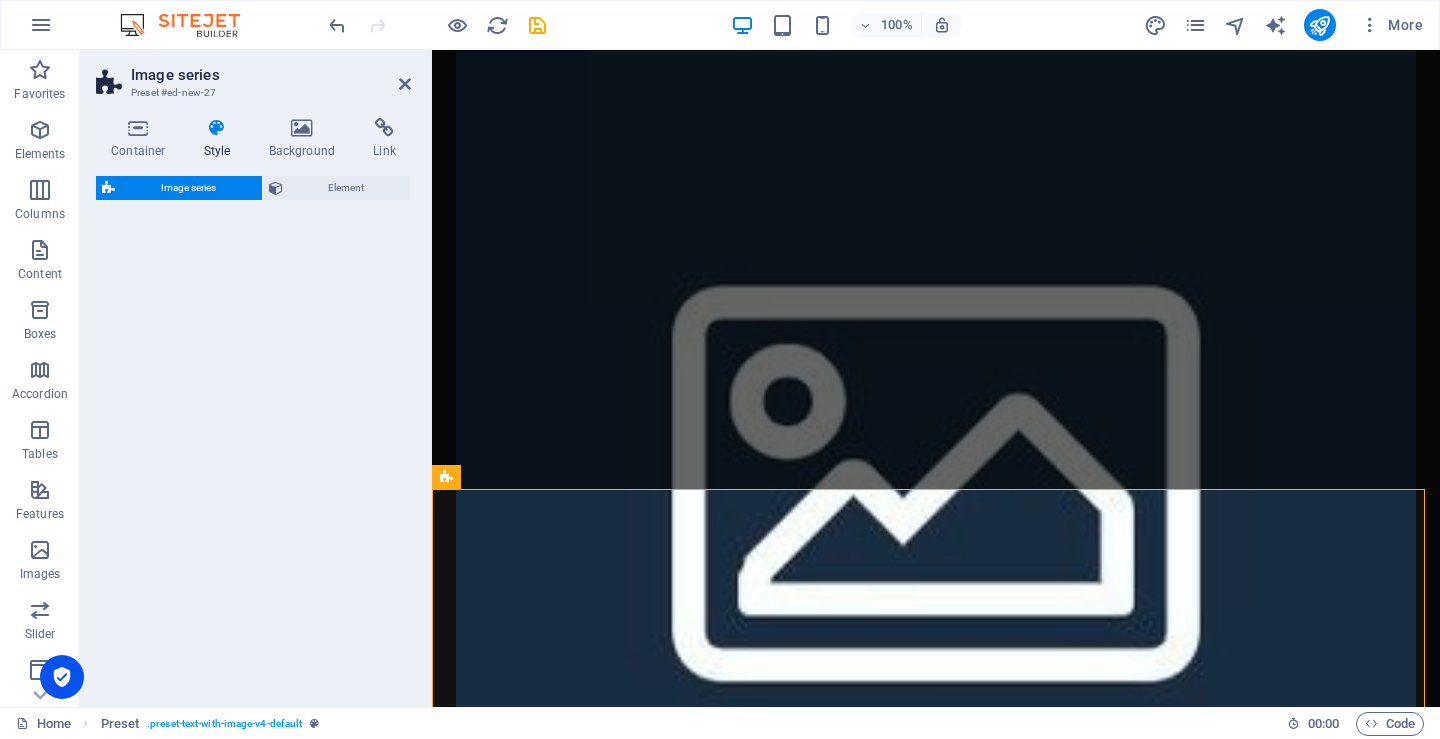 select on "rem" 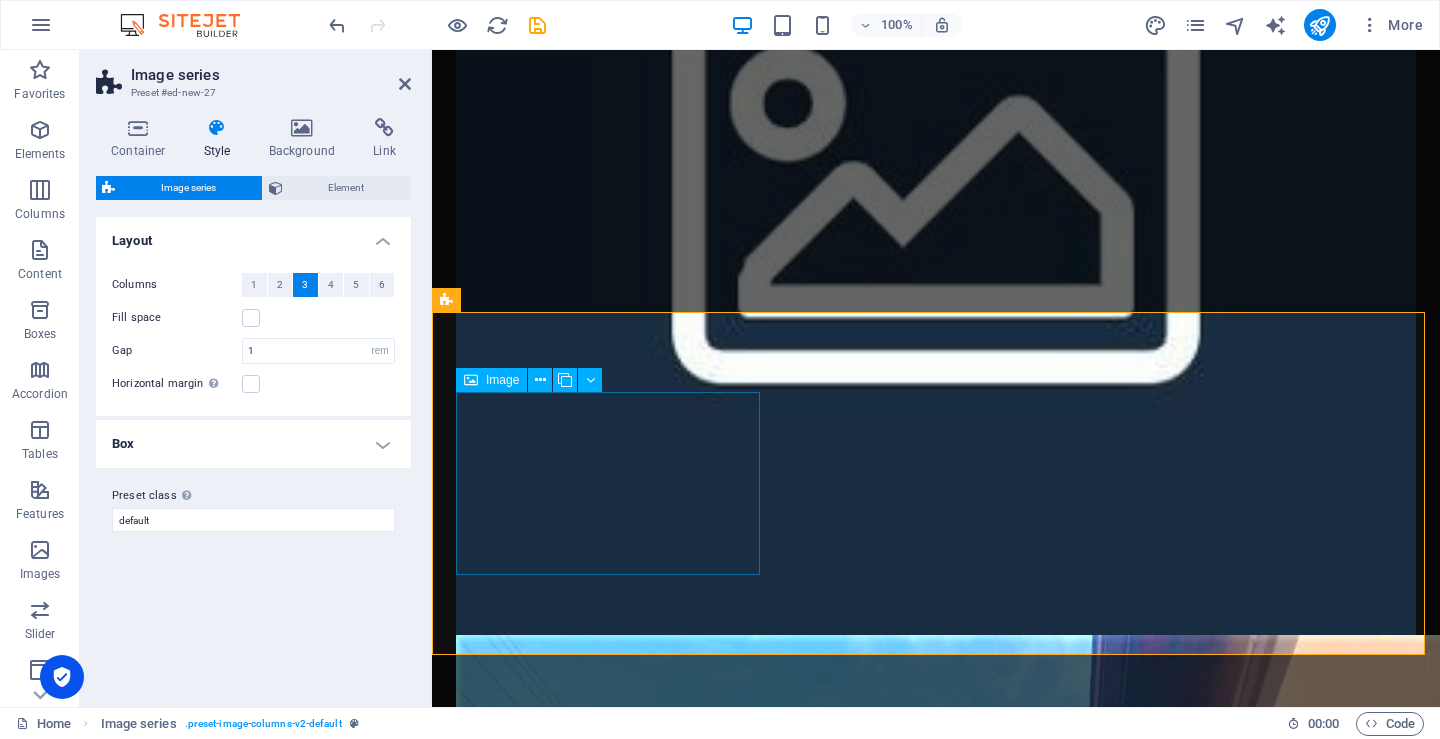 scroll, scrollTop: 1516, scrollLeft: 0, axis: vertical 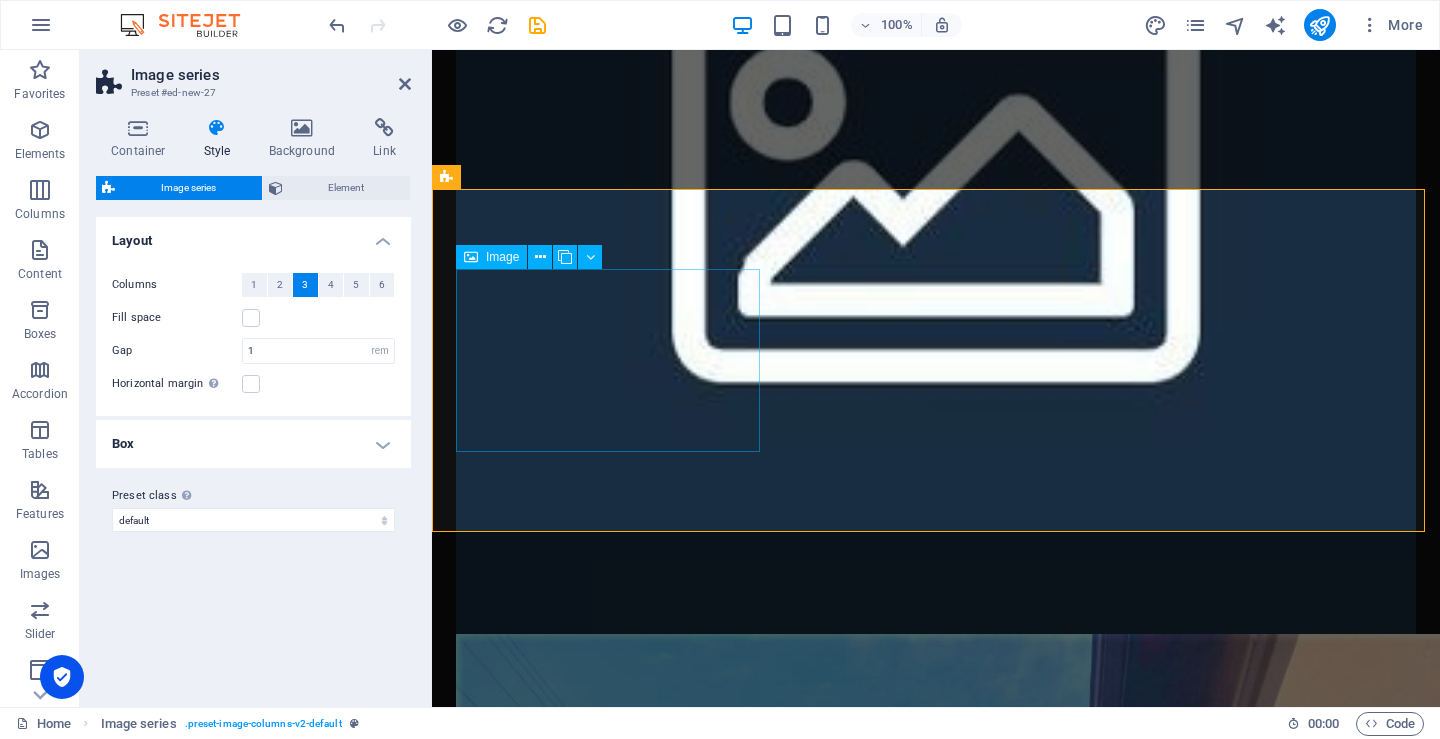 click at bounding box center (610, 2231) 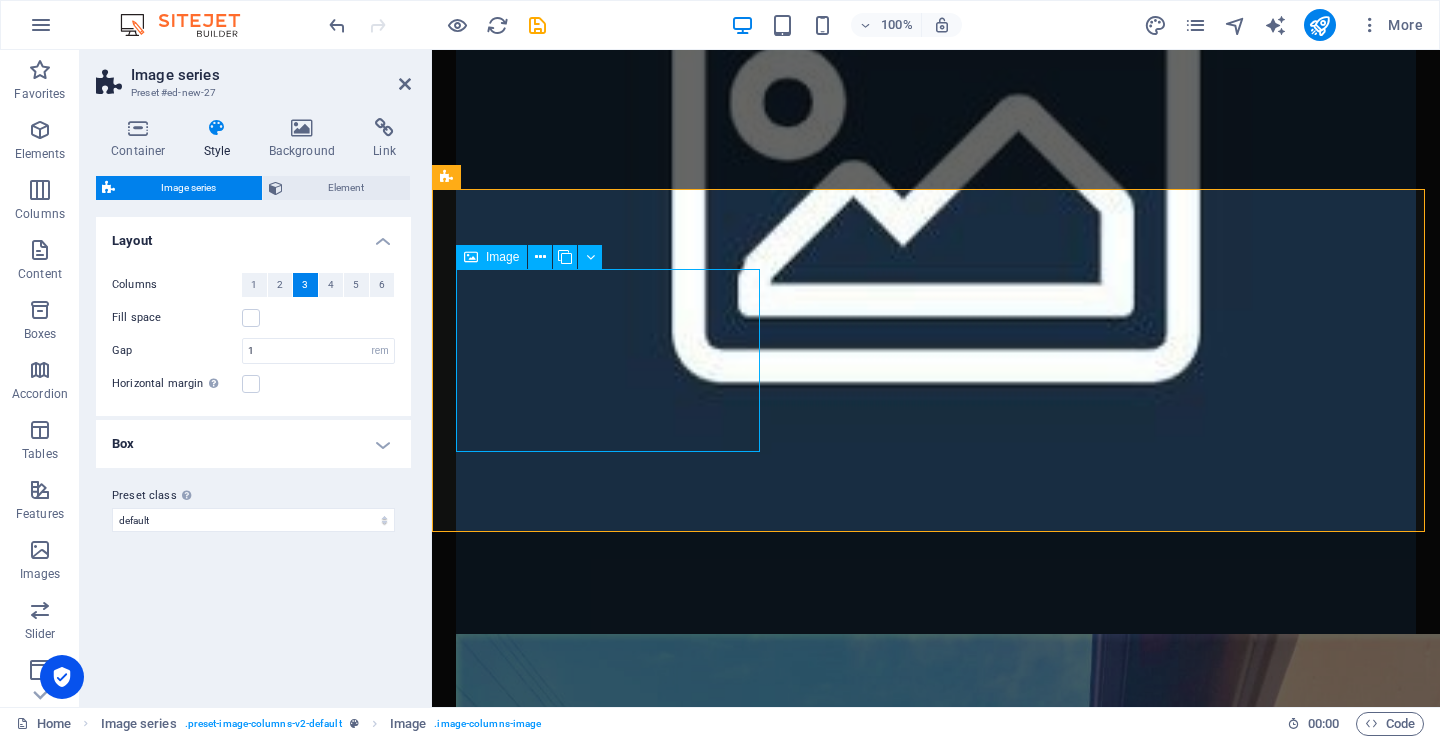 click at bounding box center [610, 2231] 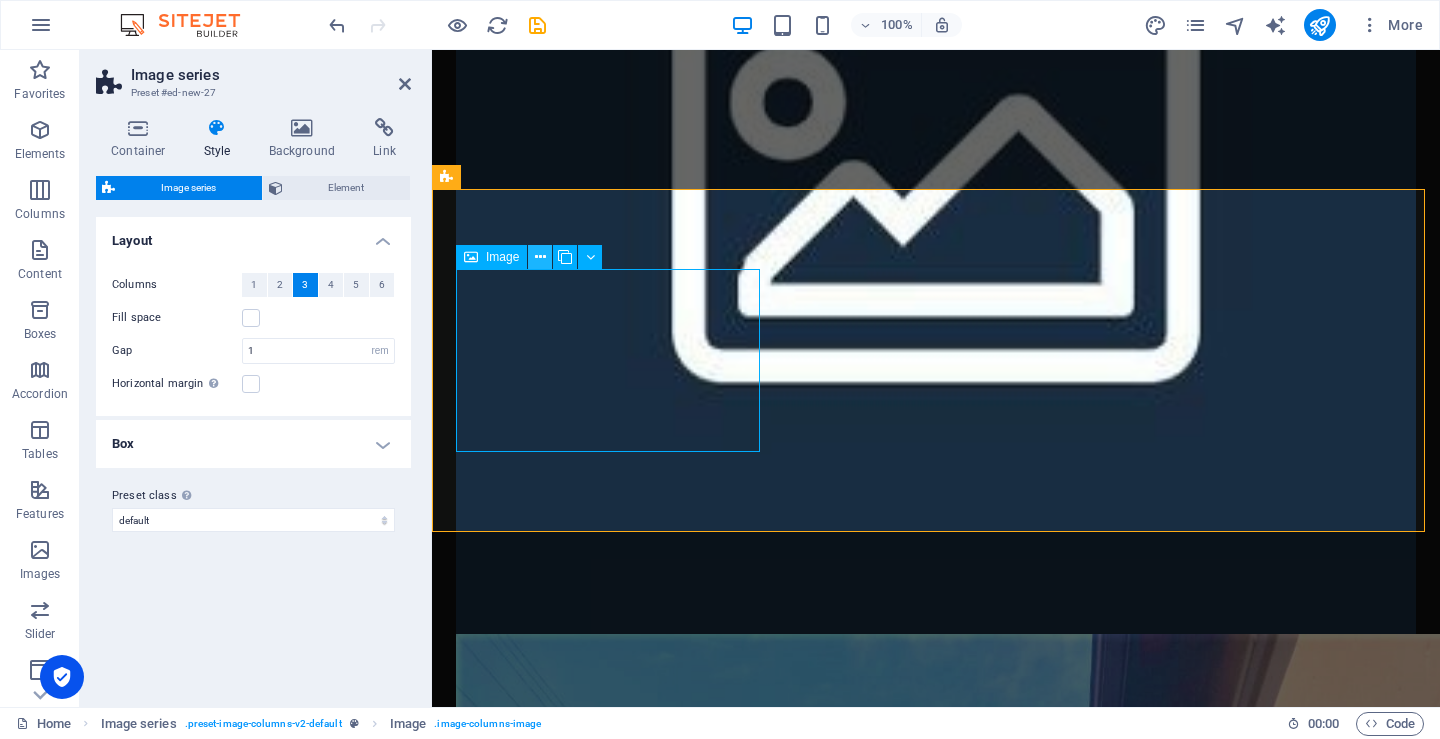 click at bounding box center (540, 257) 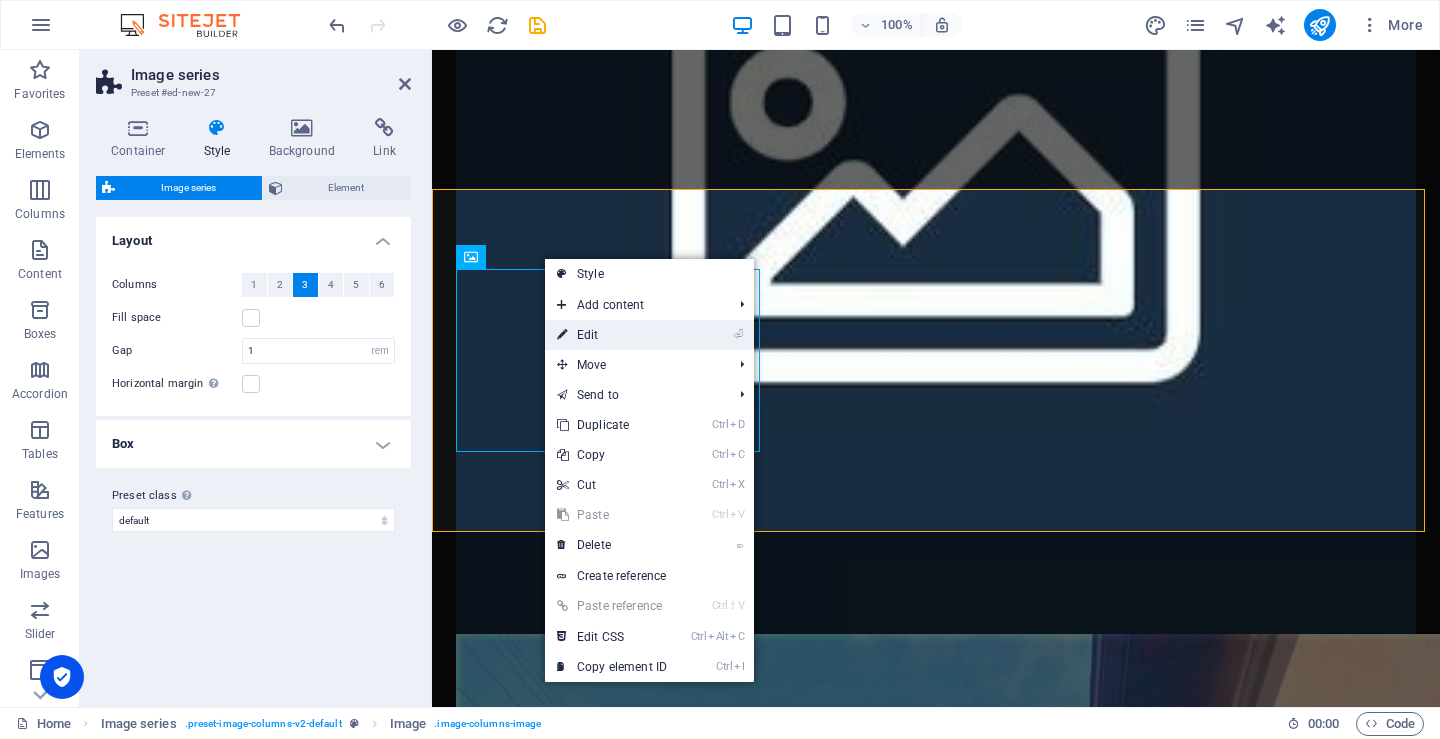 drag, startPoint x: 590, startPoint y: 343, endPoint x: 158, endPoint y: 291, distance: 435.11838 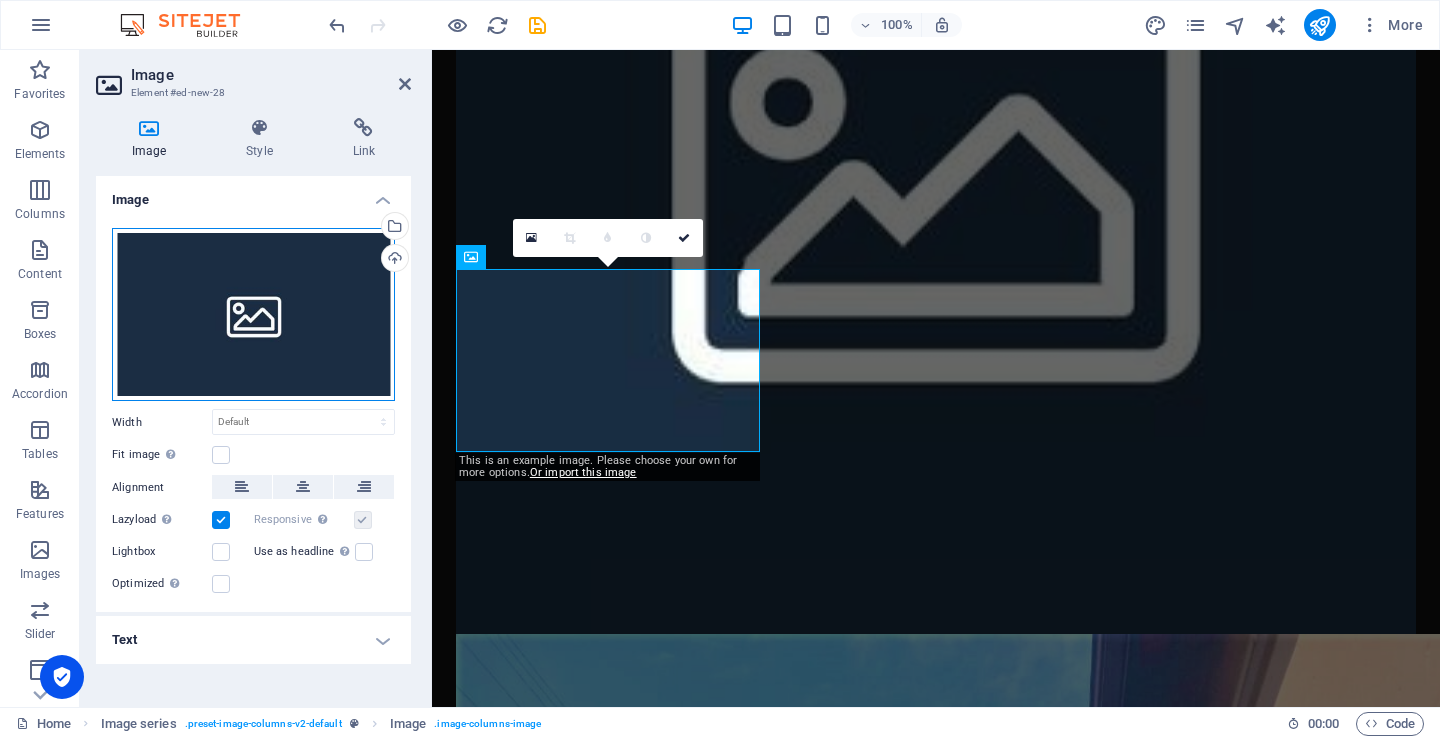 click on "Drag files here, click to choose files or select files from Files or our free stock photos & videos" at bounding box center (253, 315) 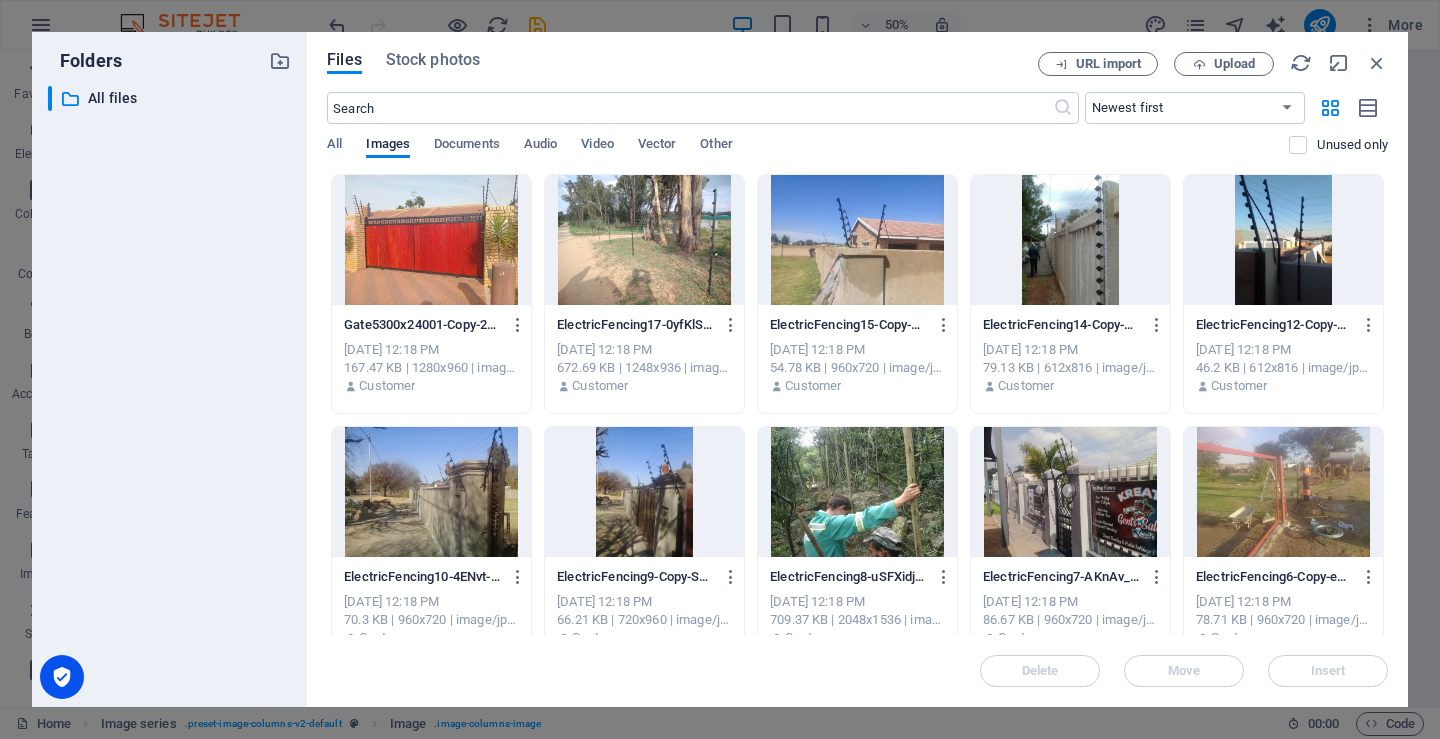 click at bounding box center [431, 240] 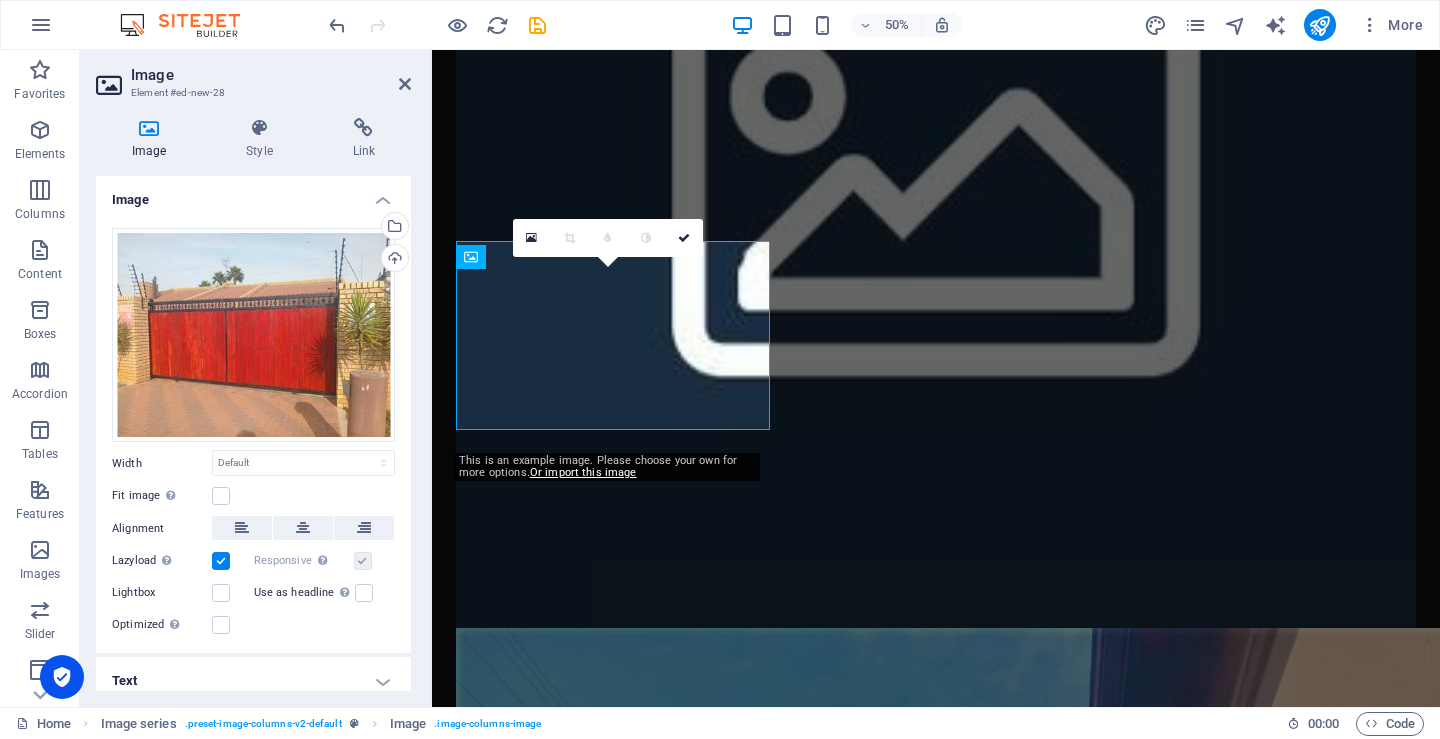 scroll, scrollTop: 1516, scrollLeft: 0, axis: vertical 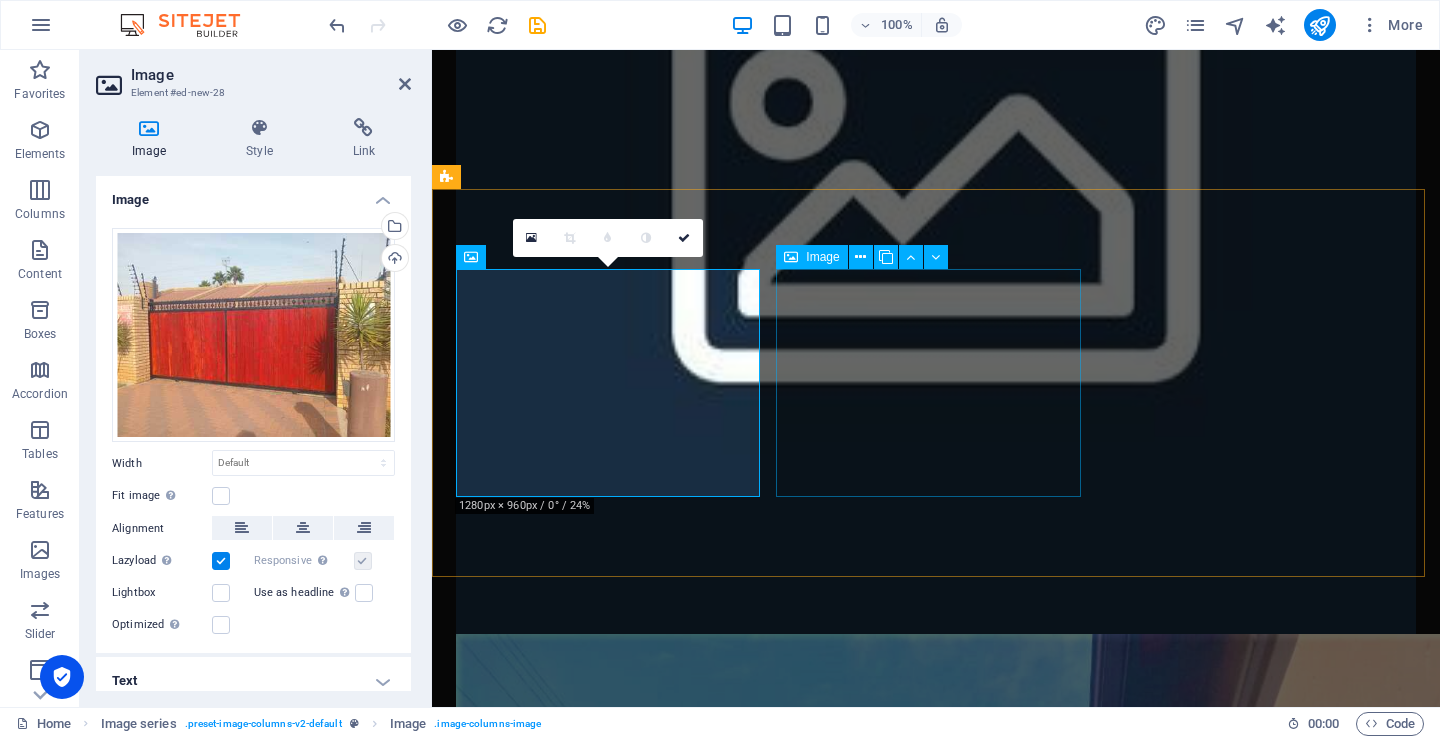 click at bounding box center (610, 2471) 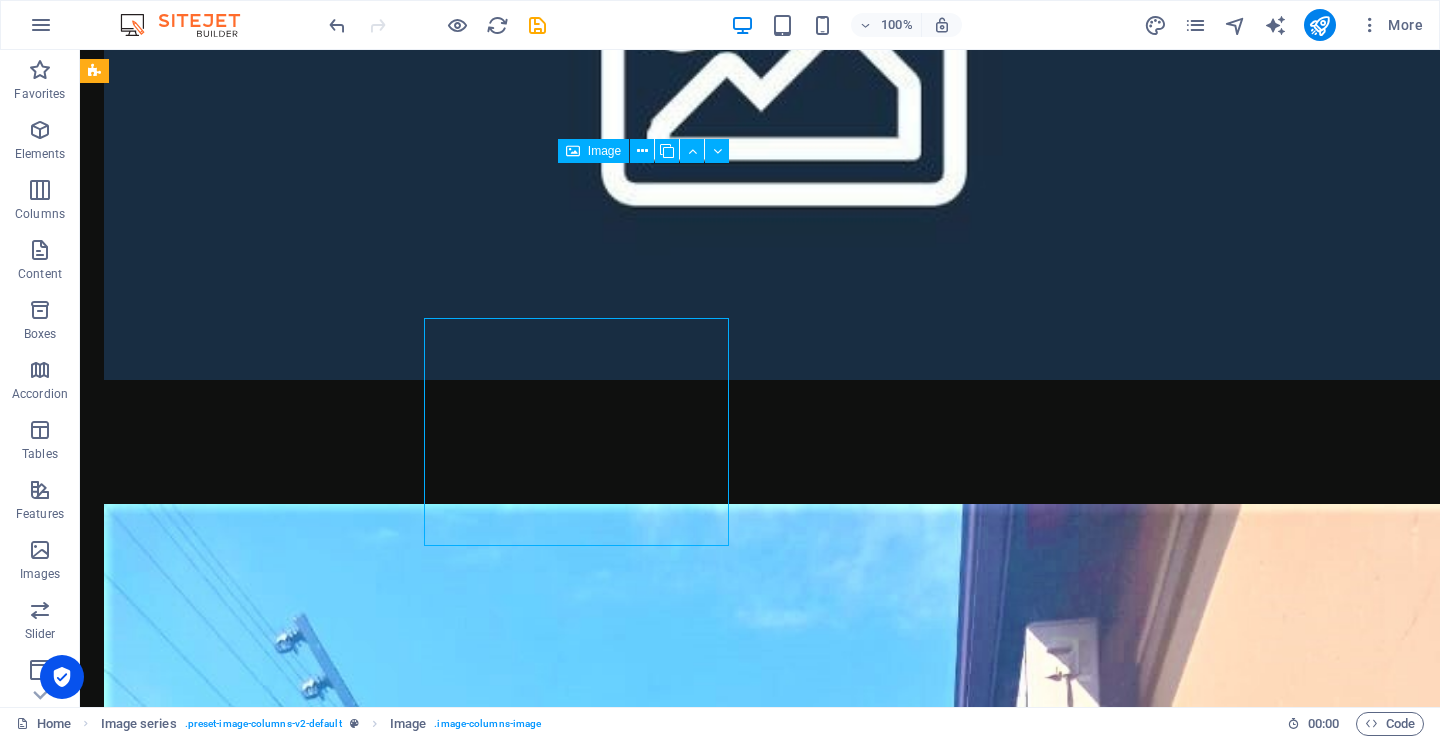 scroll, scrollTop: 1467, scrollLeft: 0, axis: vertical 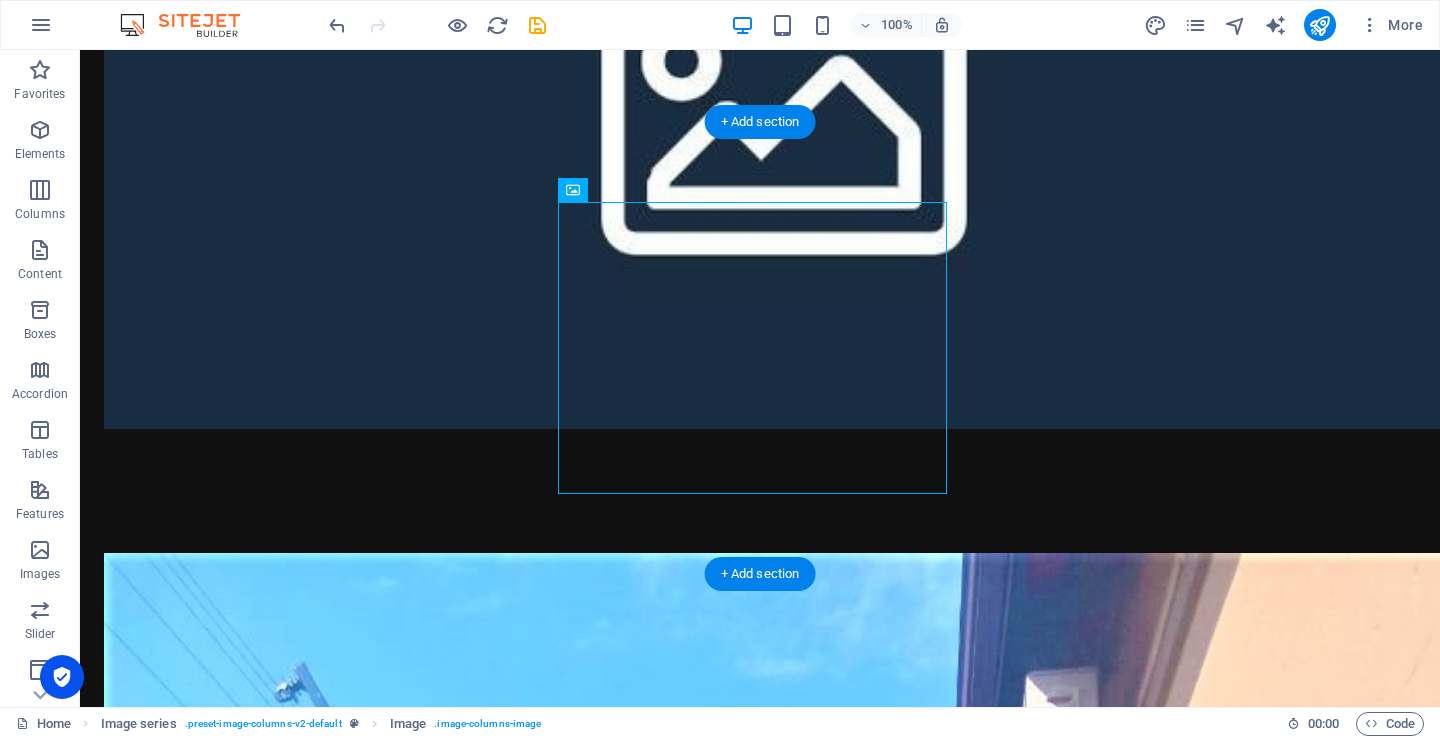 drag, startPoint x: 671, startPoint y: 238, endPoint x: 455, endPoint y: 159, distance: 229.99348 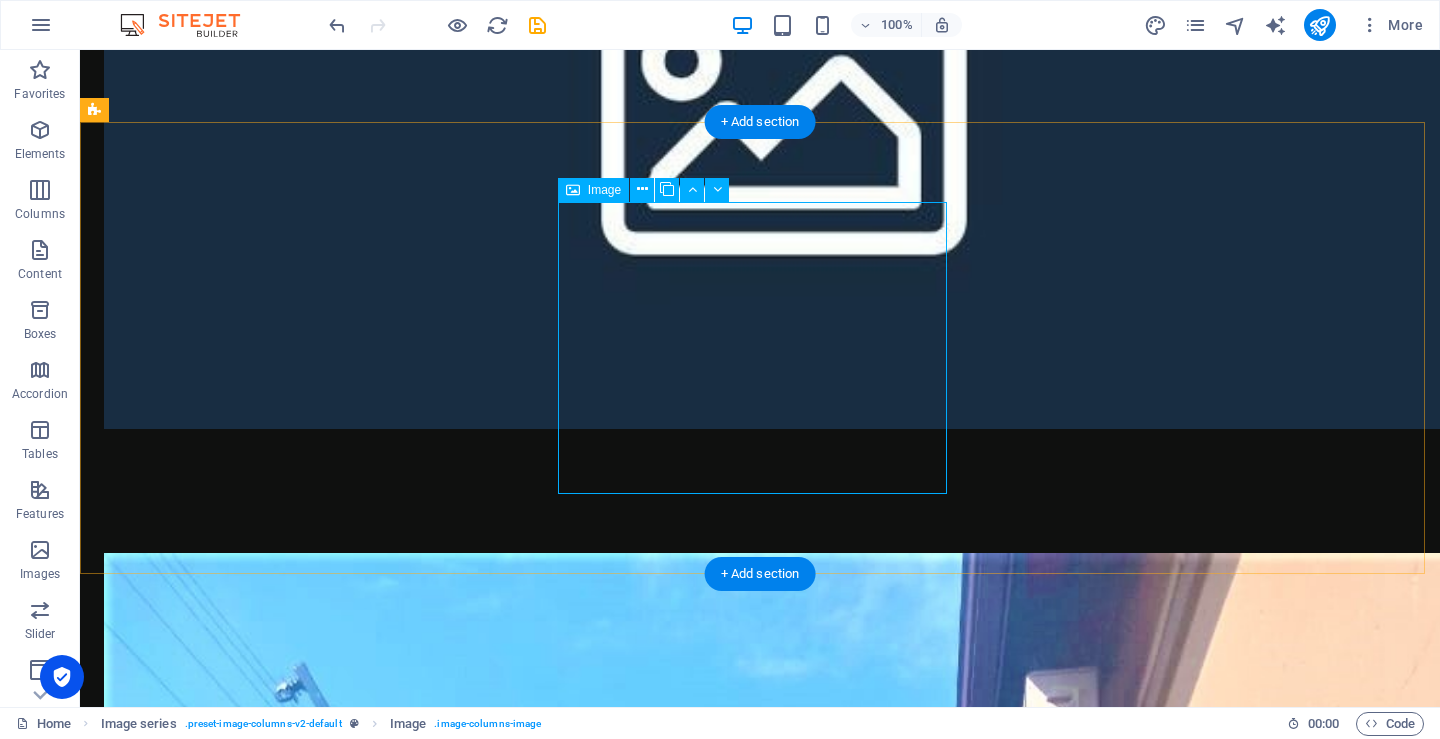 click at bounding box center [298, 2943] 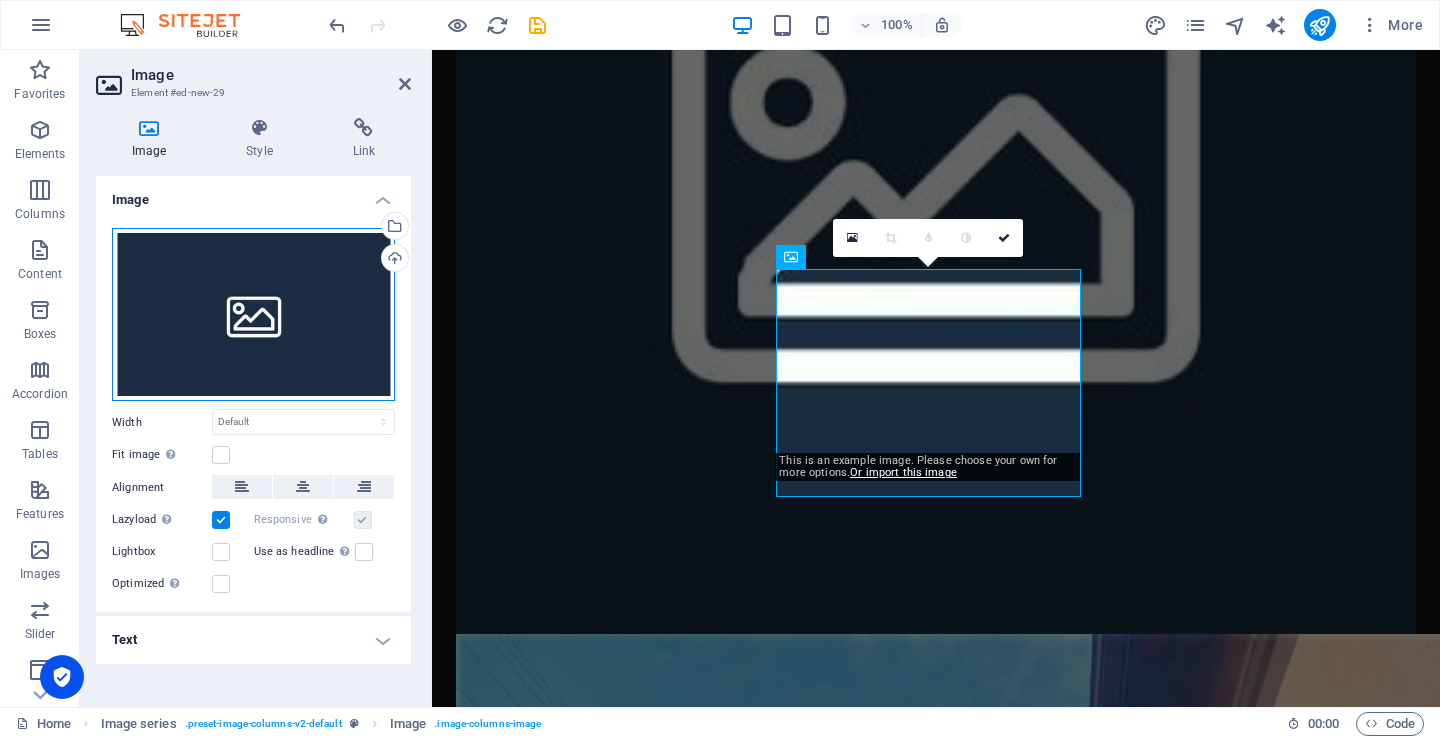 click on "Drag files here, click to choose files or select files from Files or our free stock photos & videos" at bounding box center [253, 315] 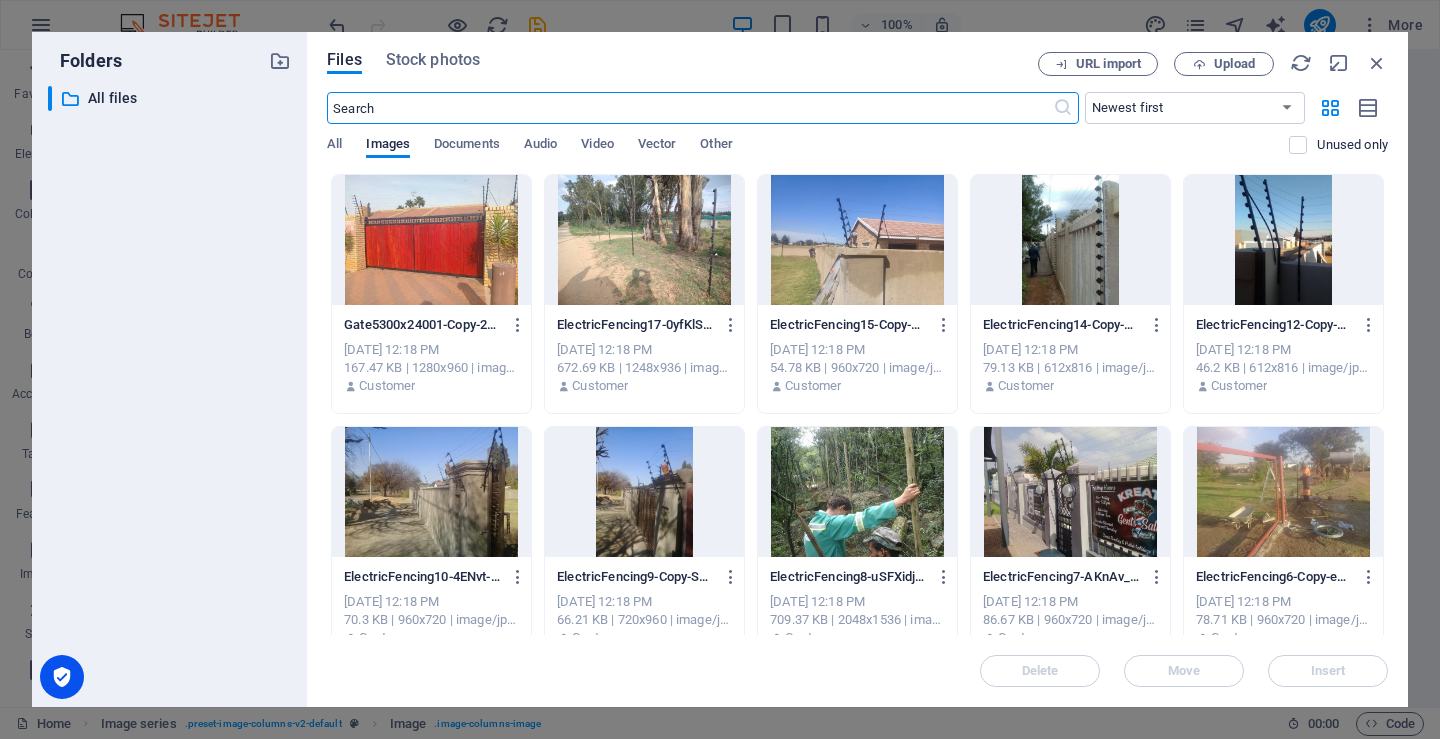 scroll, scrollTop: 1522, scrollLeft: 0, axis: vertical 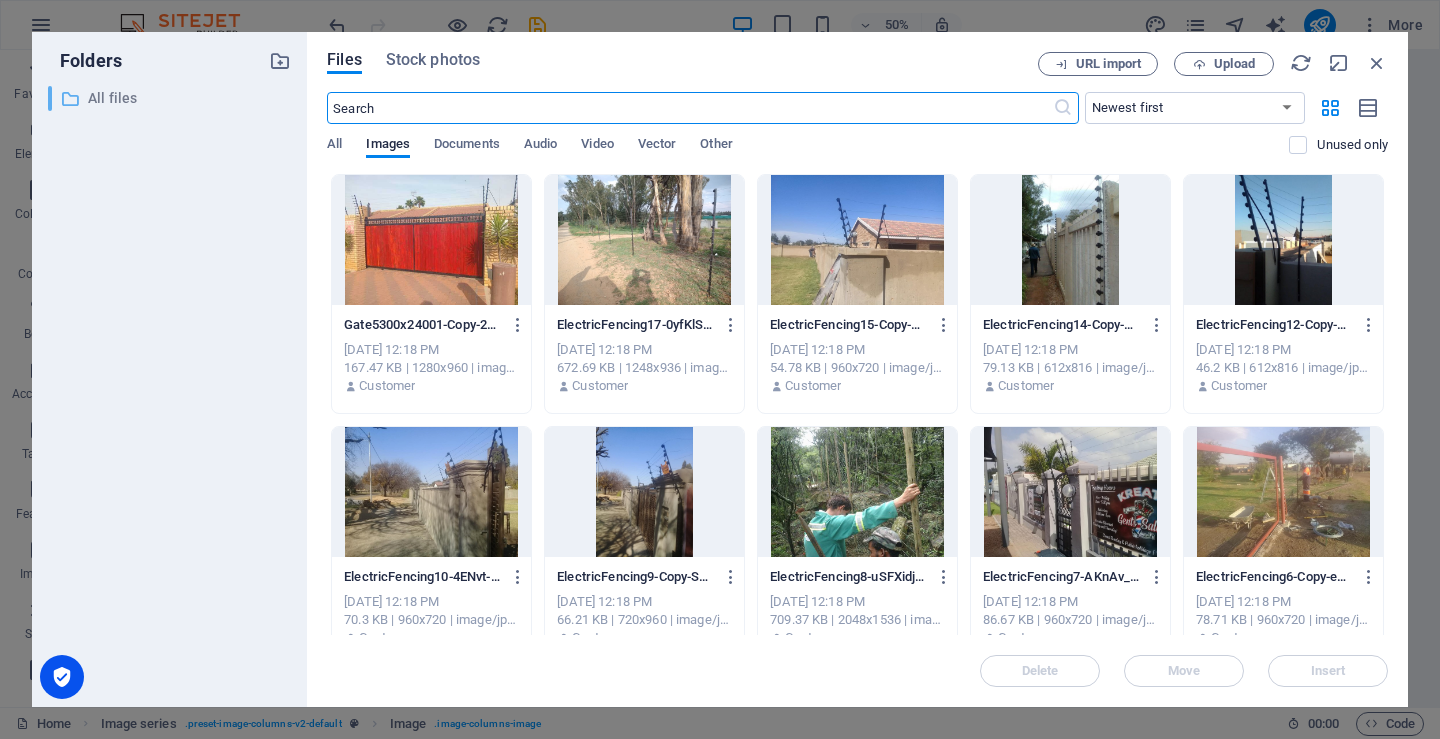 drag, startPoint x: 394, startPoint y: 99, endPoint x: 266, endPoint y: 109, distance: 128.39003 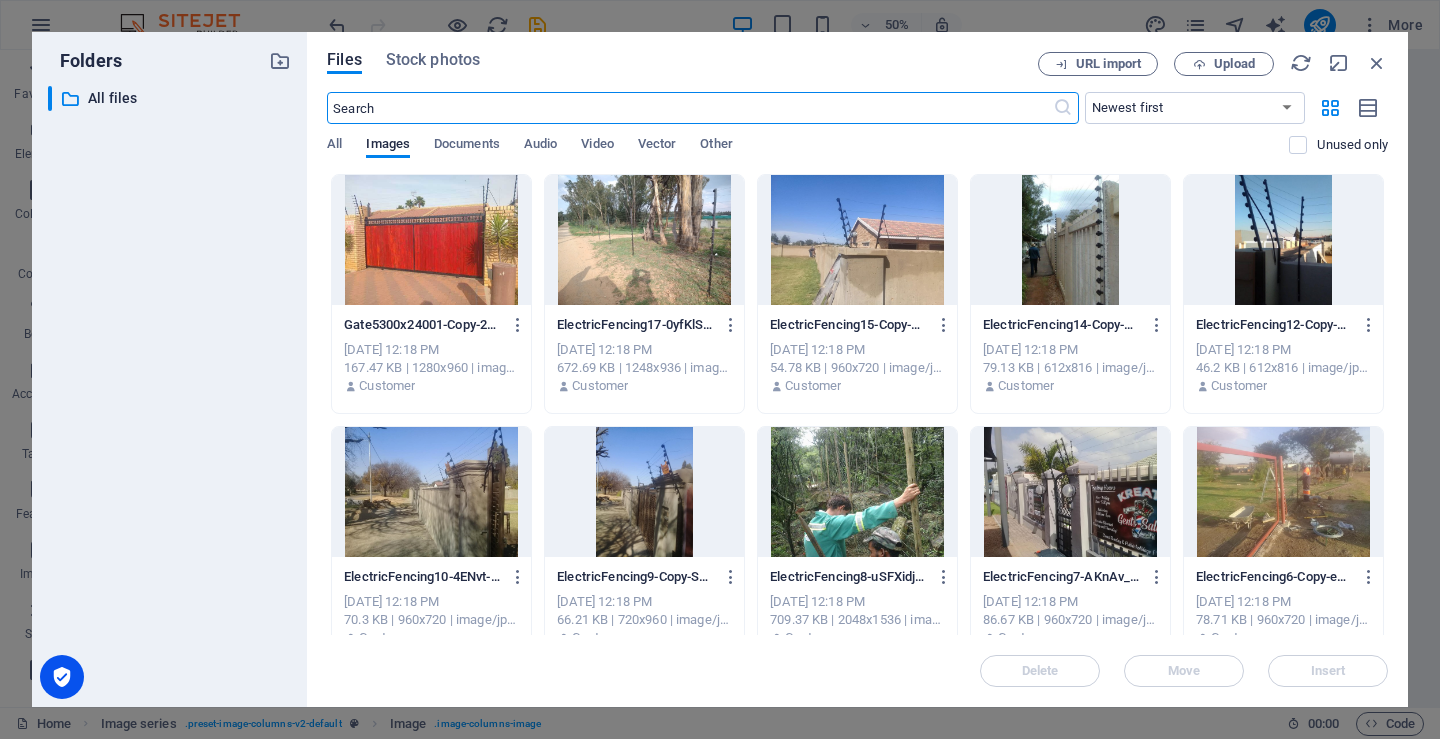 drag, startPoint x: 398, startPoint y: 102, endPoint x: 335, endPoint y: 115, distance: 64.327286 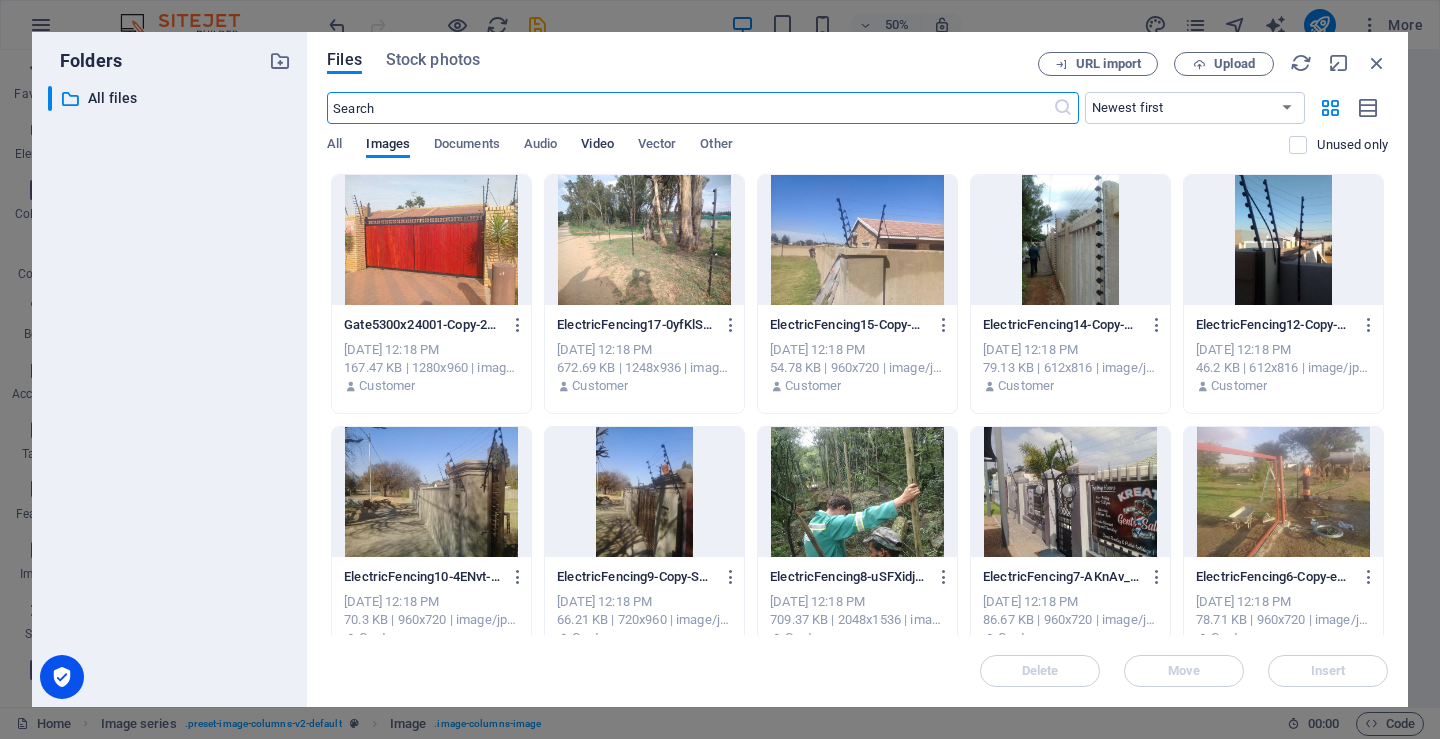 click on "Video" at bounding box center [597, 146] 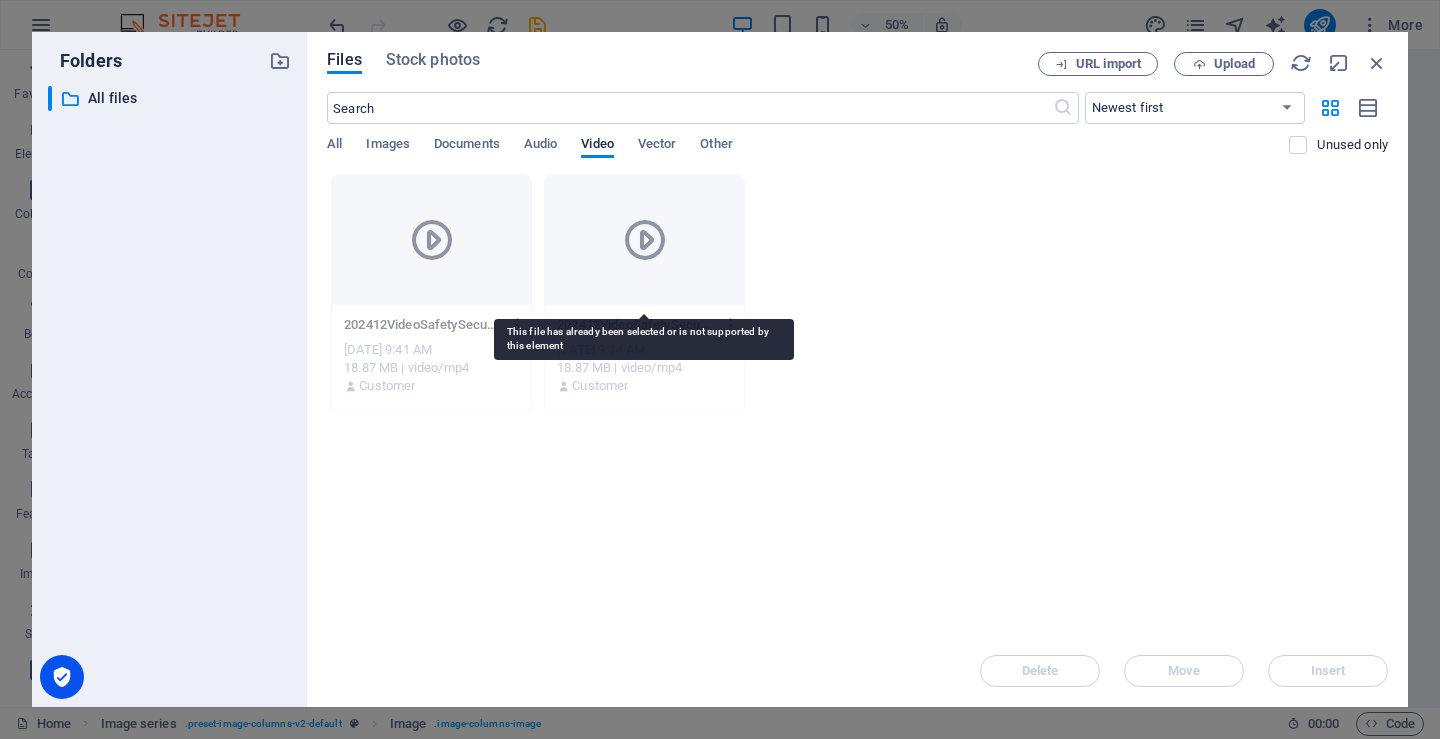 click at bounding box center (645, 240) 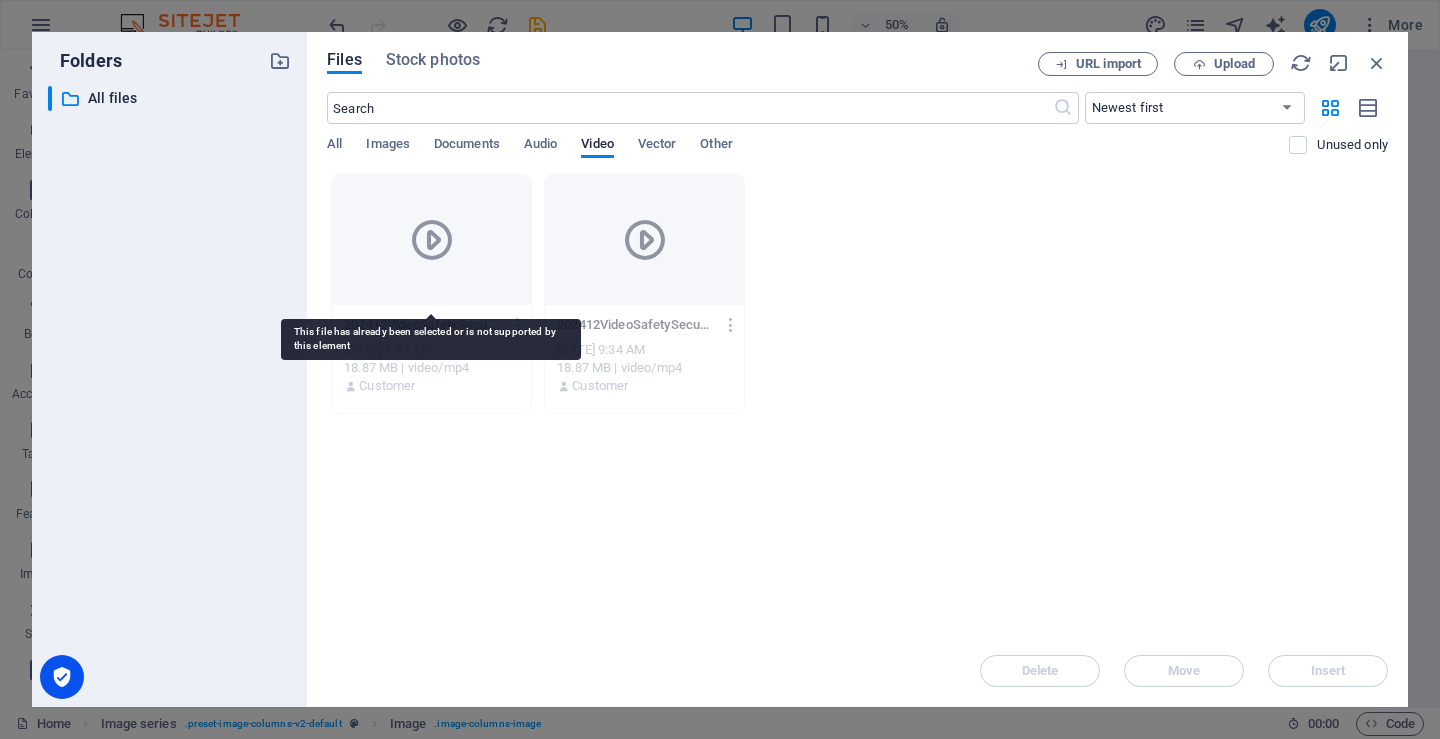click at bounding box center [431, 240] 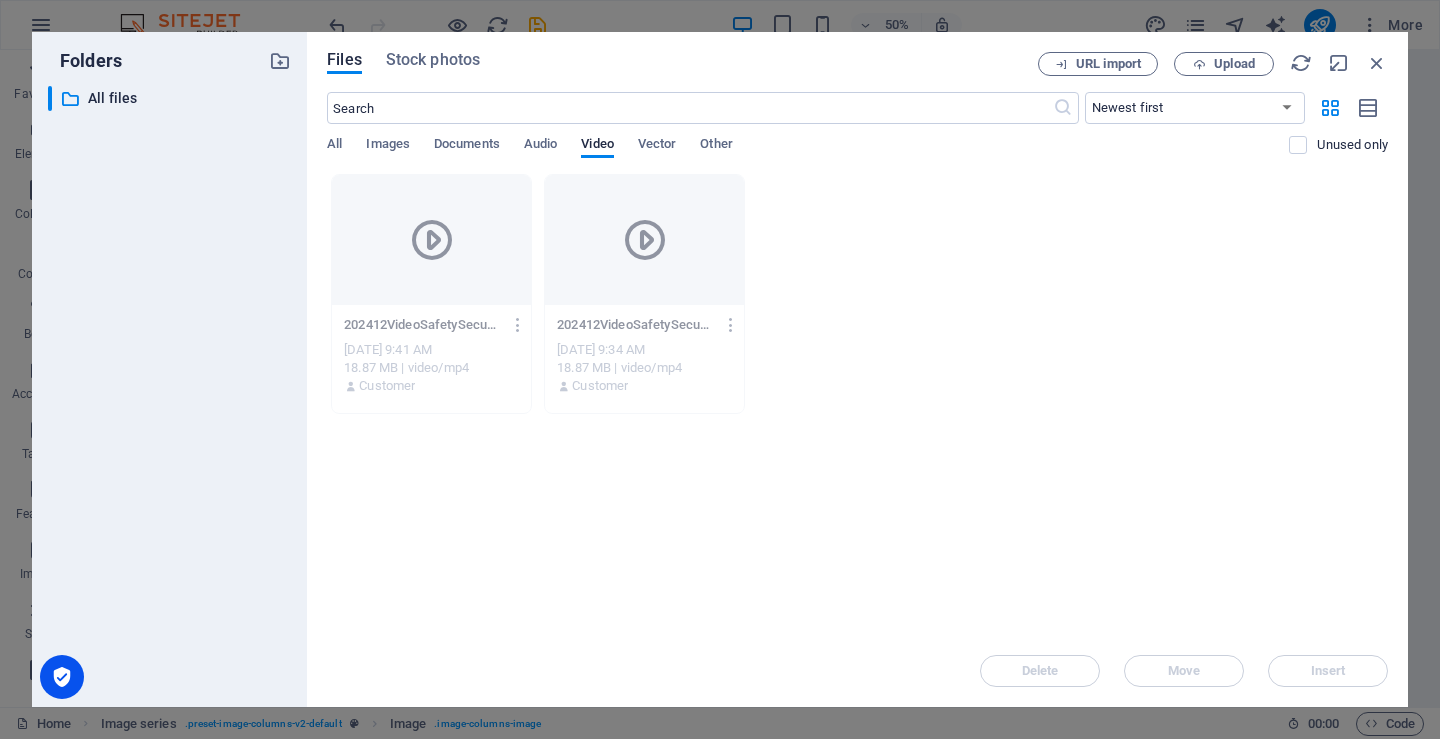 click at bounding box center (645, 240) 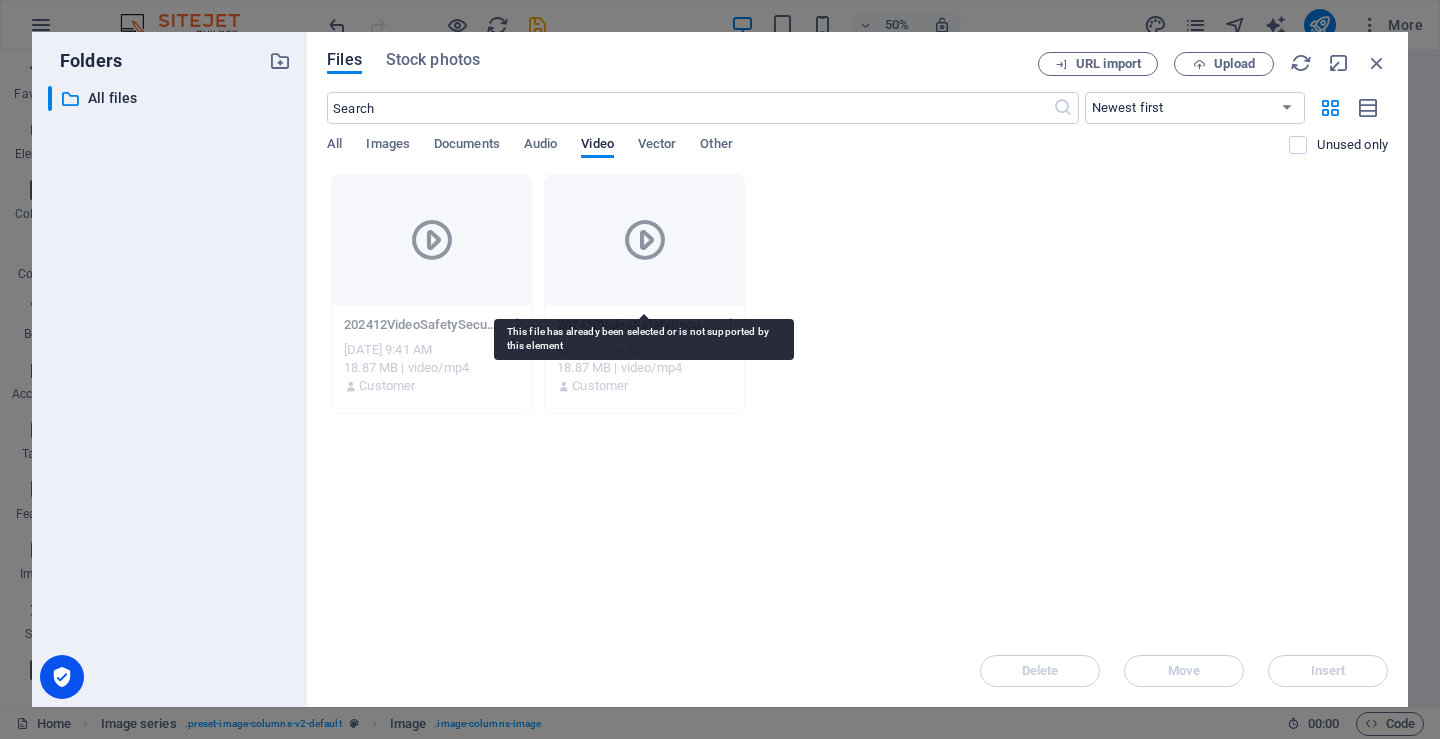 click at bounding box center (644, 240) 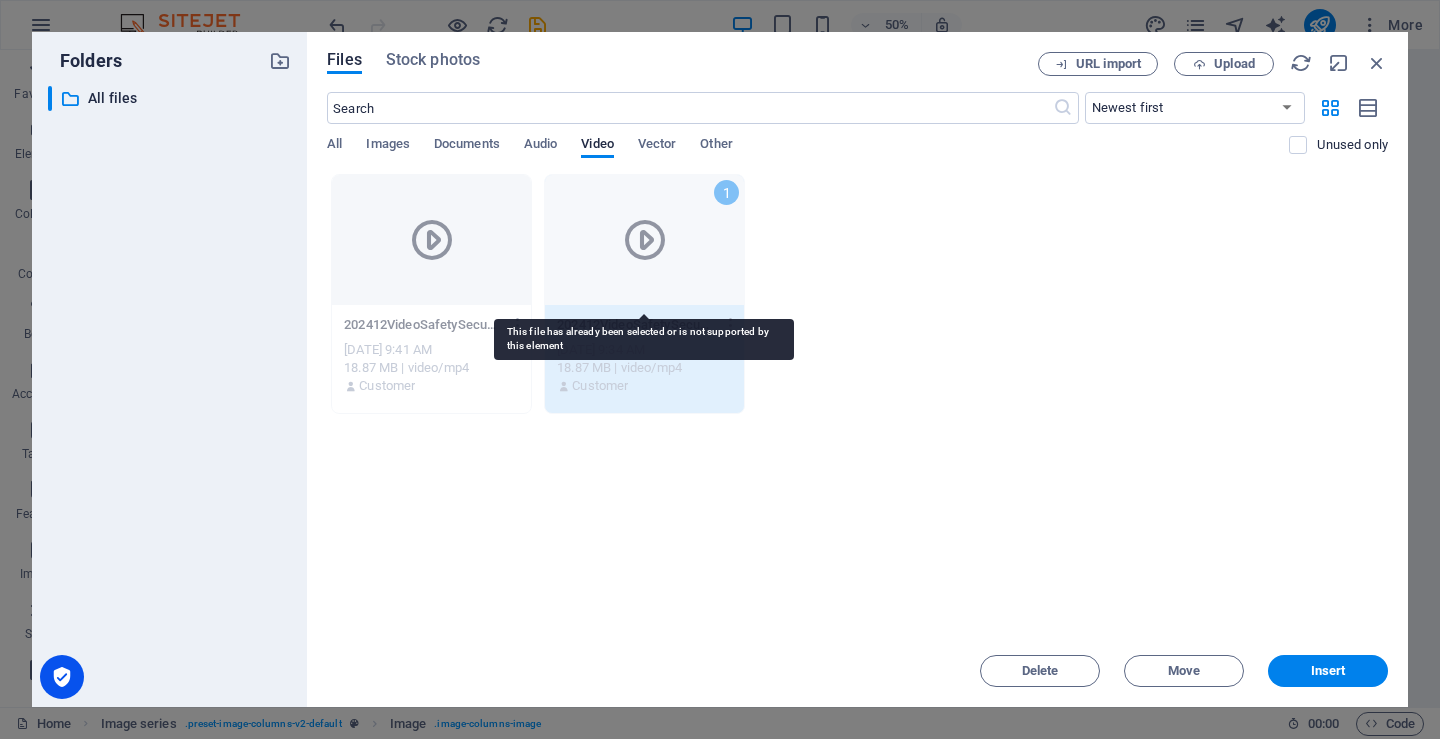 click on "1" at bounding box center (644, 240) 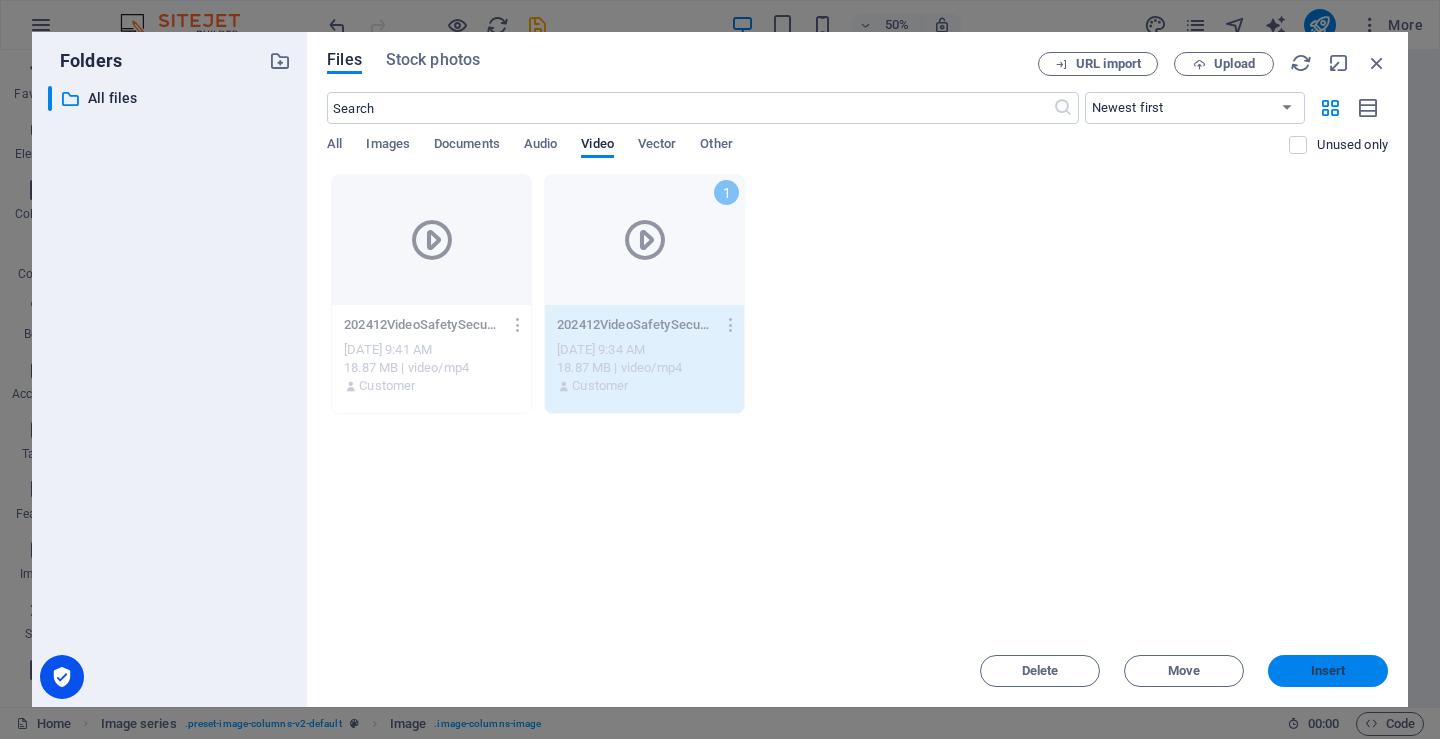 click on "Insert" at bounding box center (1328, 671) 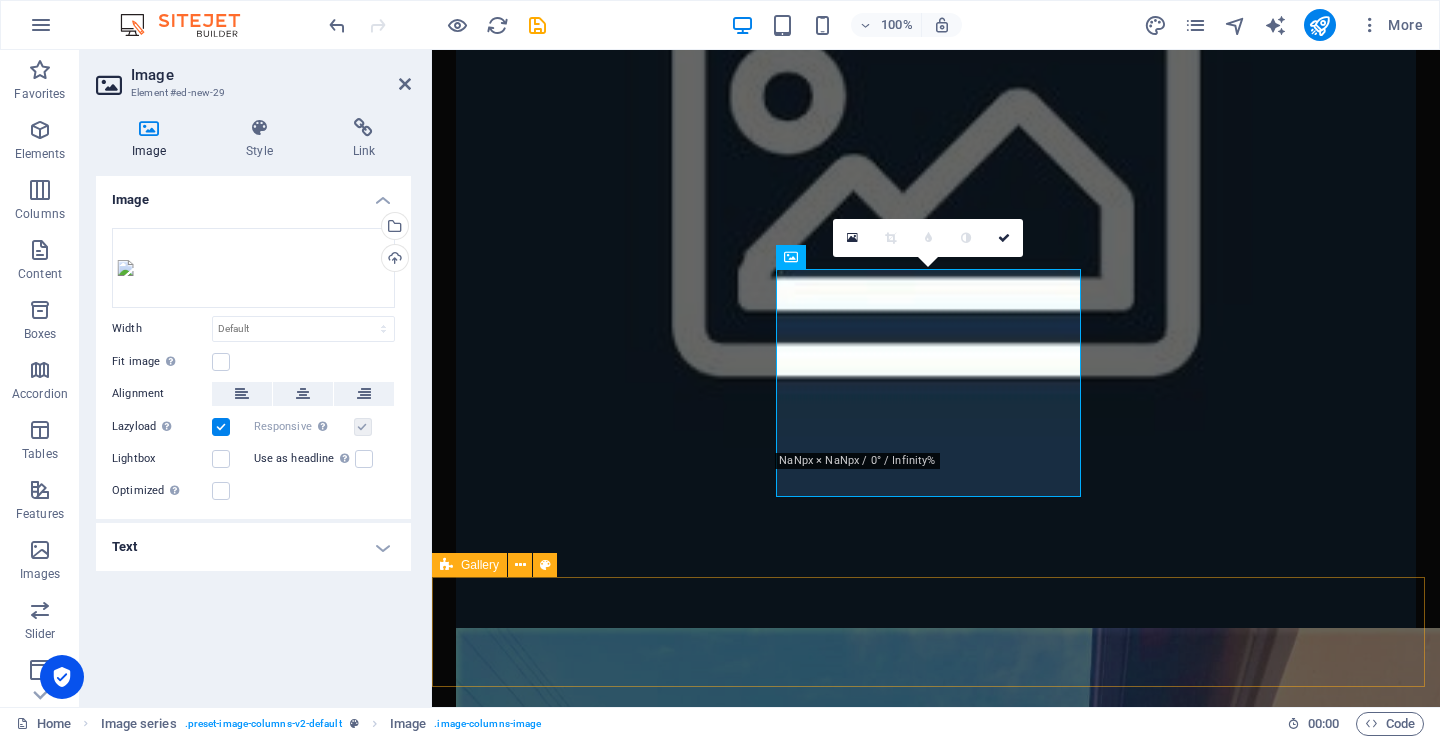 scroll, scrollTop: 1516, scrollLeft: 0, axis: vertical 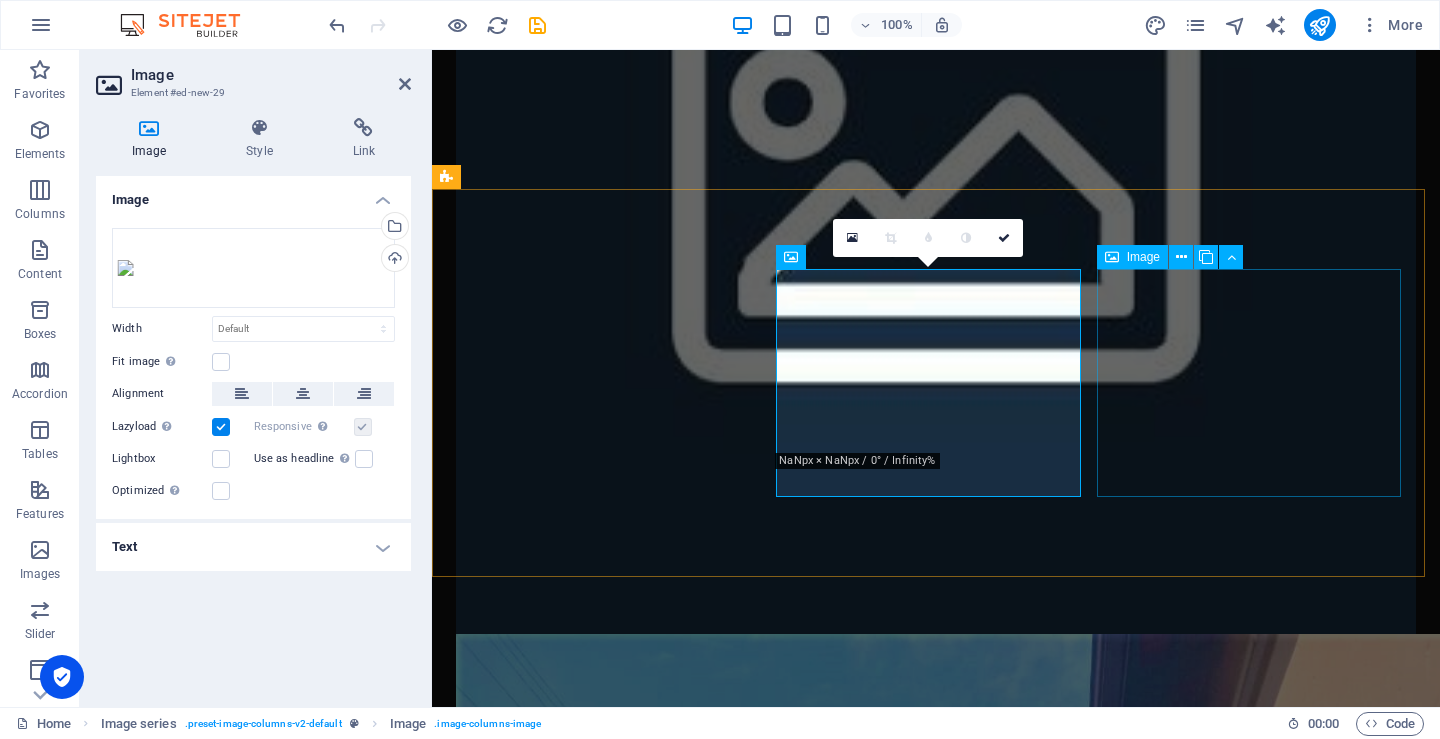 click at bounding box center [610, 2504] 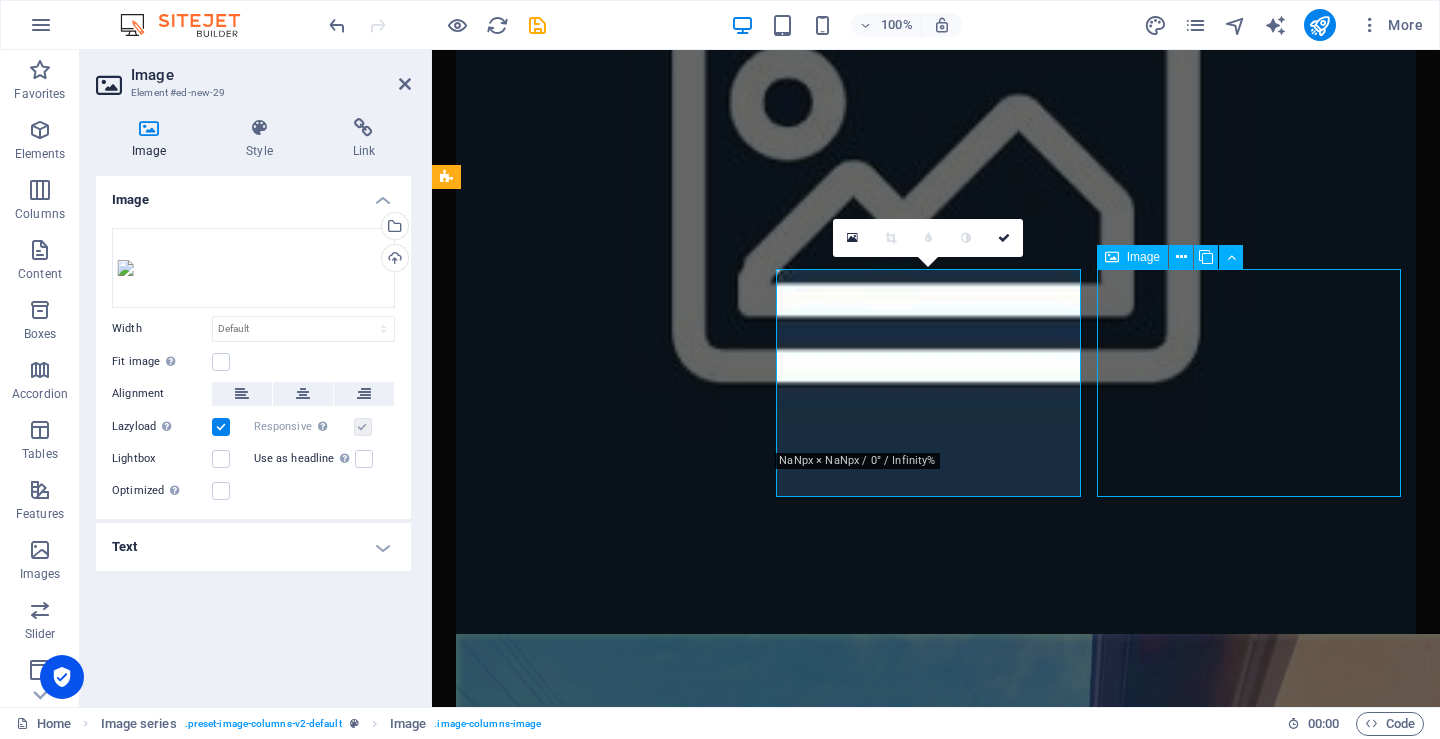 scroll, scrollTop: 1467, scrollLeft: 0, axis: vertical 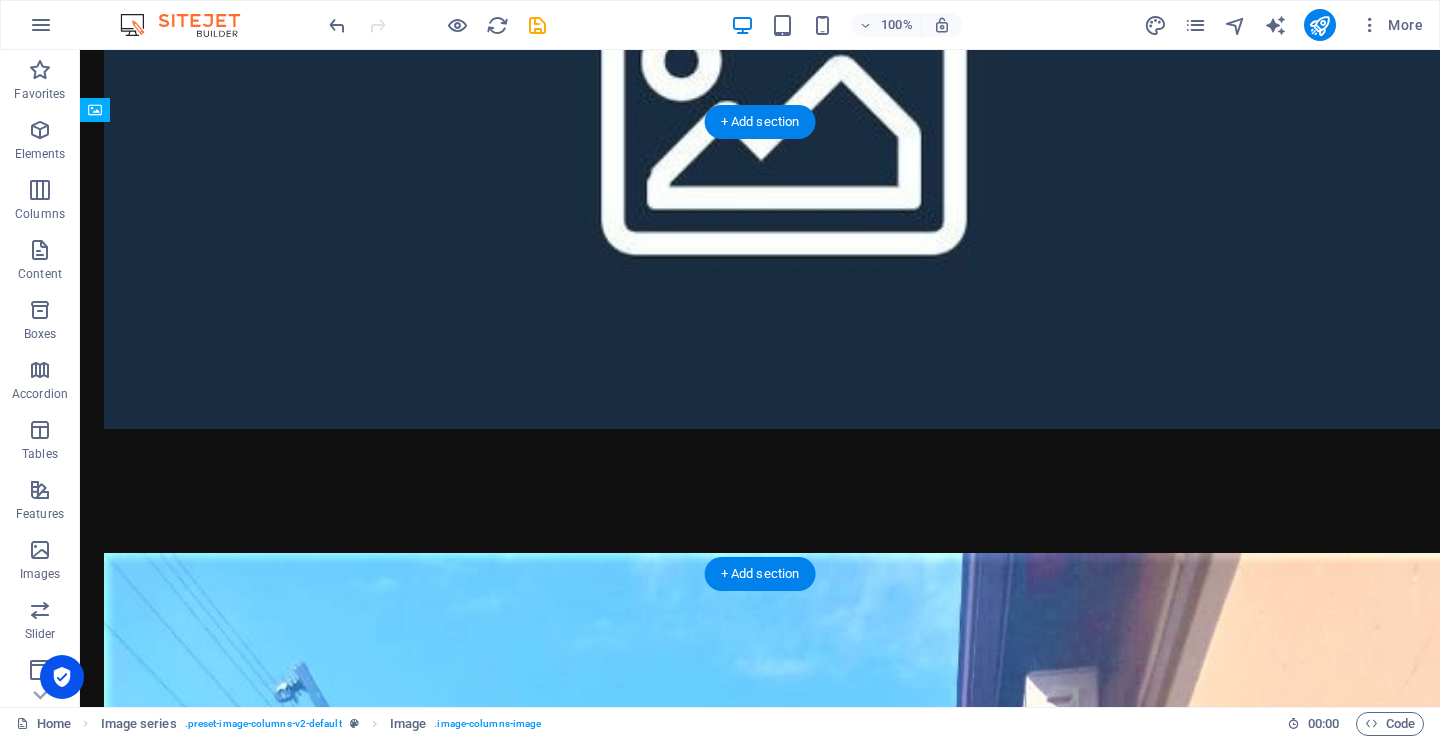 drag, startPoint x: 979, startPoint y: 293, endPoint x: 809, endPoint y: 283, distance: 170.29387 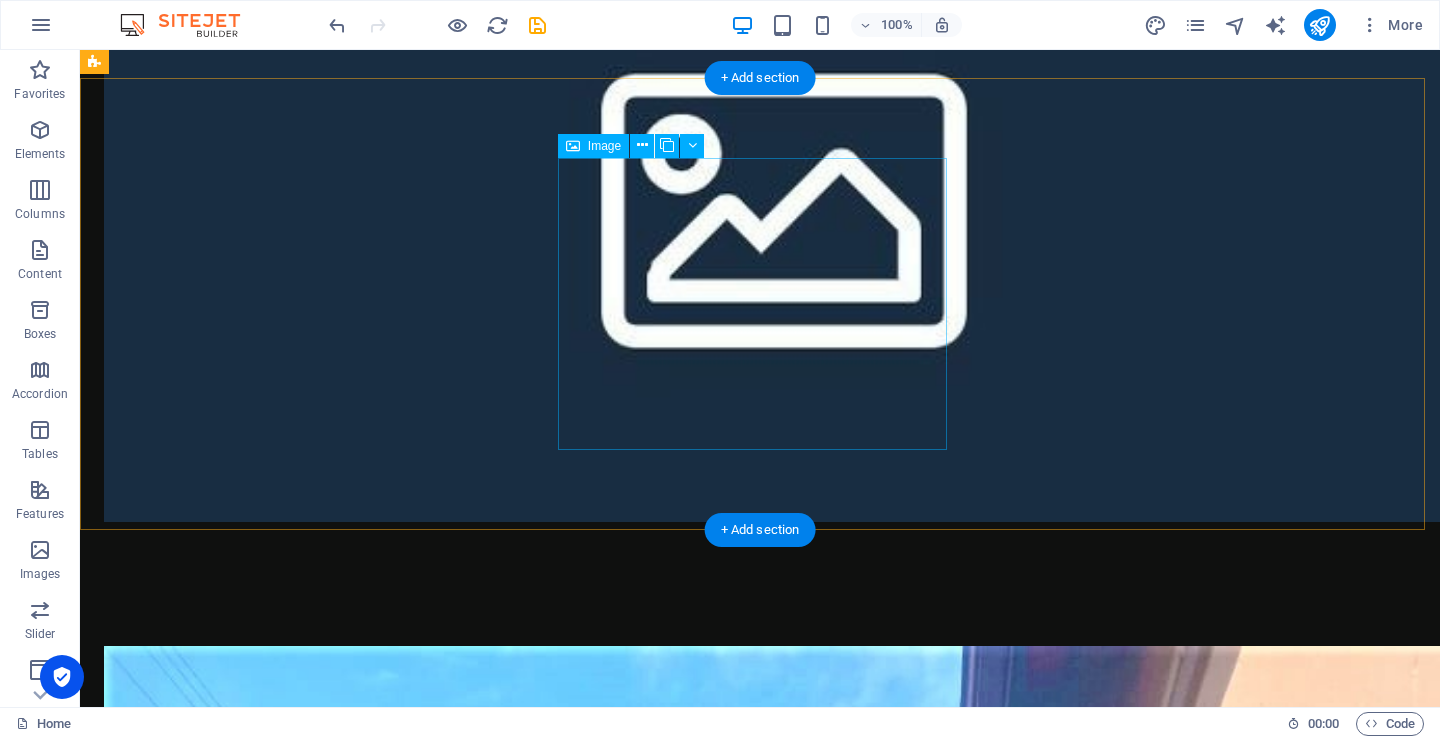 scroll, scrollTop: 1367, scrollLeft: 0, axis: vertical 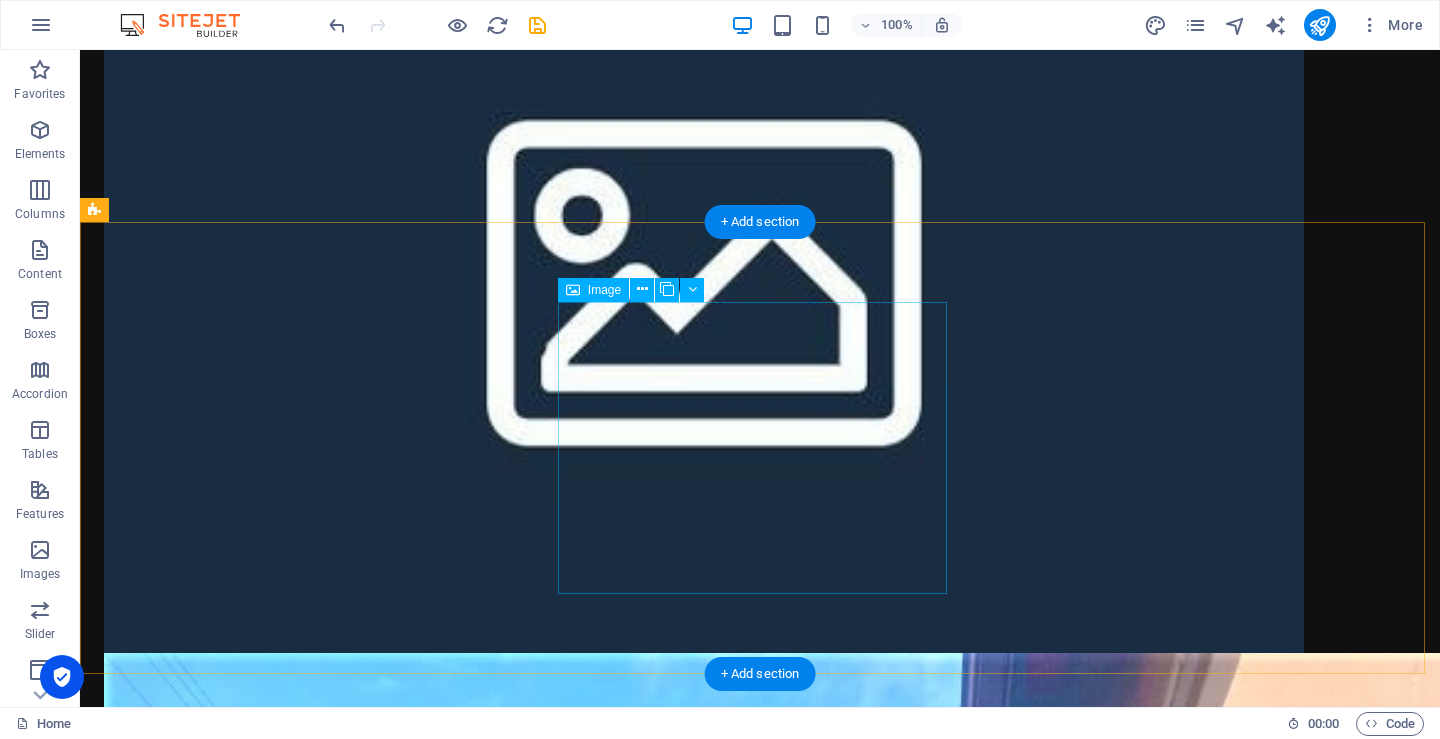 click at bounding box center (298, 3043) 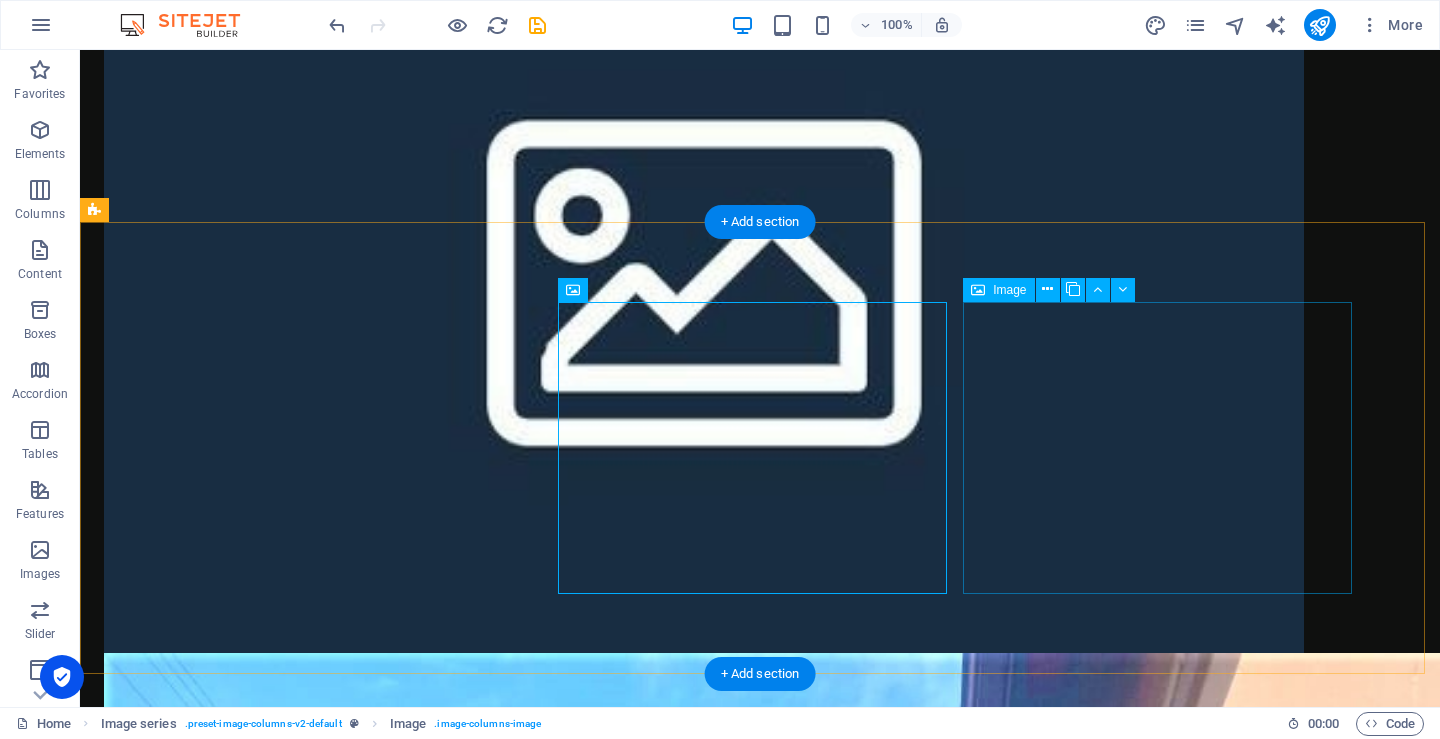click at bounding box center [298, 3180] 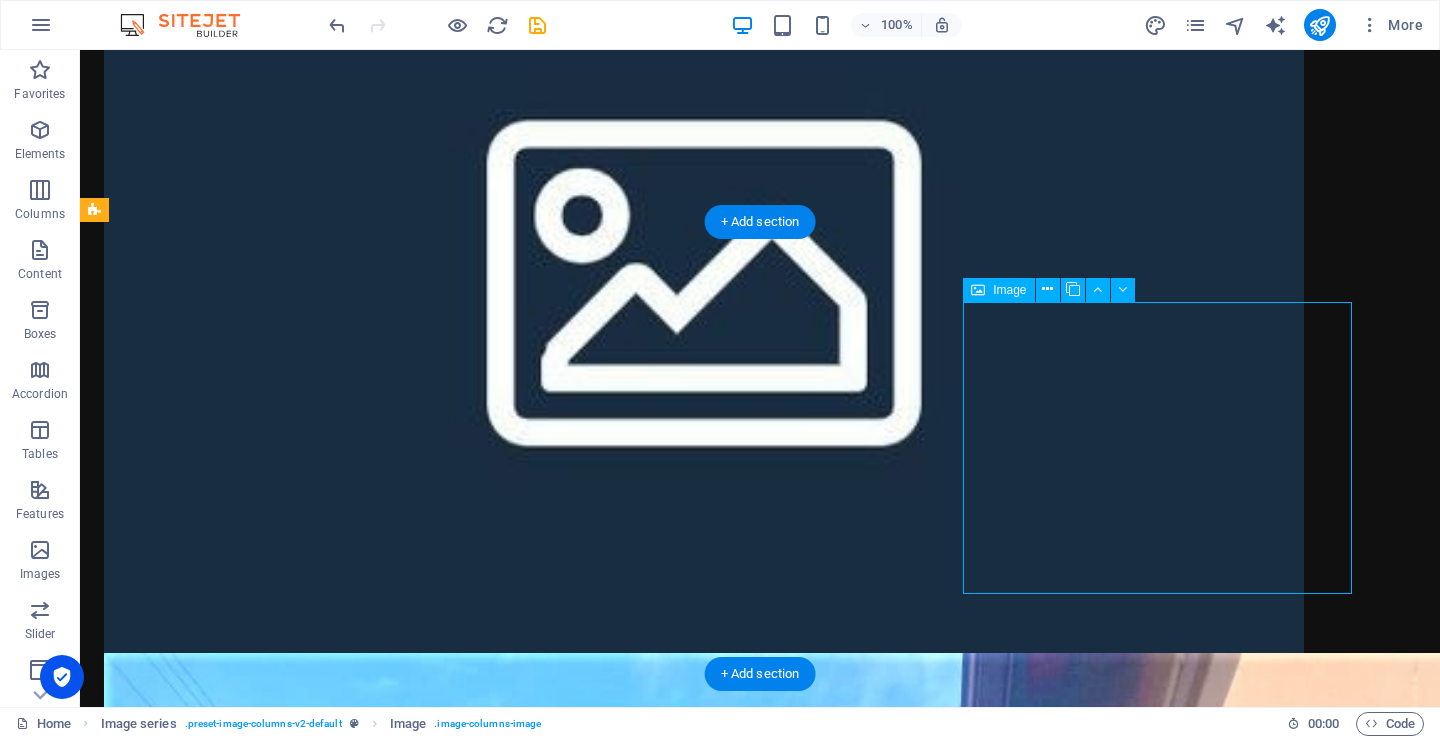 click at bounding box center [298, 3180] 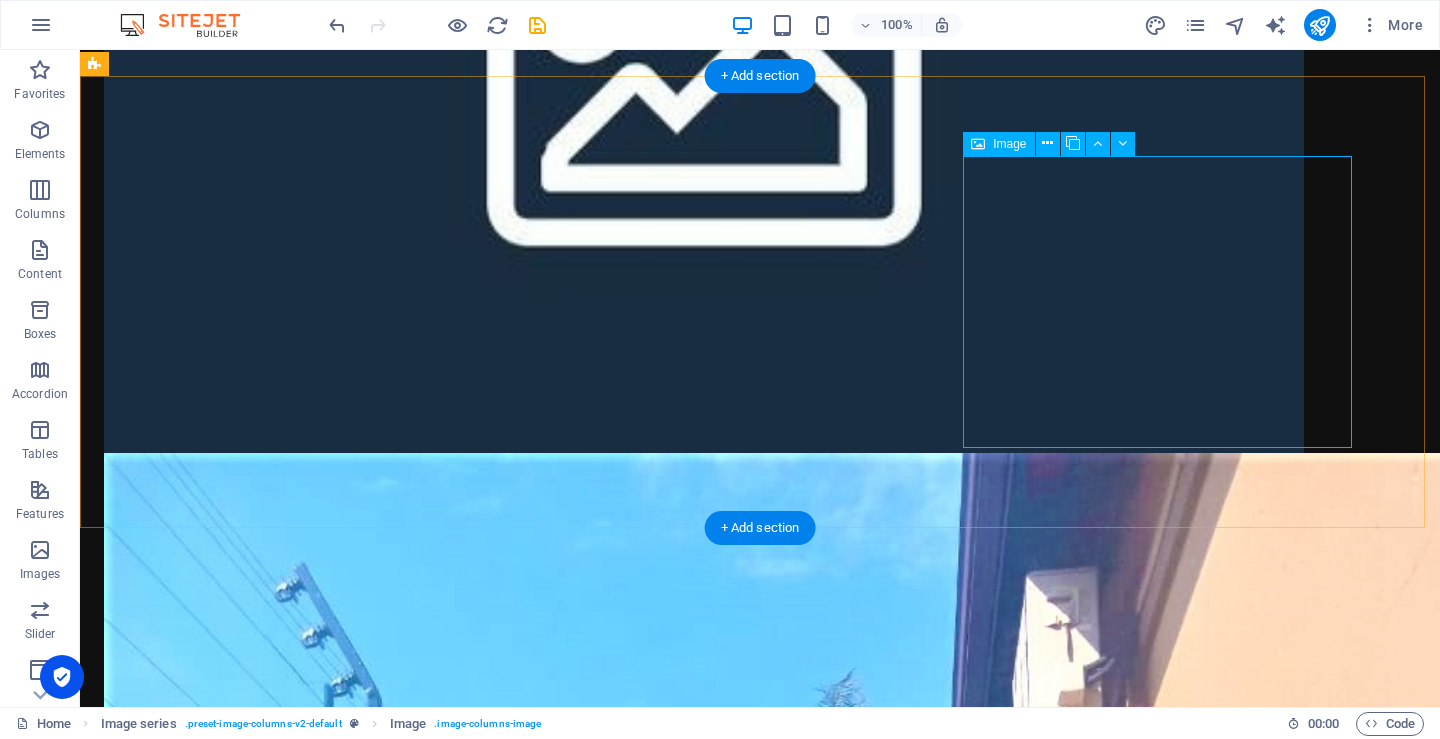 scroll, scrollTop: 1467, scrollLeft: 0, axis: vertical 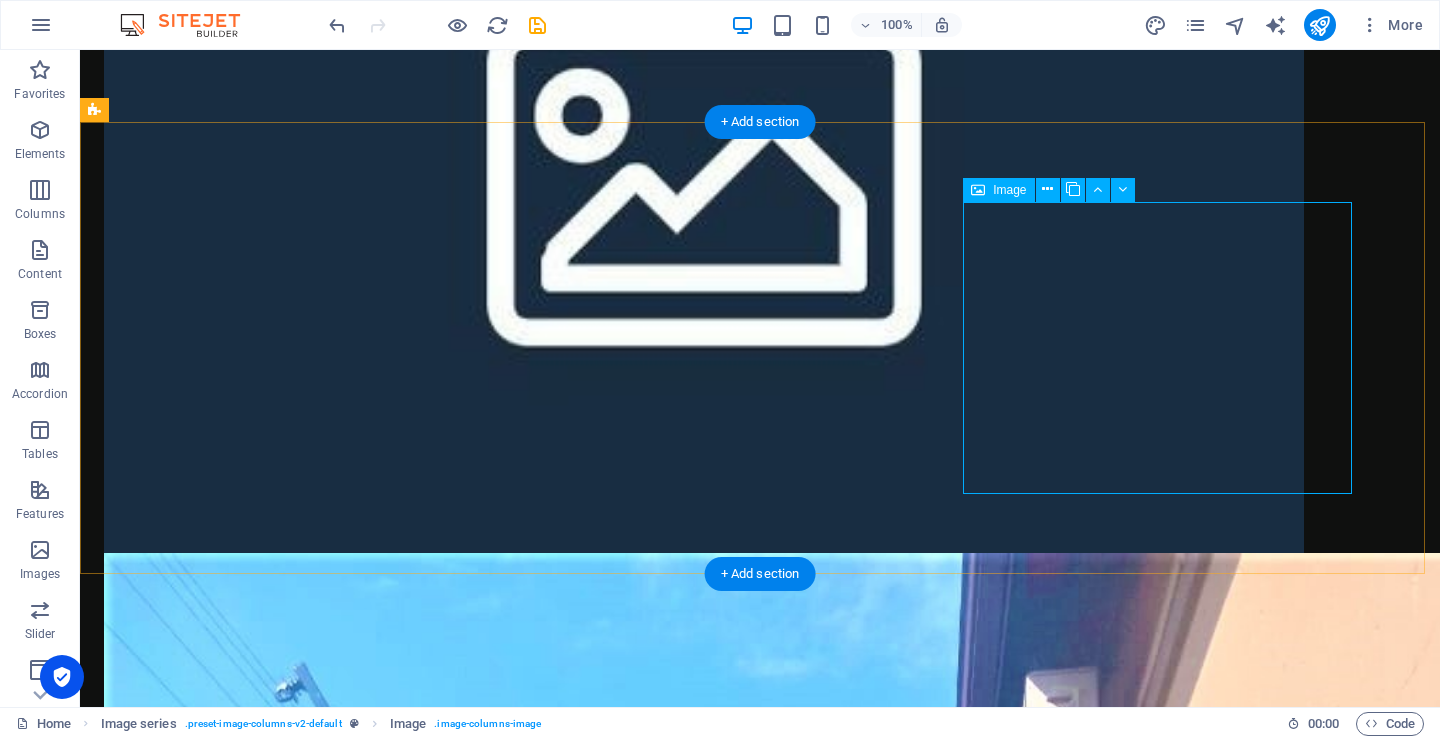 click at bounding box center (298, 3080) 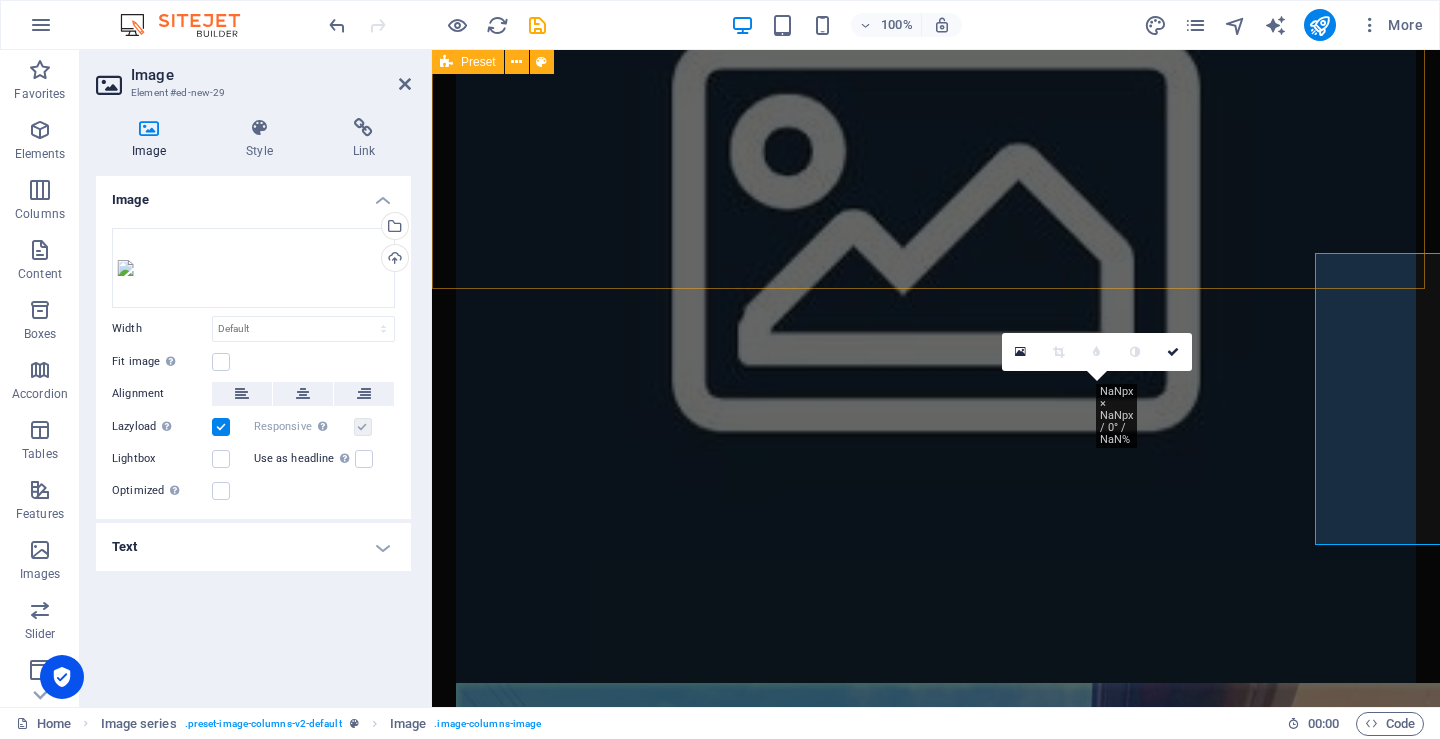 scroll, scrollTop: 1416, scrollLeft: 0, axis: vertical 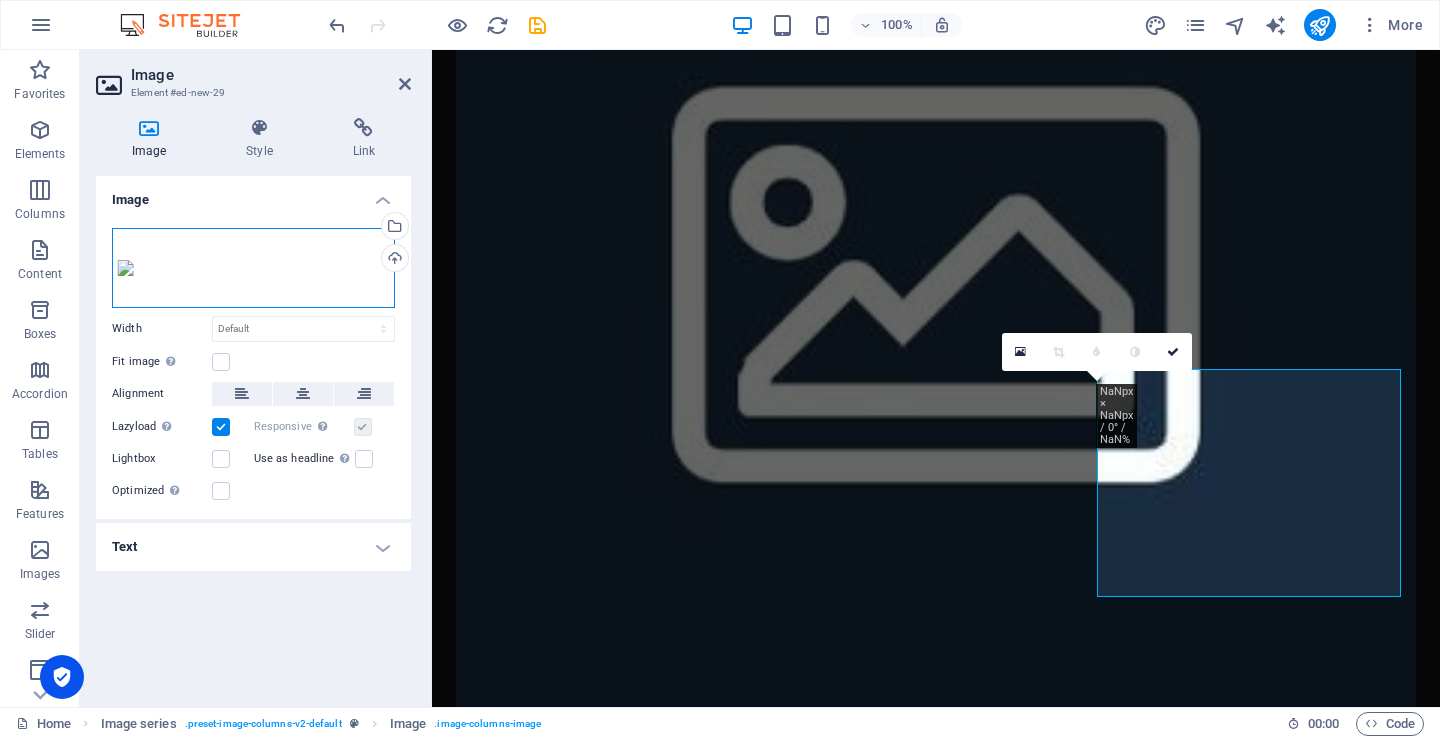 click on "Drag files here, click to choose files or select files from Files or our free stock photos & videos" at bounding box center [253, 268] 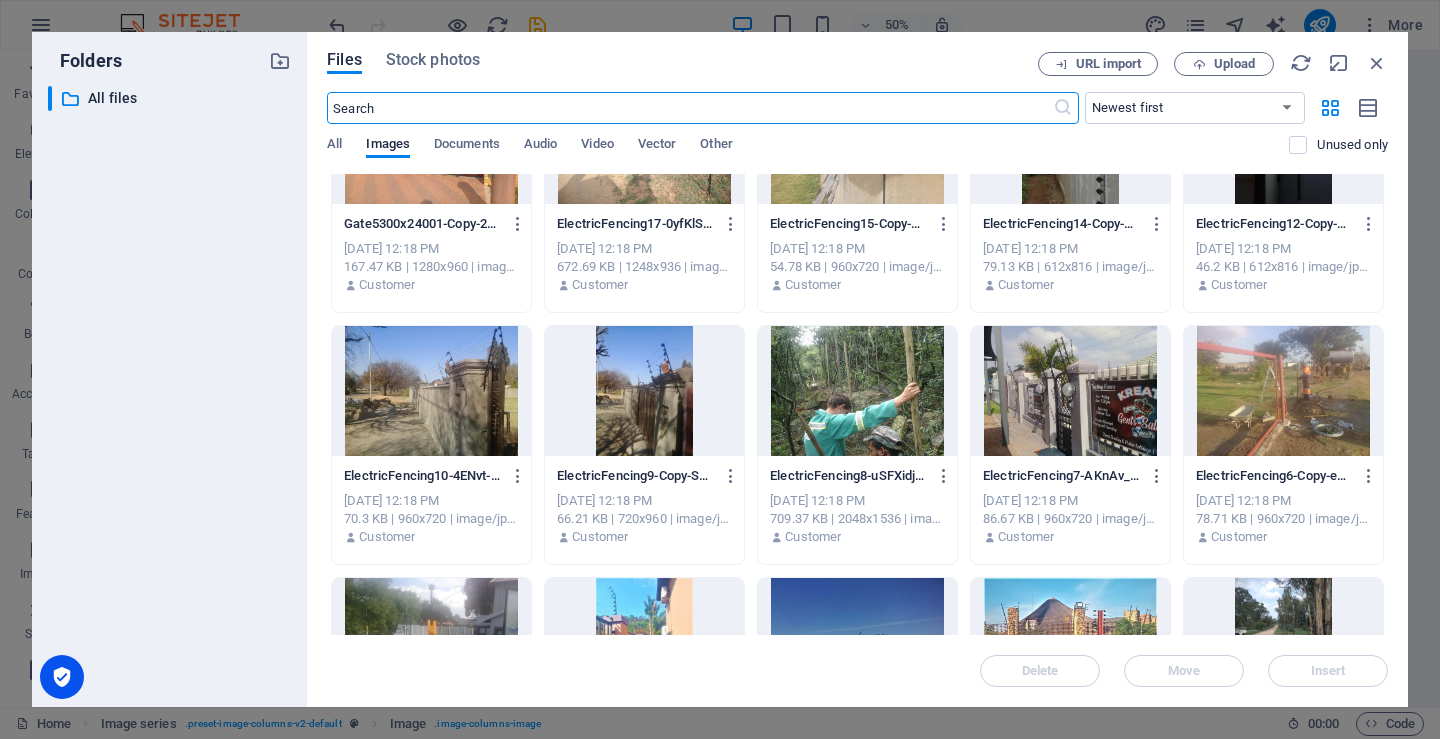 scroll, scrollTop: 100, scrollLeft: 0, axis: vertical 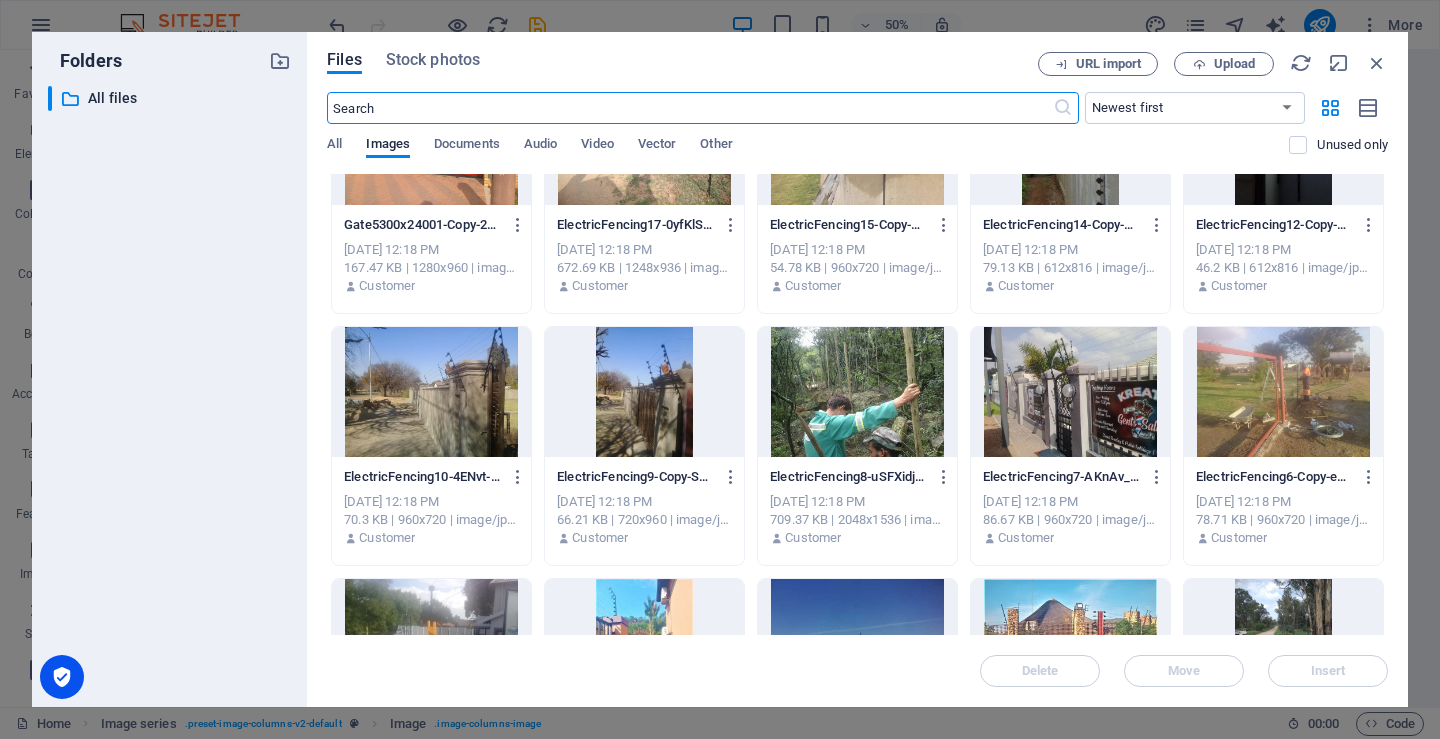 click at bounding box center [644, 392] 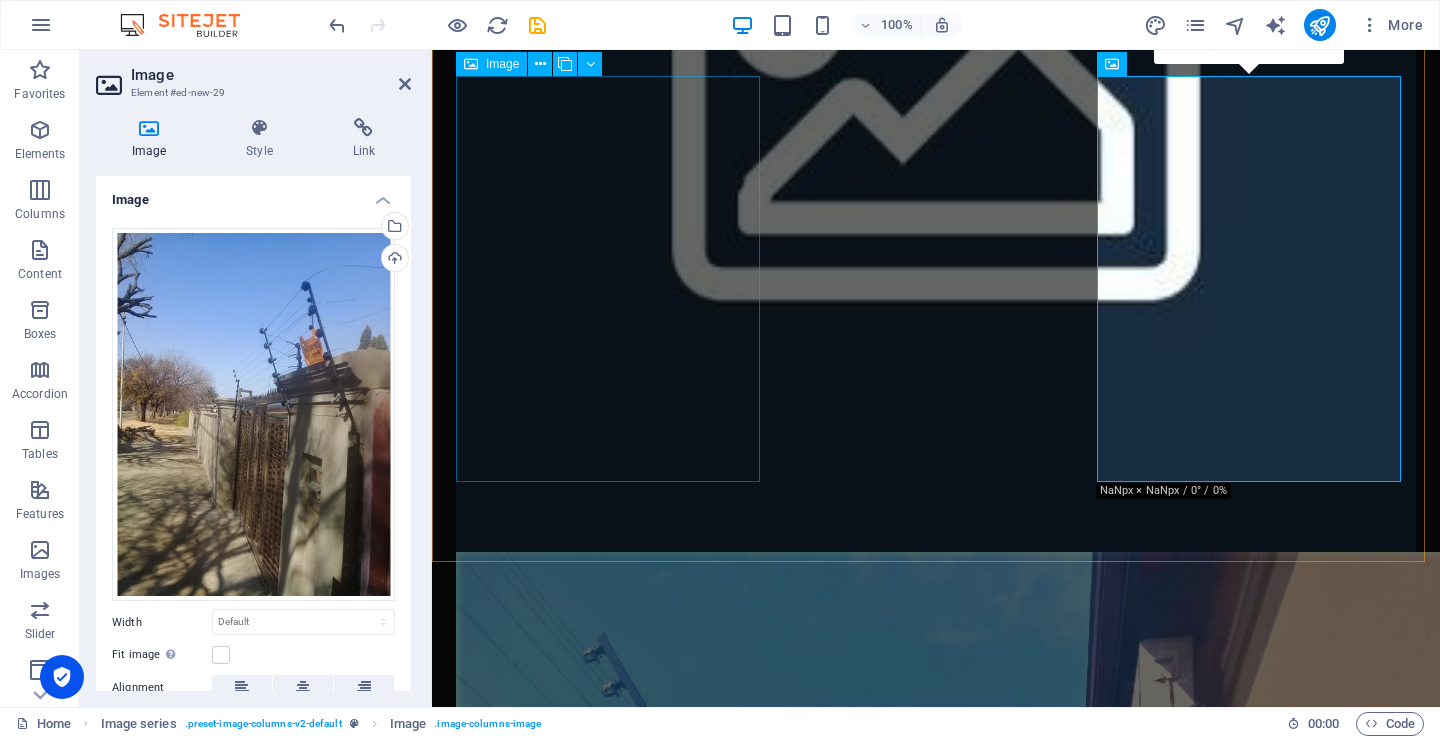 scroll, scrollTop: 1716, scrollLeft: 0, axis: vertical 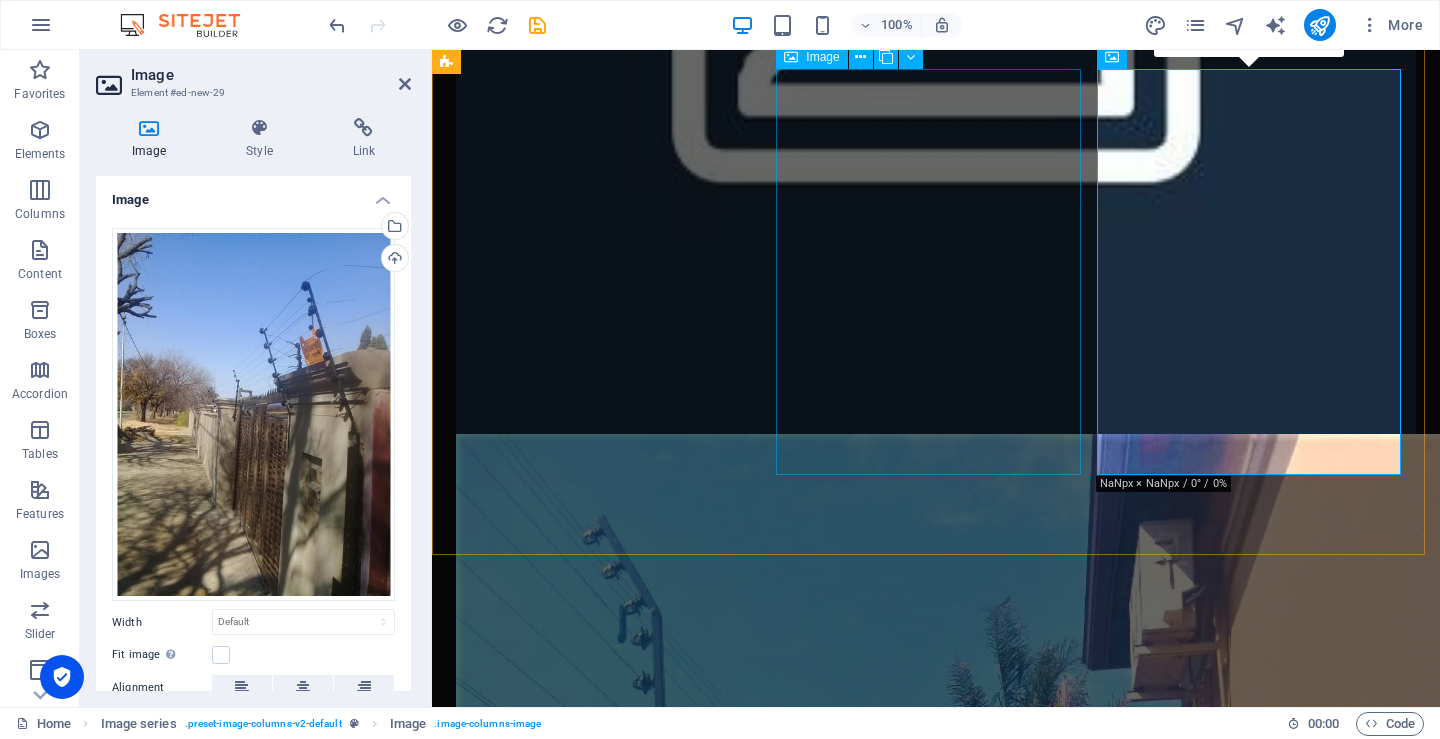 click at bounding box center [610, 2271] 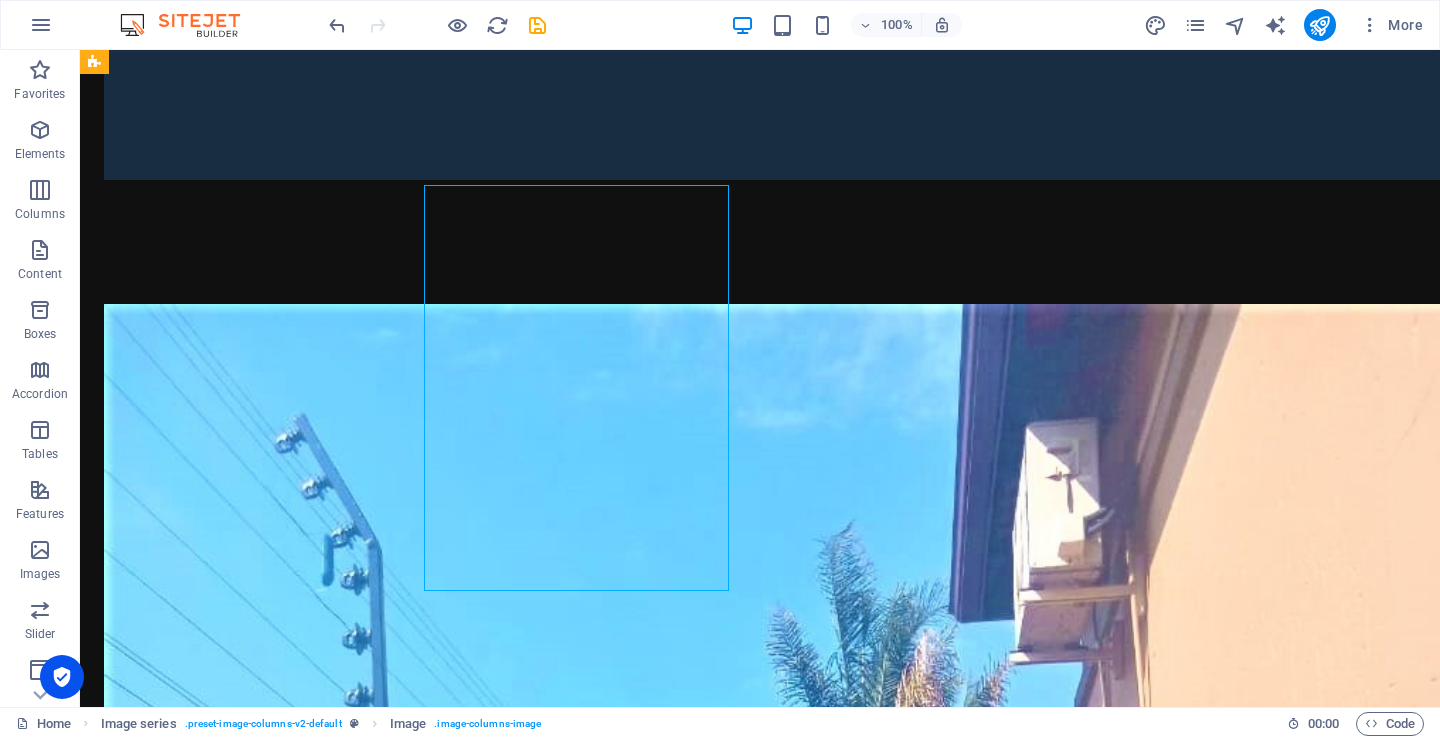 scroll, scrollTop: 1600, scrollLeft: 0, axis: vertical 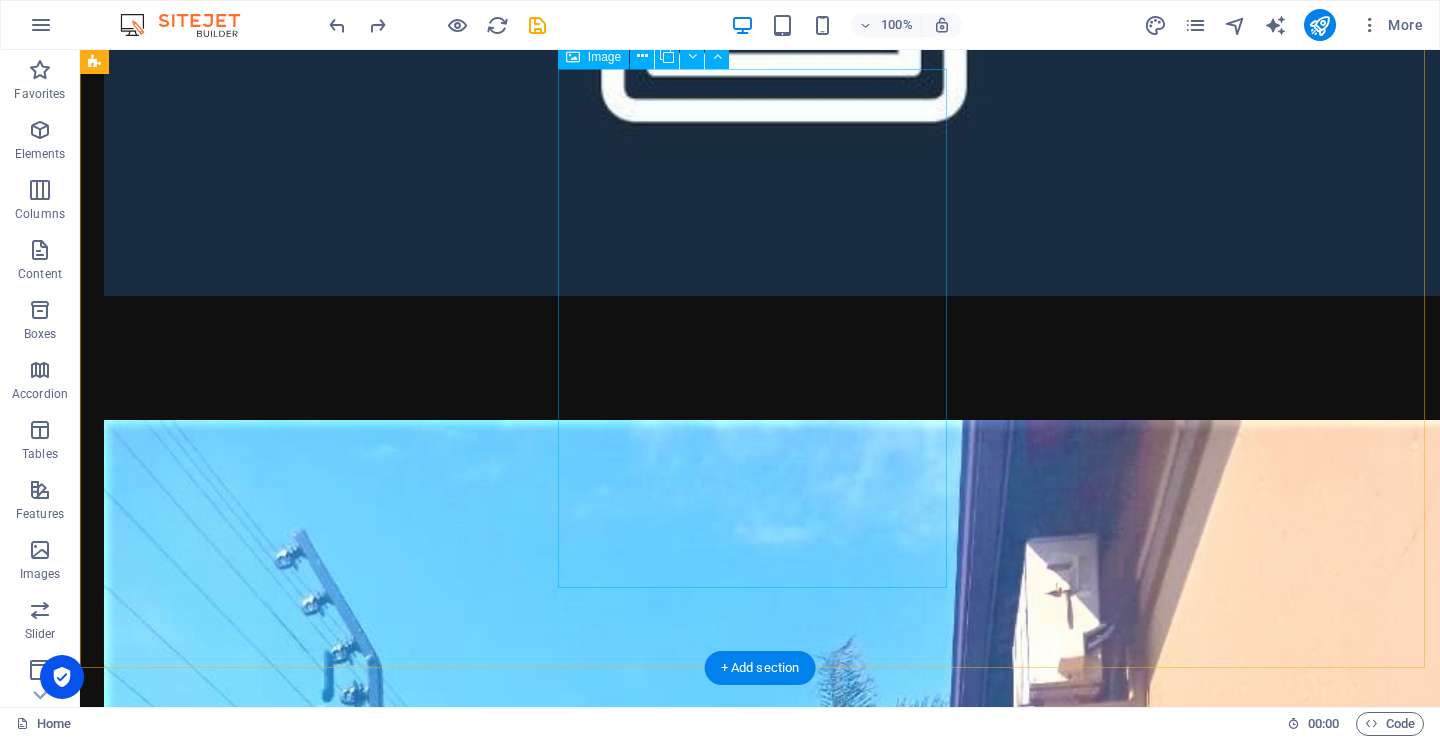 click at bounding box center [298, 2810] 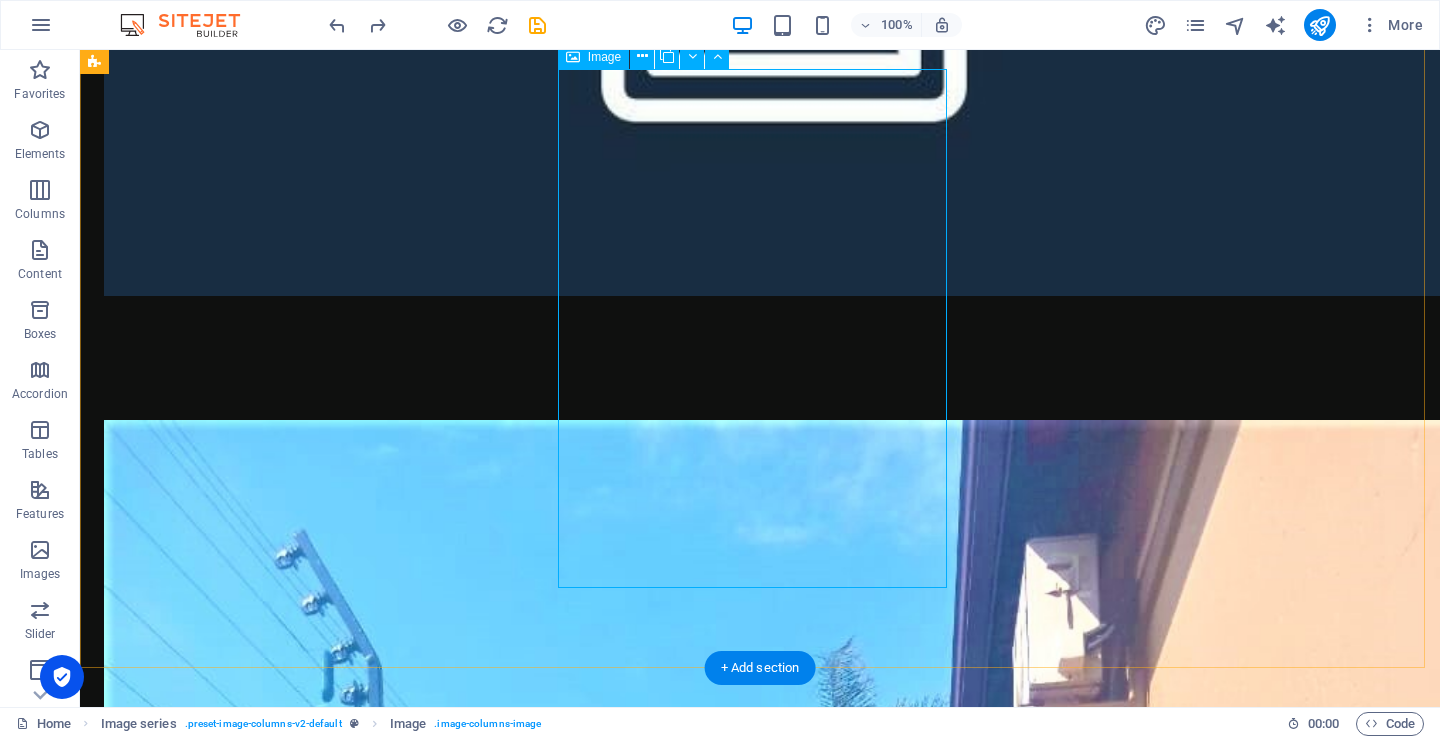 click at bounding box center (298, 2810) 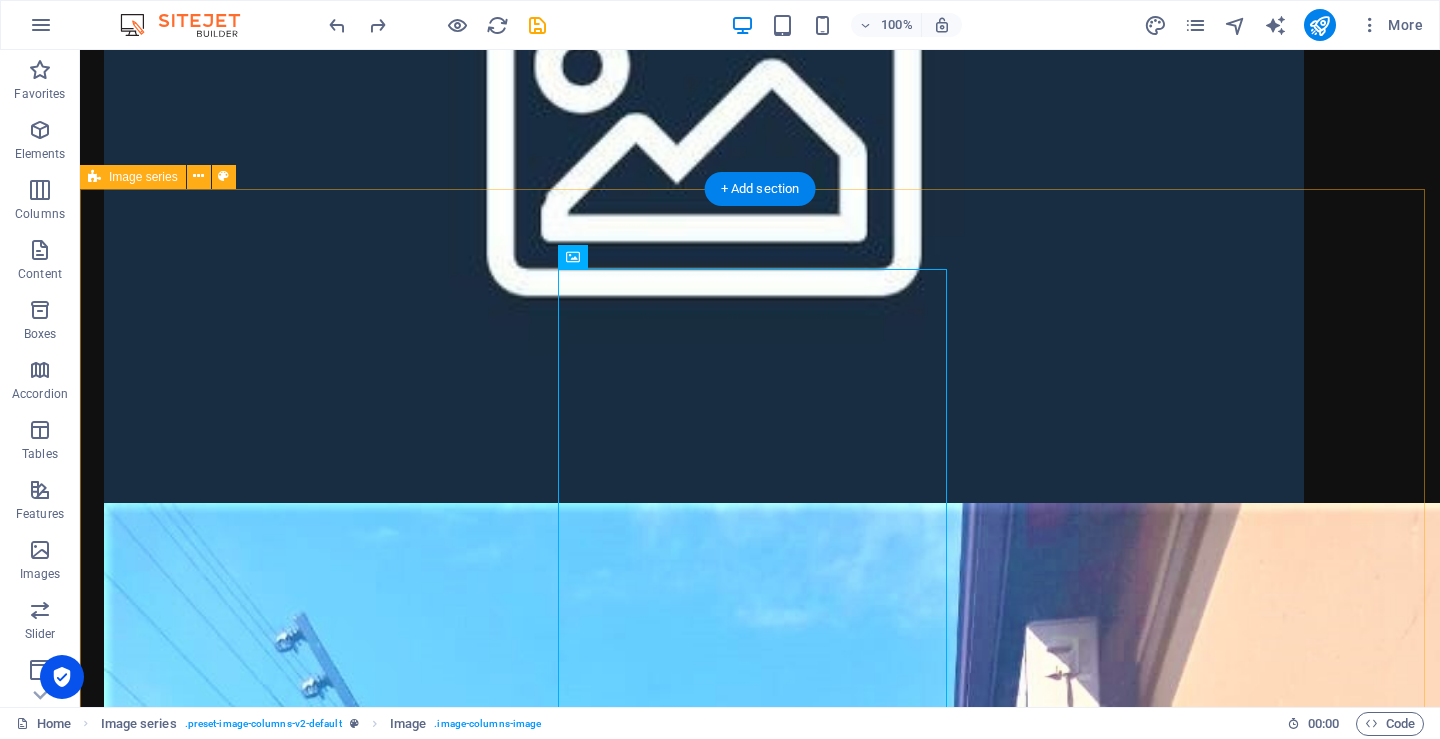 scroll, scrollTop: 1400, scrollLeft: 0, axis: vertical 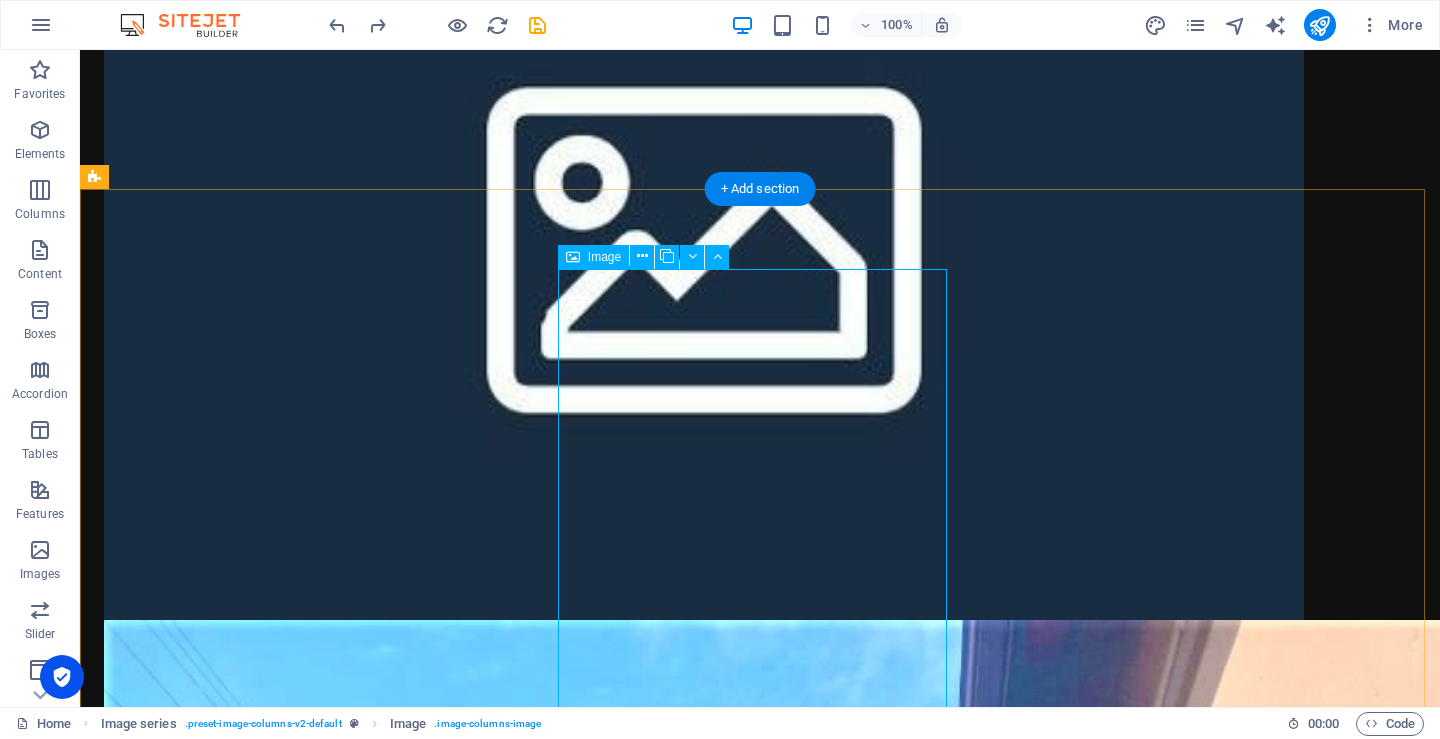 click at bounding box center [298, 3010] 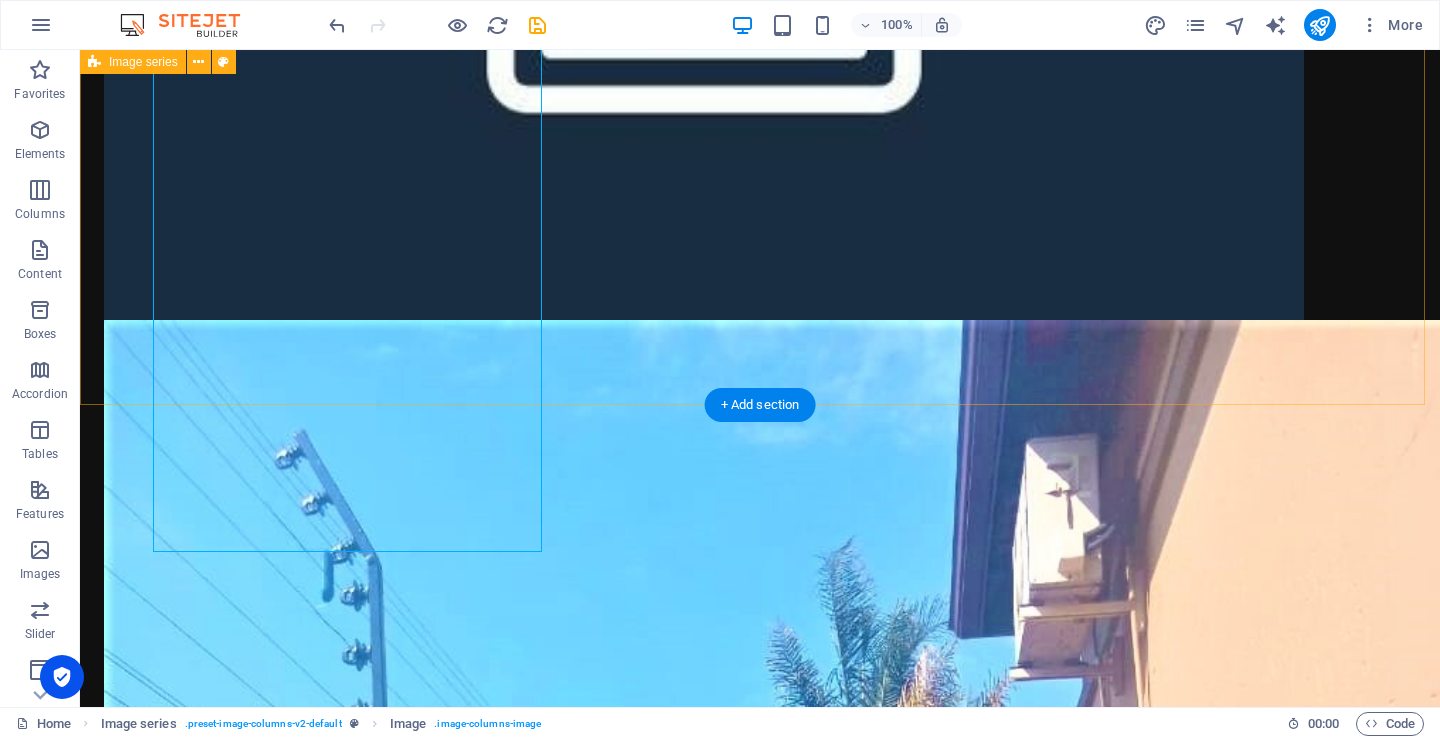 scroll, scrollTop: 1500, scrollLeft: 0, axis: vertical 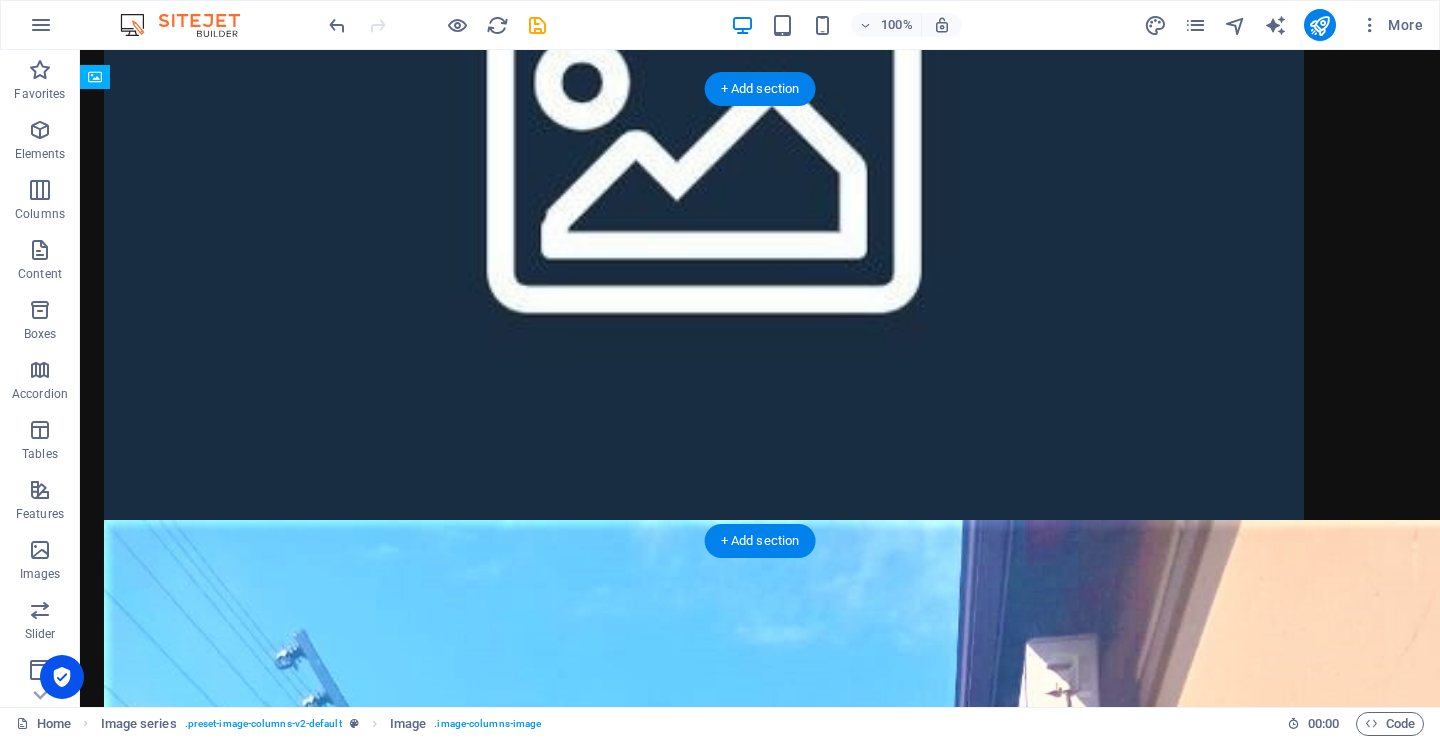 drag, startPoint x: 536, startPoint y: 361, endPoint x: 492, endPoint y: 361, distance: 44 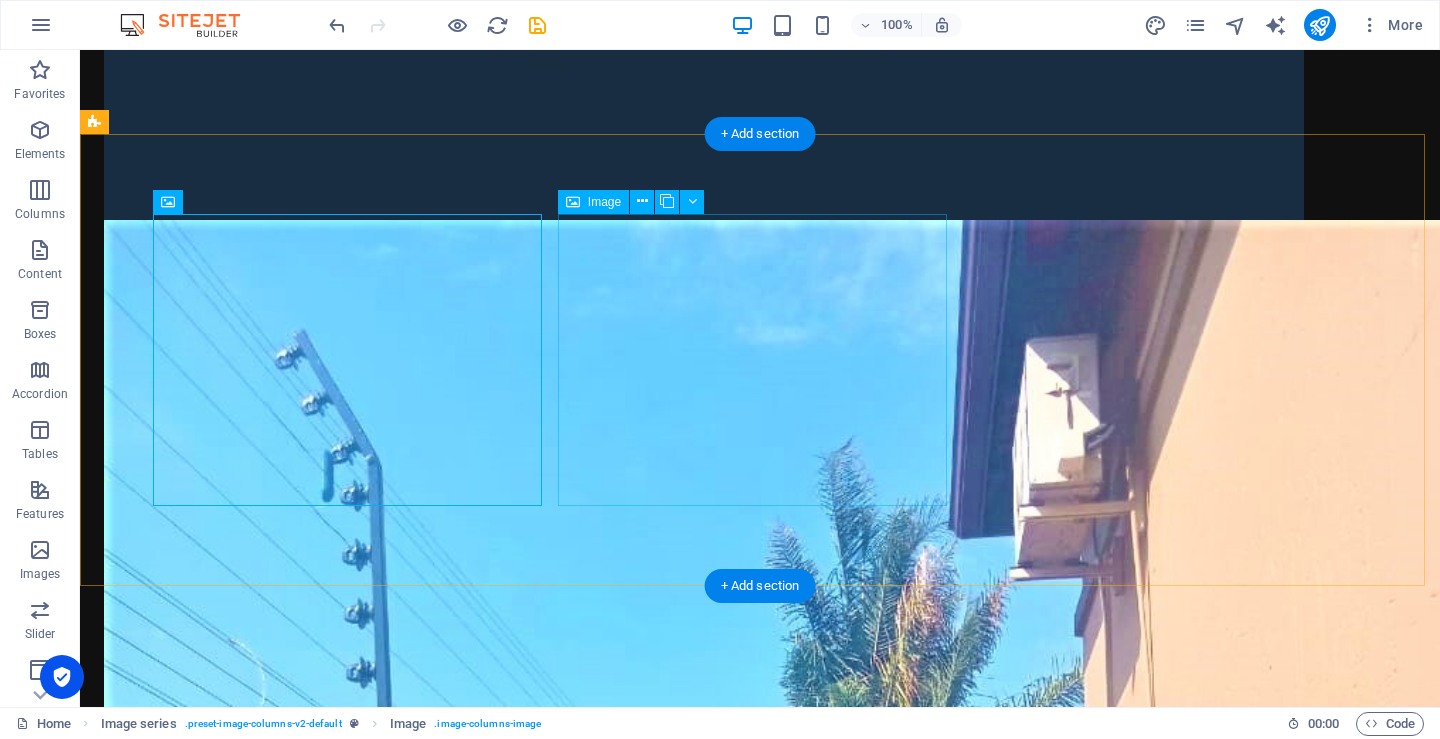 scroll, scrollTop: 1400, scrollLeft: 0, axis: vertical 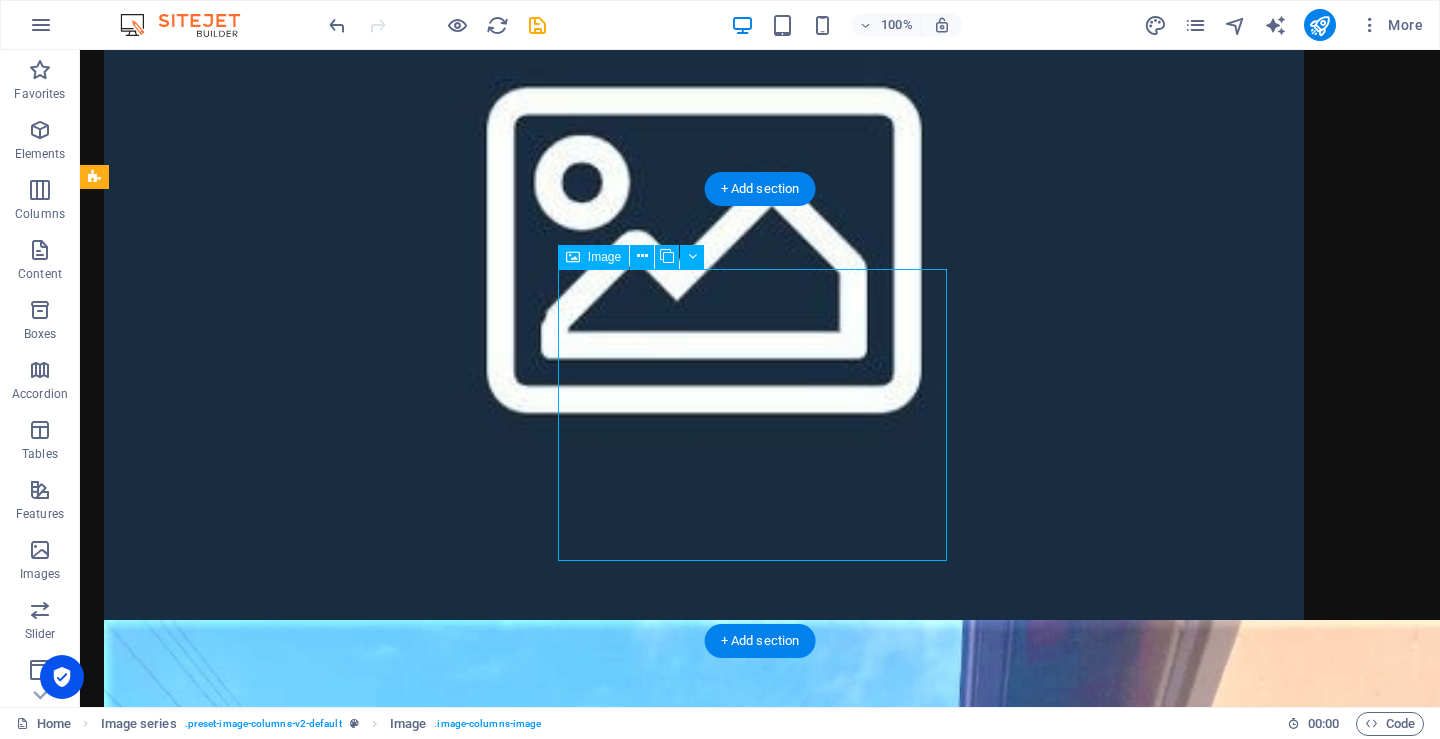 drag, startPoint x: 659, startPoint y: 363, endPoint x: 824, endPoint y: 363, distance: 165 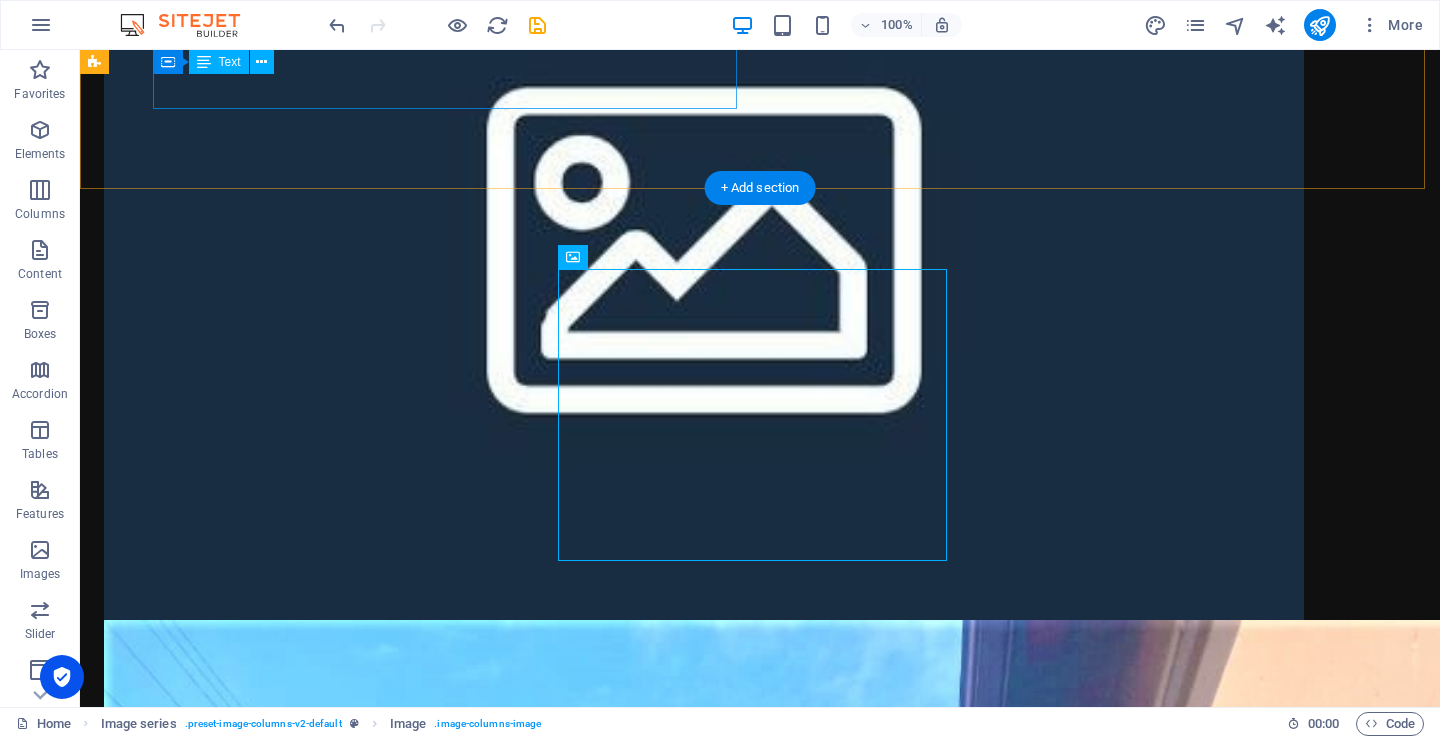 click on "Frankly, if you’re looking for genuine peace of mind—the sort where you’re not jolting awake at every little sound—you might want to consider our security installation firm. We prioritize not just the initial installation, but ongoing functionality; our systems aren’t some bargain-bin, unreliable setup. Instead, we offer high-quality, dependable technology paired with responsive customer service. Seriously, if you need support after the installation, we’re actually available. Imagine that. In terms of cost, we offer competitive rates—no hidden gouging or unnecessary upsells. We’ve been in the business for over 25 years, which, honestly, is no small feat; it means we’ve weathered all sorts of changes and know what we’re doing. When you work with us, you’re more than just a number on an invoice. Becoming part of our “Safety & Security” family means you get ongoing support and a relationship built on trust, not just a transaction. That’s the kind of peace of mind you deserve." at bounding box center (704, -378) 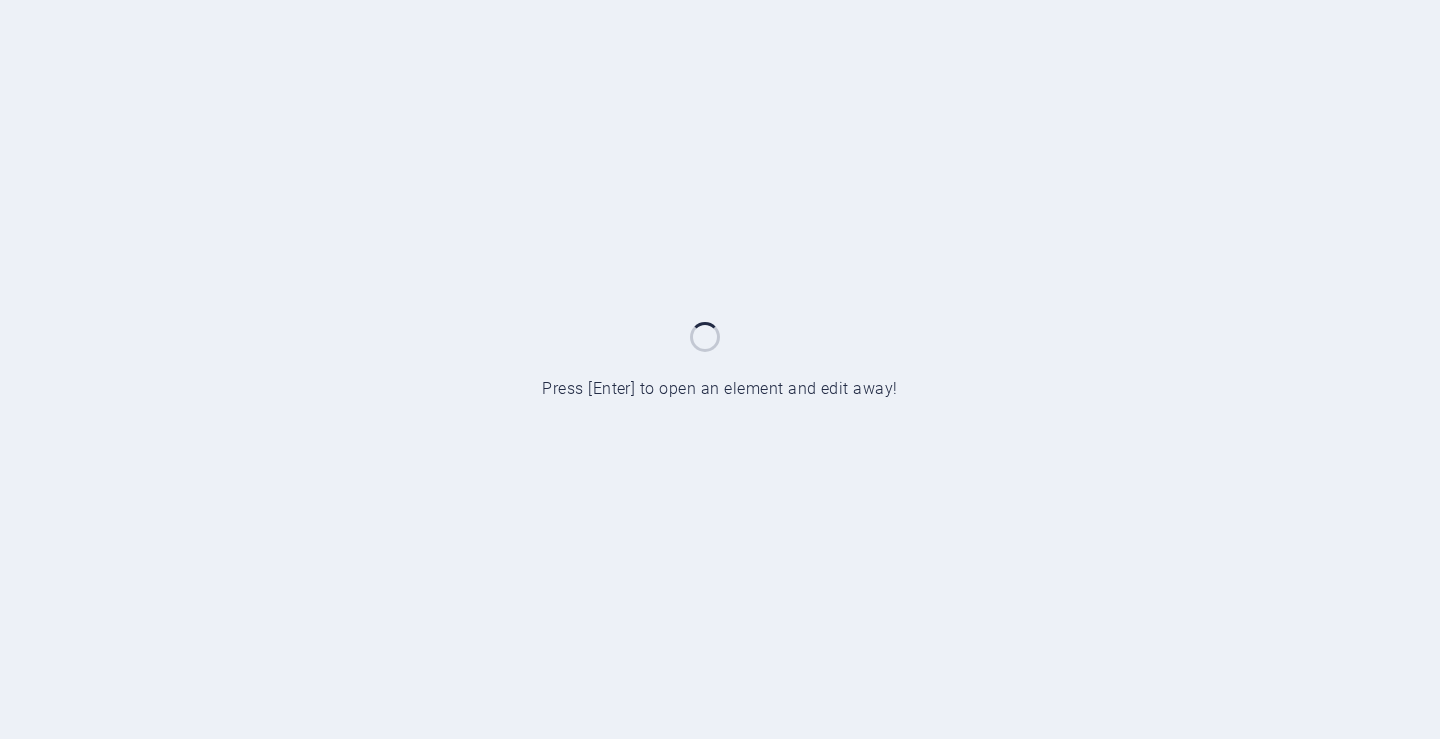 scroll, scrollTop: 0, scrollLeft: 0, axis: both 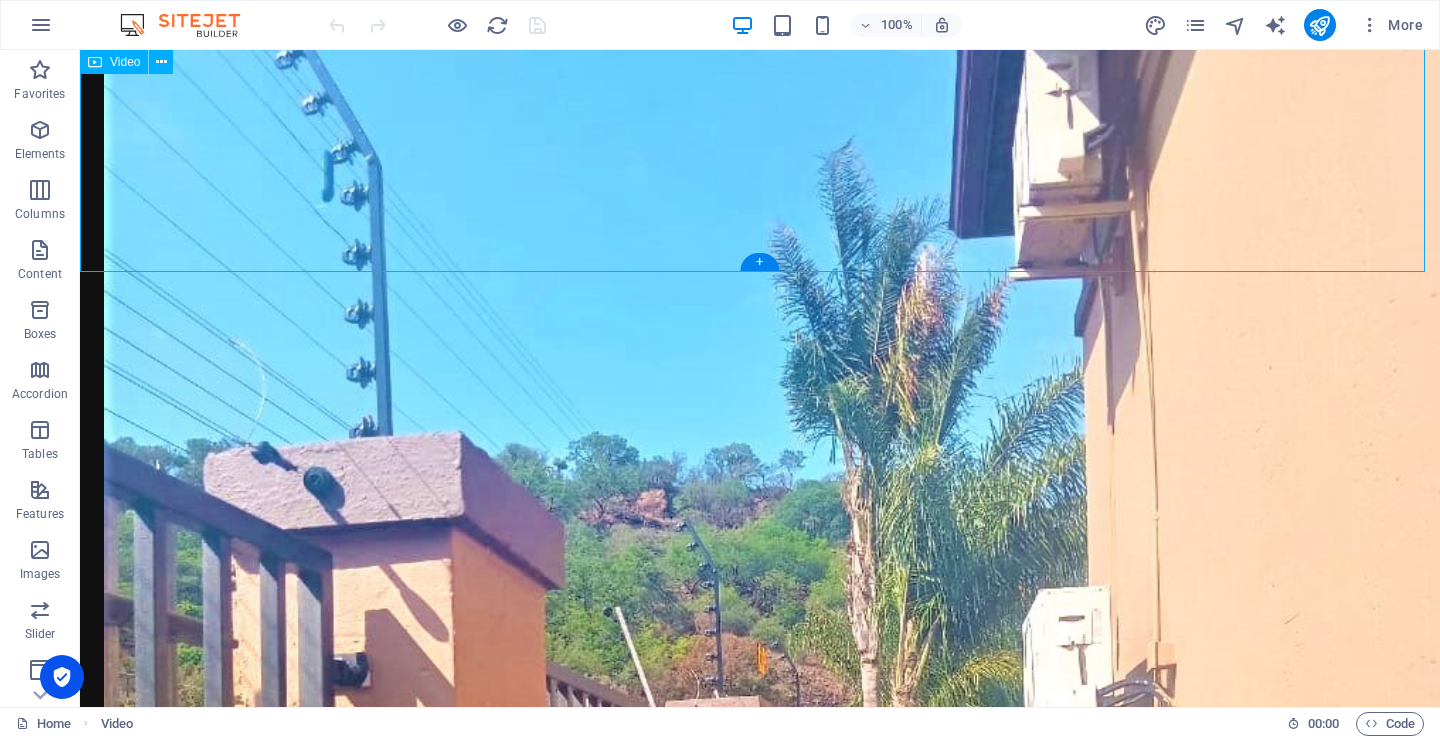 drag, startPoint x: 604, startPoint y: 187, endPoint x: 835, endPoint y: 199, distance: 231.31148 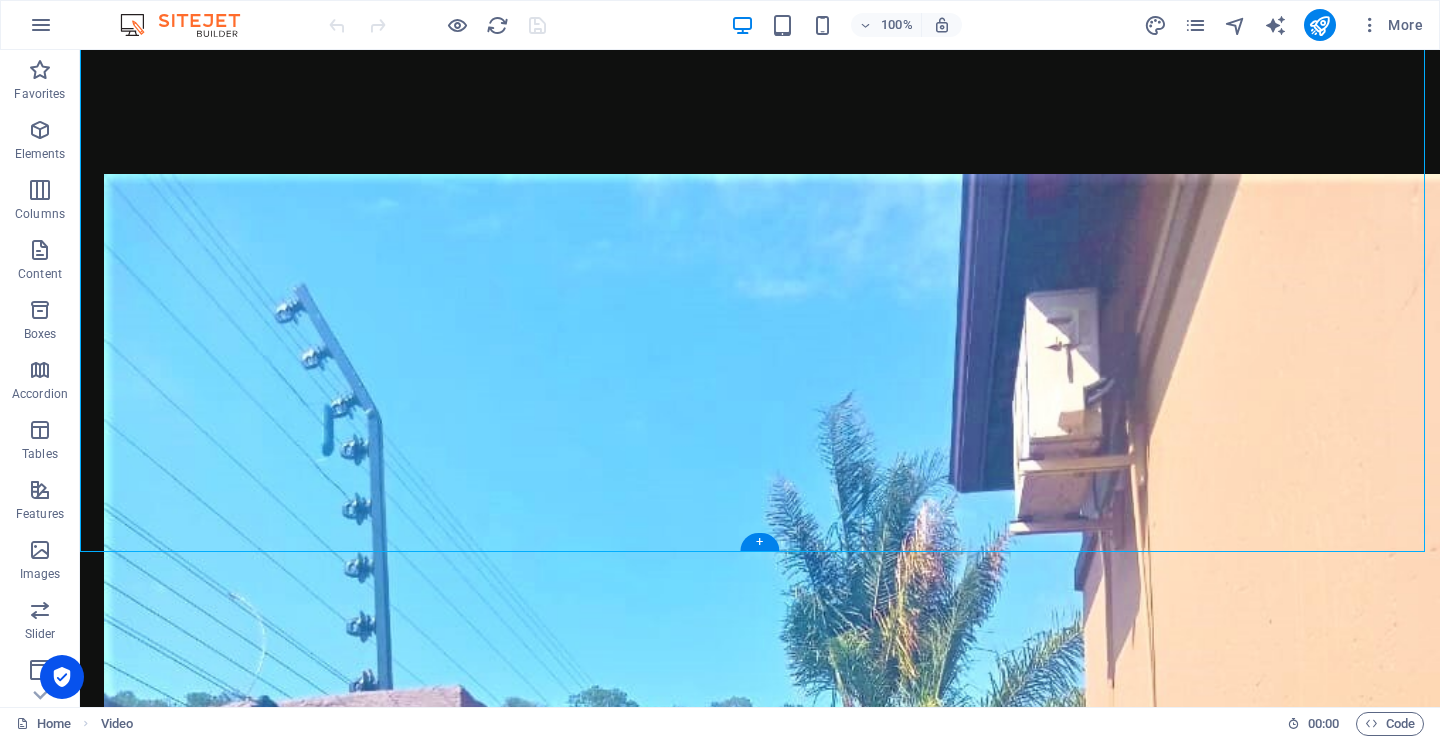 scroll, scrollTop: 1900, scrollLeft: 0, axis: vertical 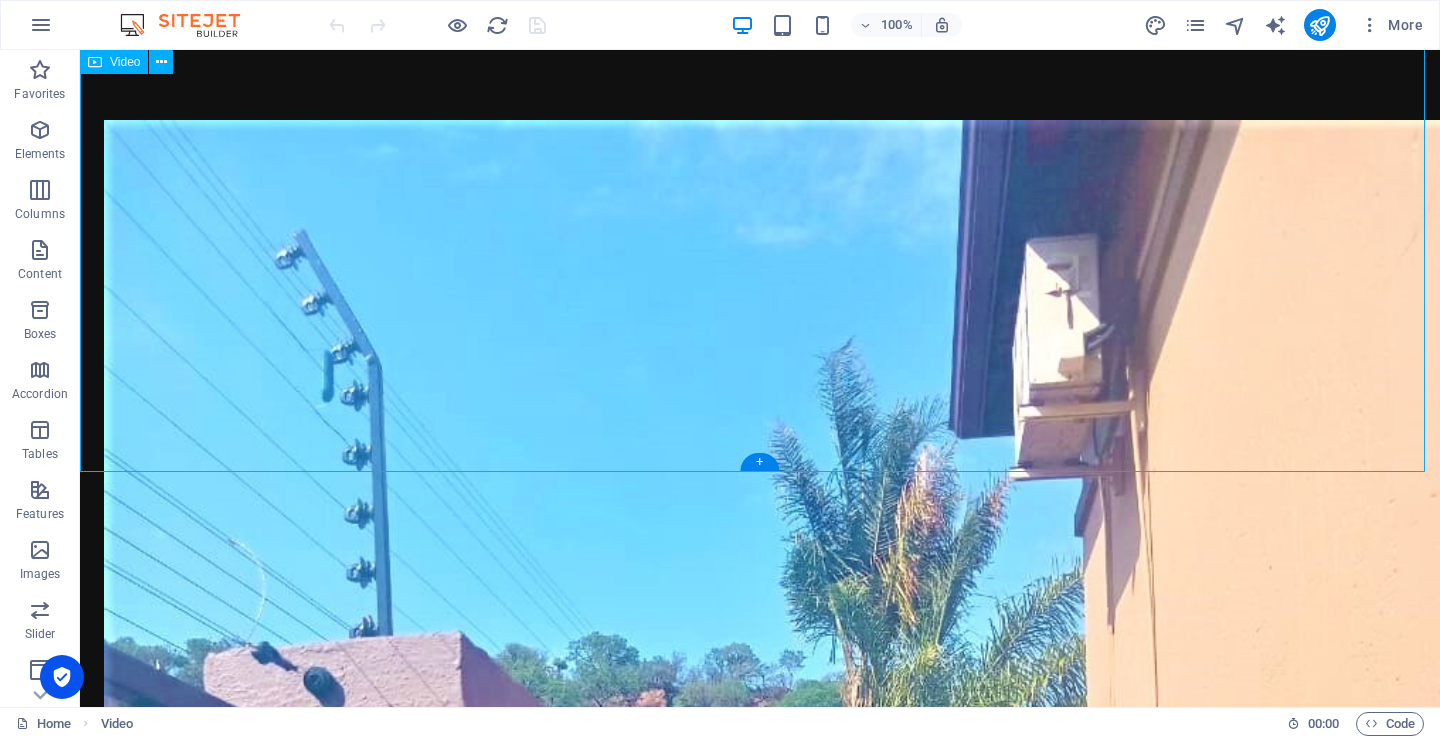 click at bounding box center [760, 2259] 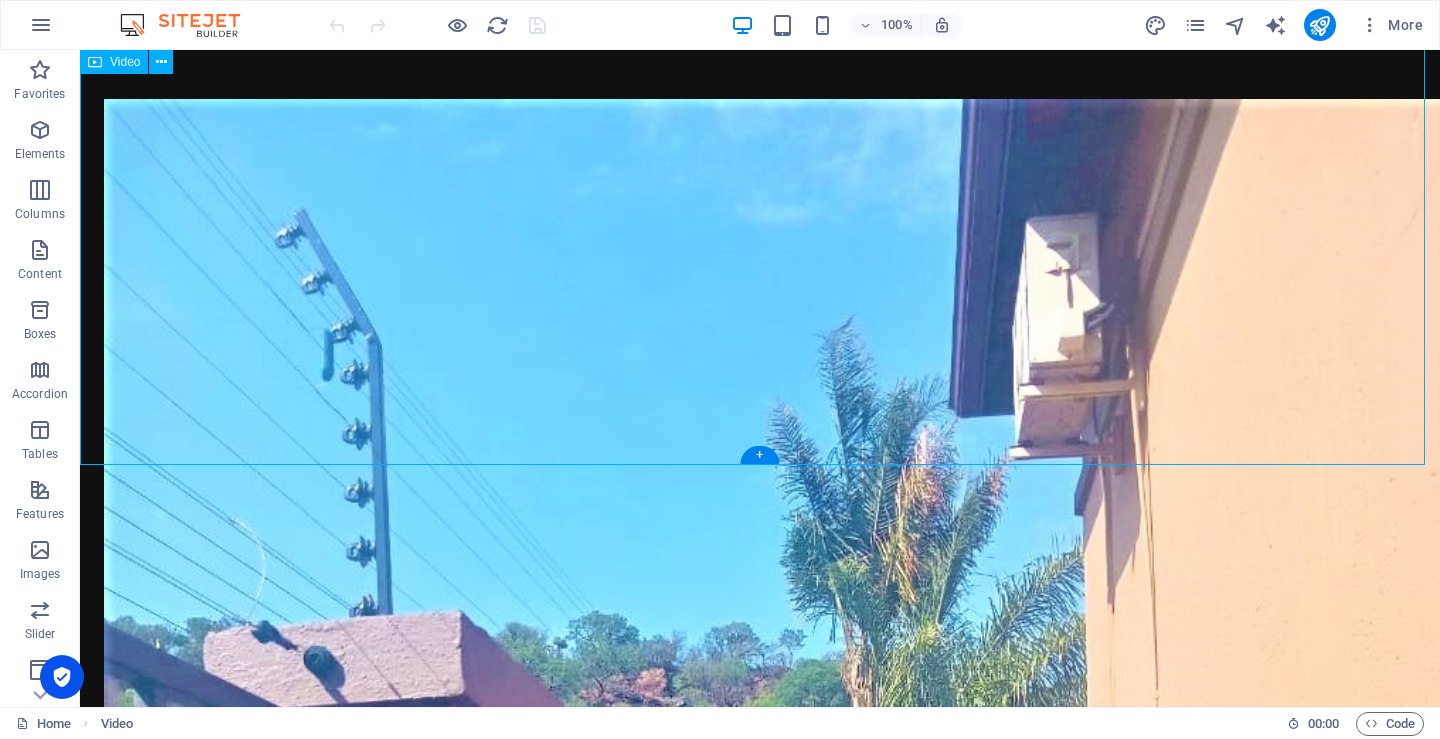 scroll, scrollTop: 1900, scrollLeft: 0, axis: vertical 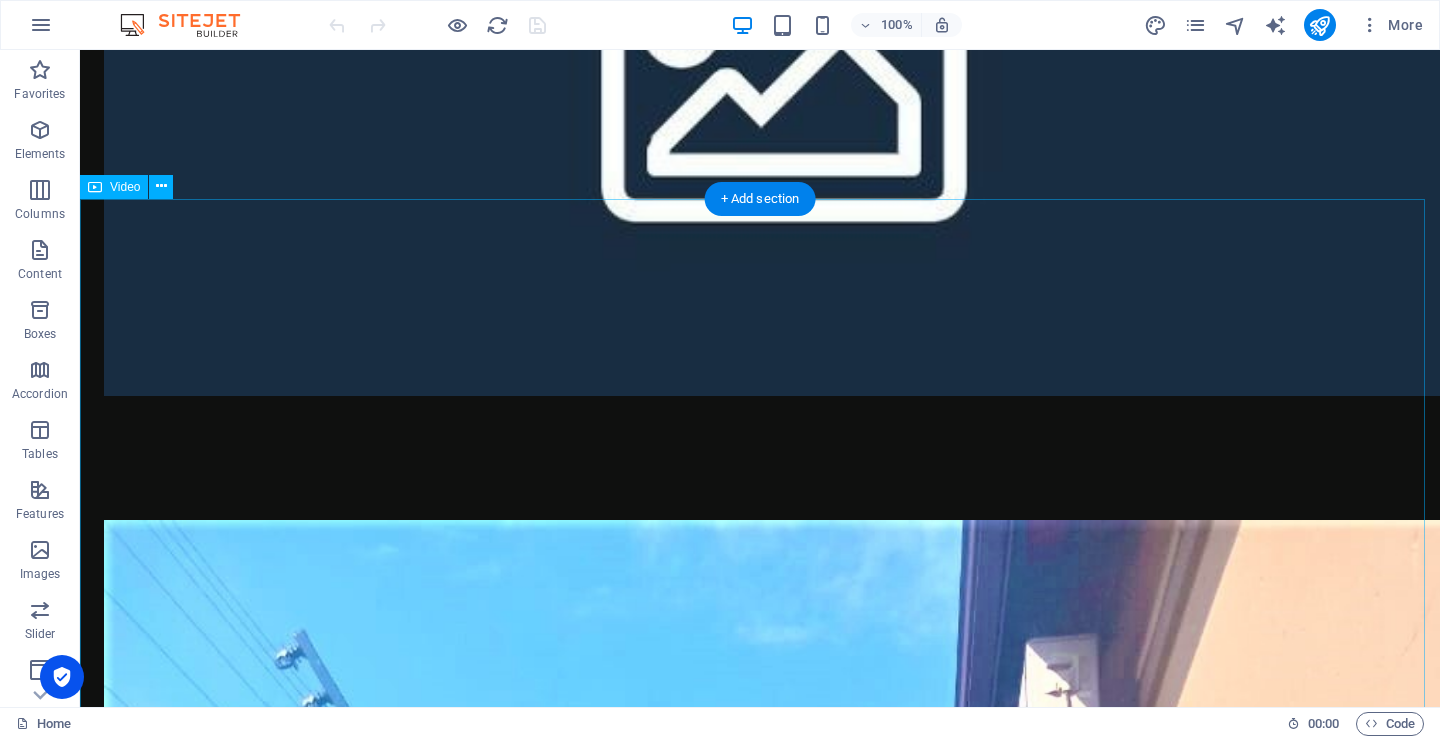 click at bounding box center (760, 2659) 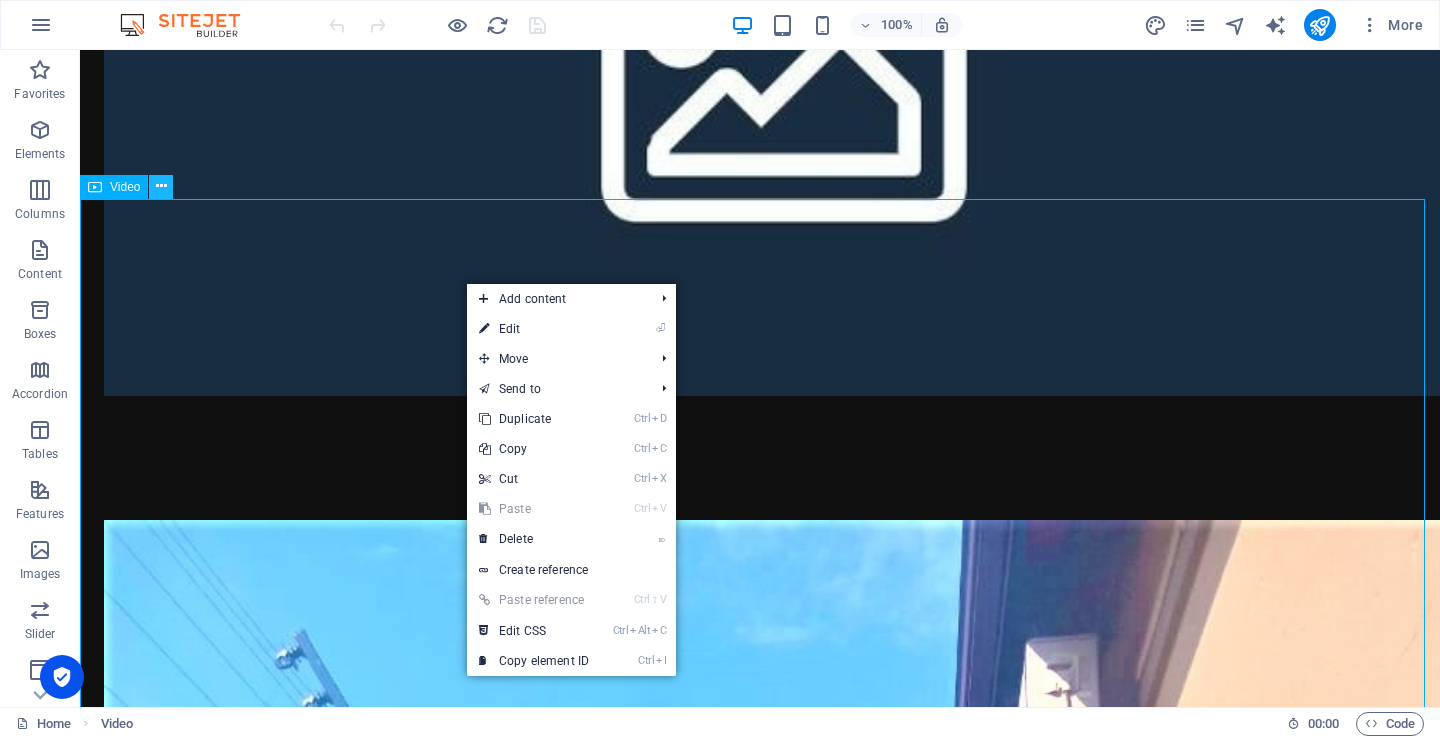 click at bounding box center (161, 187) 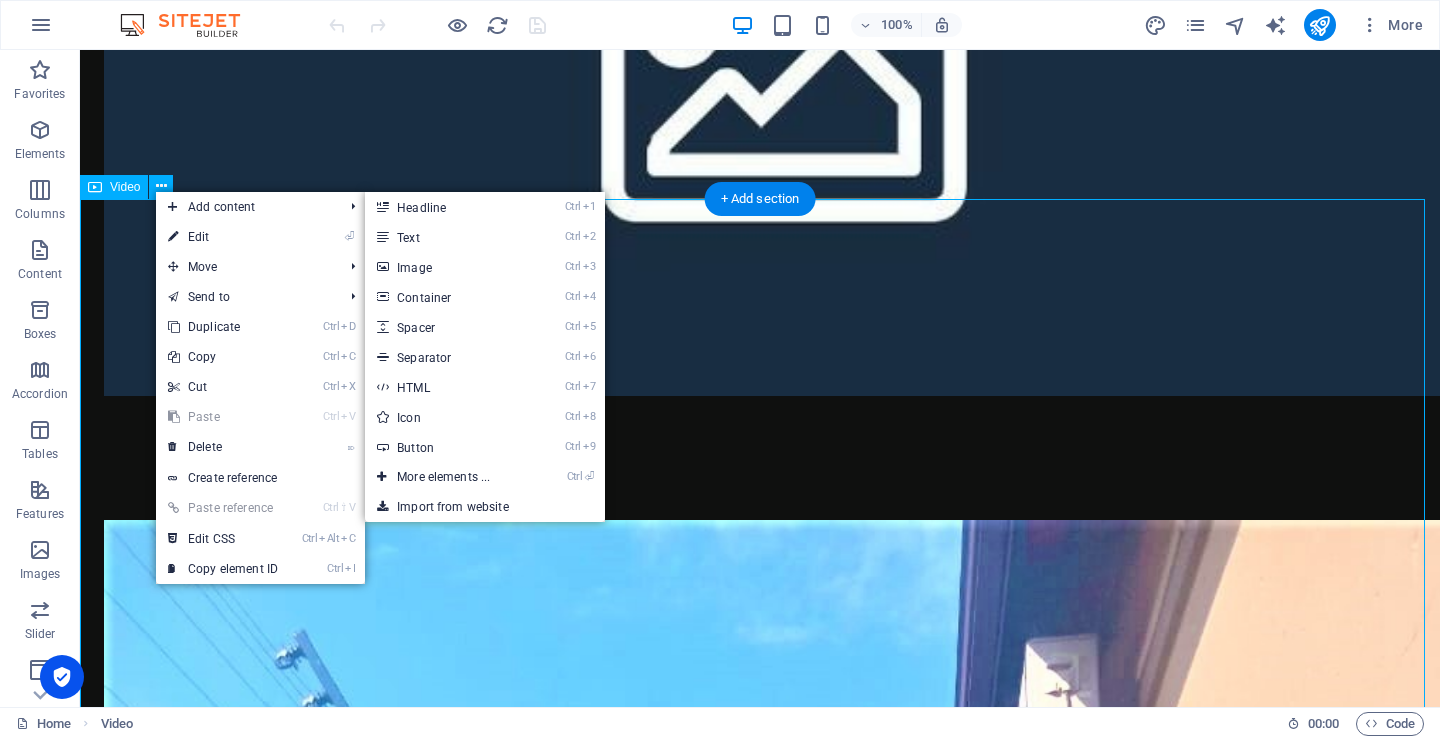 click at bounding box center (760, 2659) 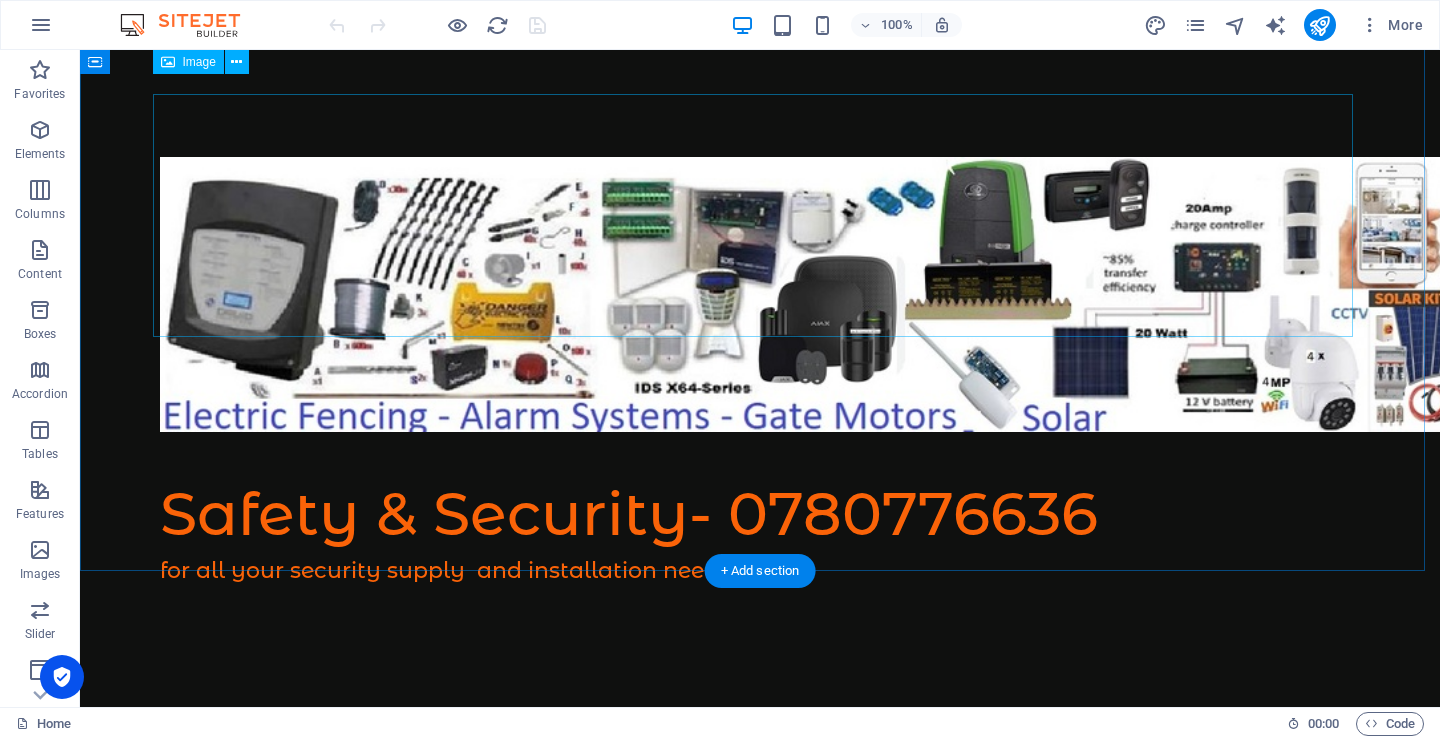 scroll, scrollTop: 0, scrollLeft: 0, axis: both 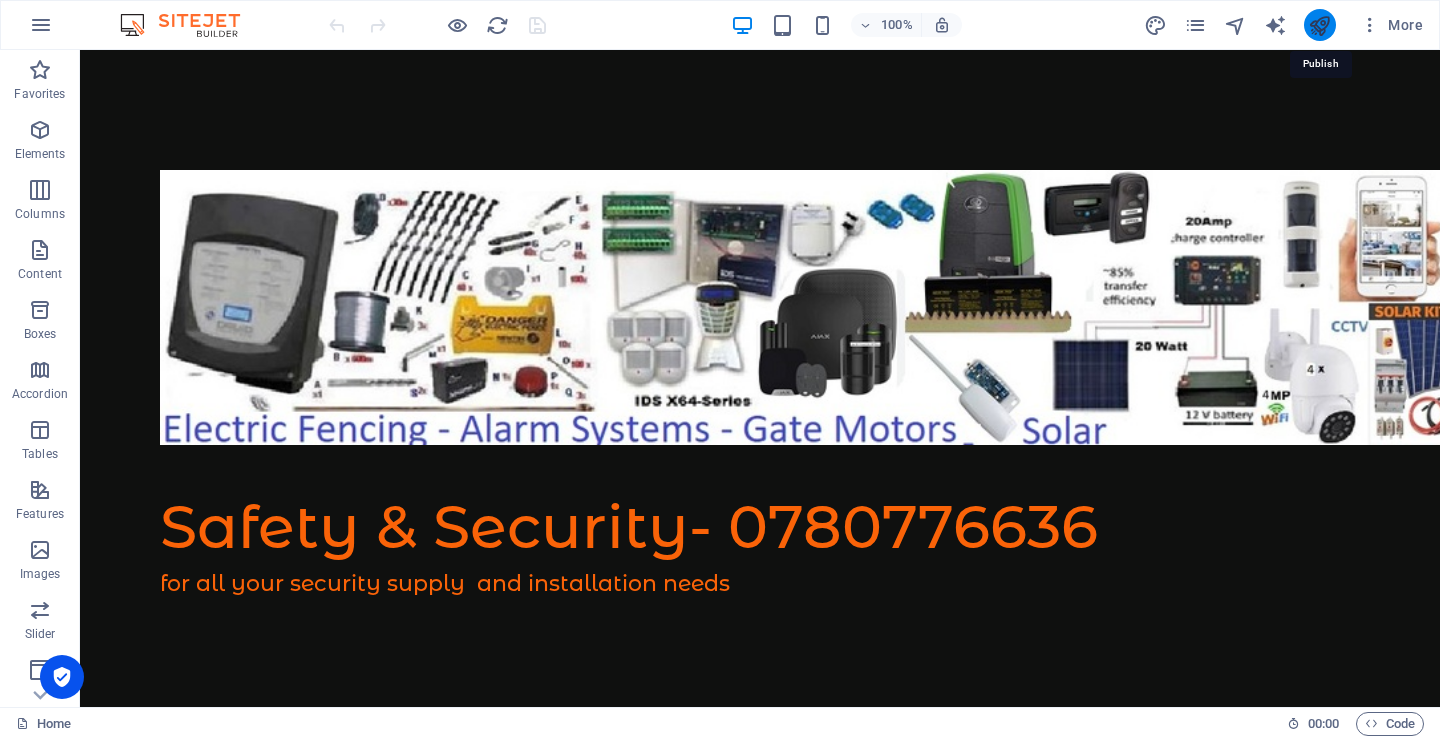 click at bounding box center (1319, 25) 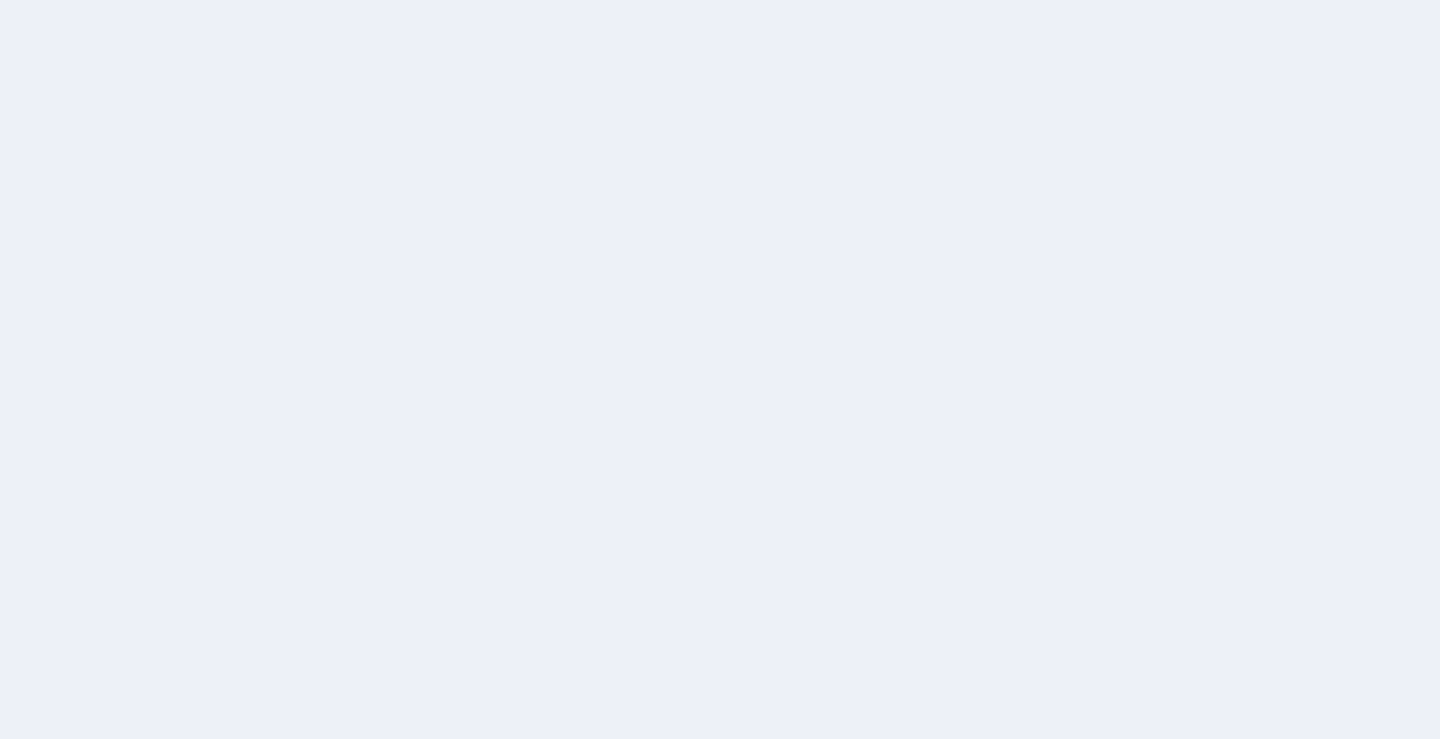 scroll, scrollTop: 0, scrollLeft: 0, axis: both 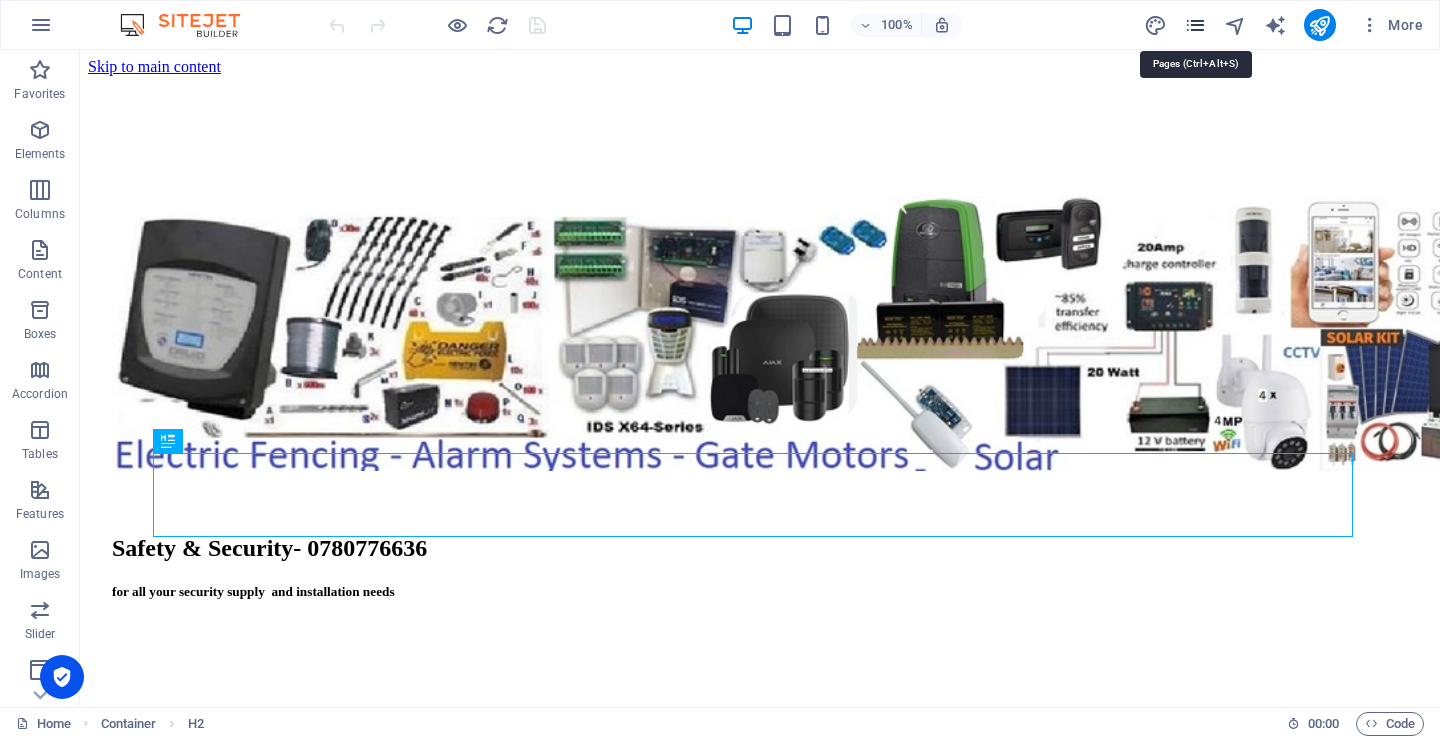 click at bounding box center (1195, 25) 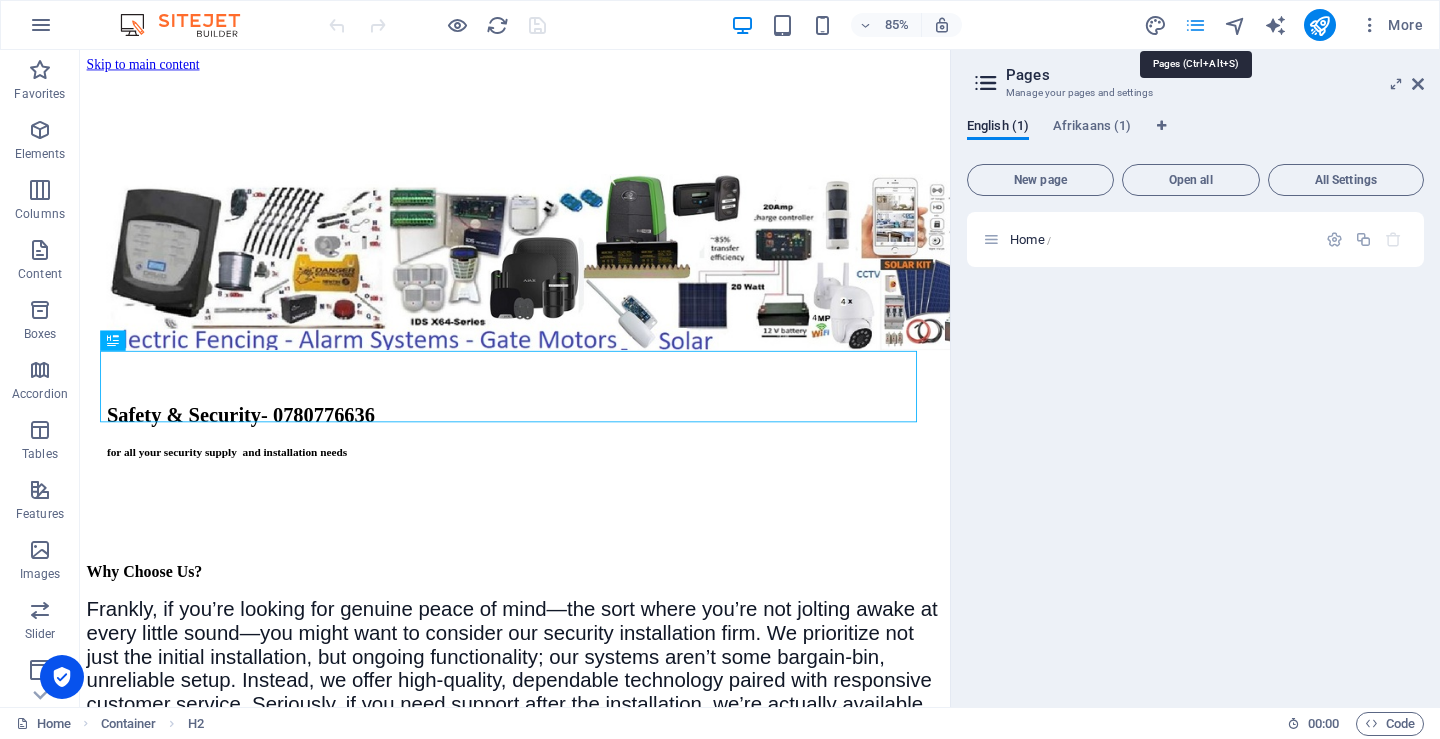 click at bounding box center [1195, 25] 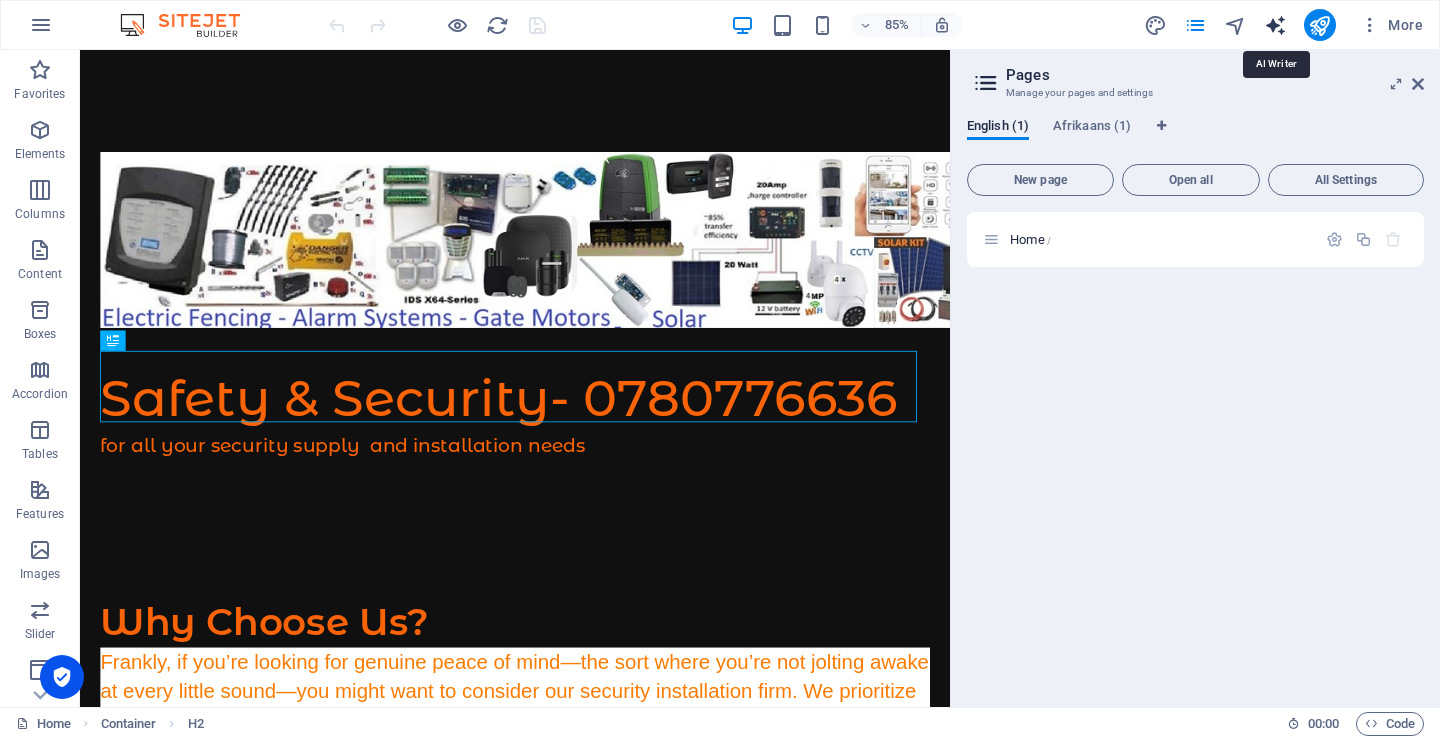 click at bounding box center [1275, 25] 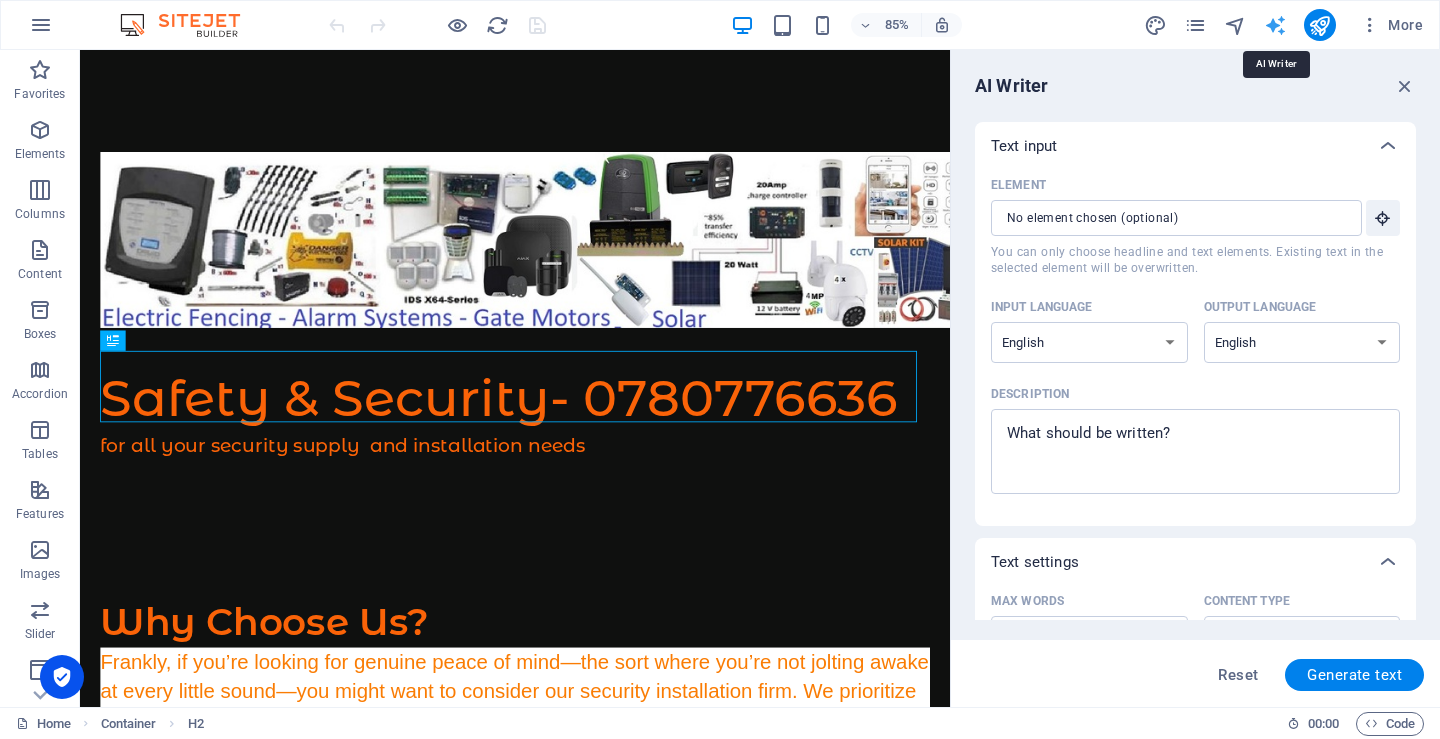 scroll, scrollTop: 0, scrollLeft: 0, axis: both 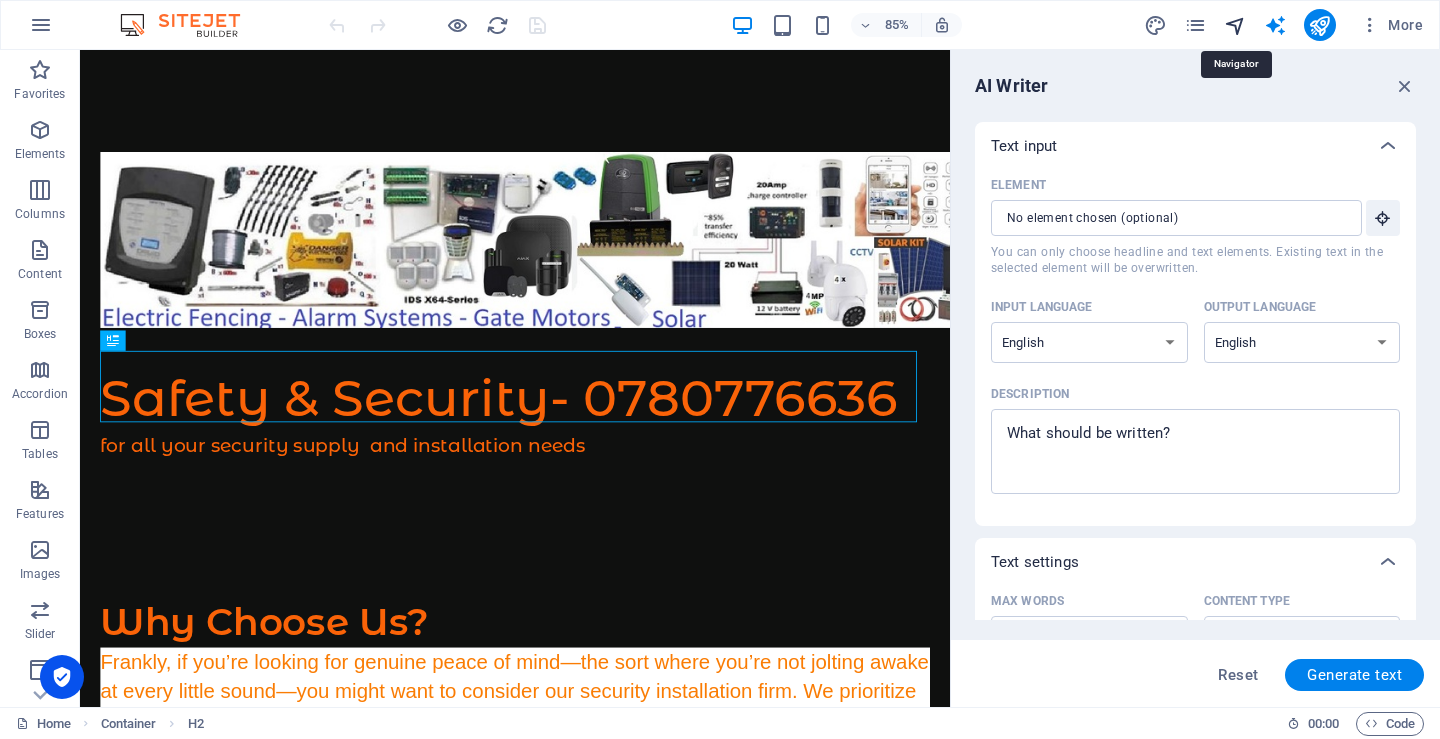 click at bounding box center (1235, 25) 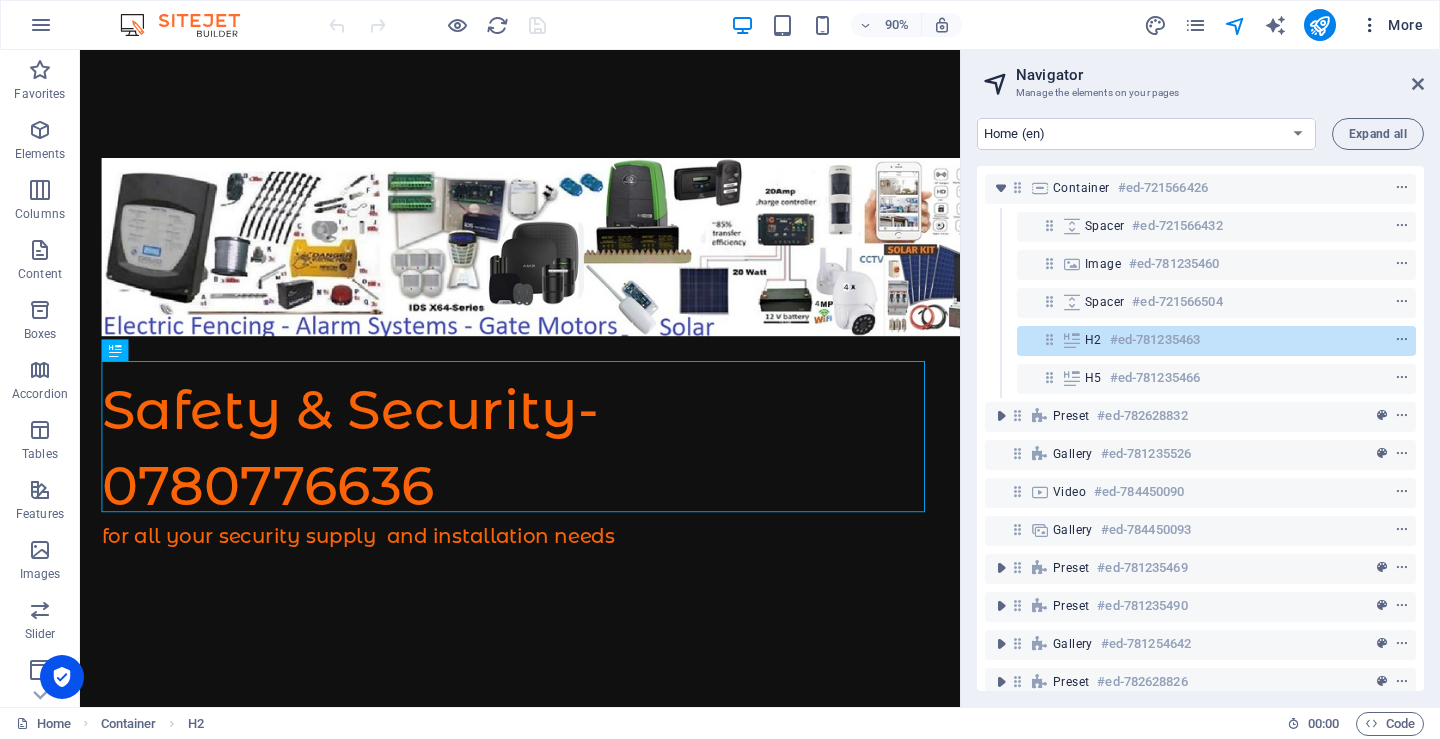 click on "More" at bounding box center (1391, 25) 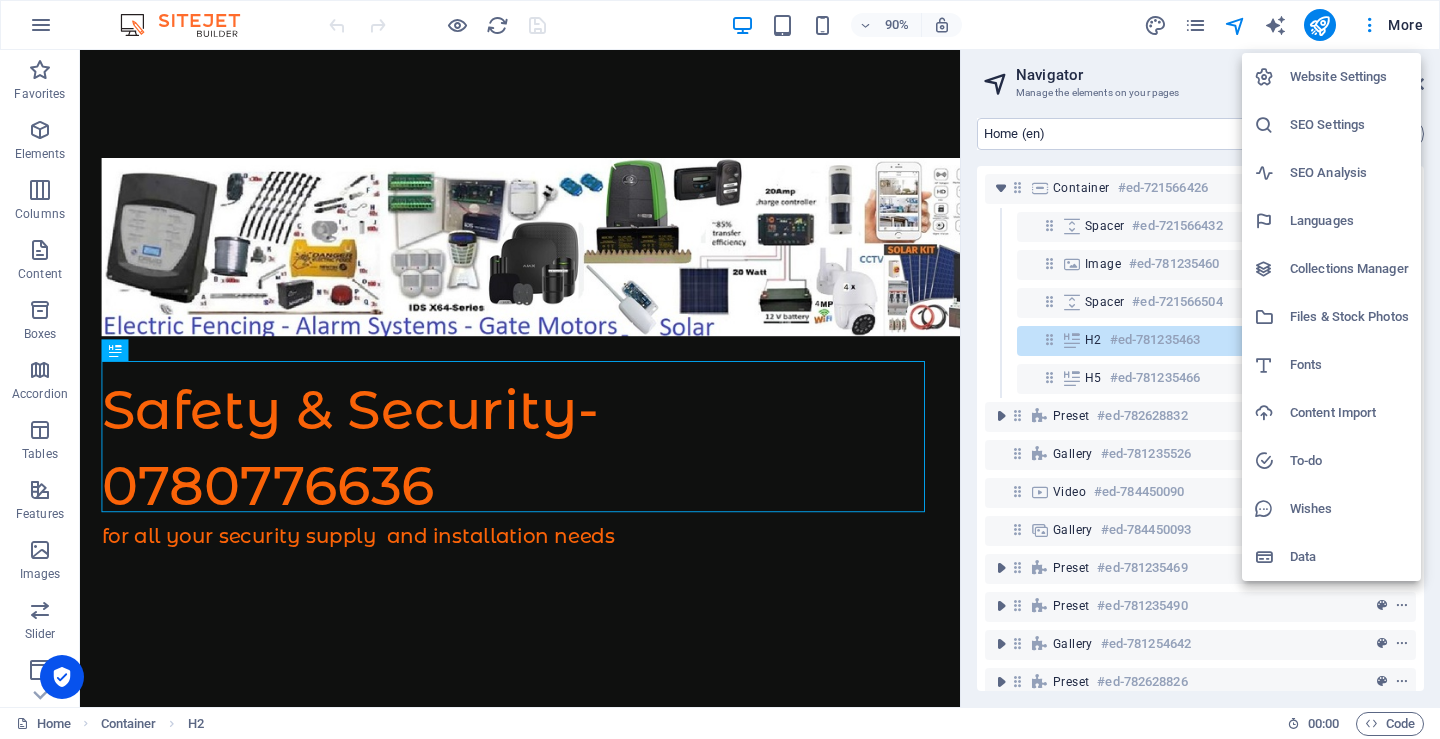 click on "SEO Analysis" at bounding box center (1349, 173) 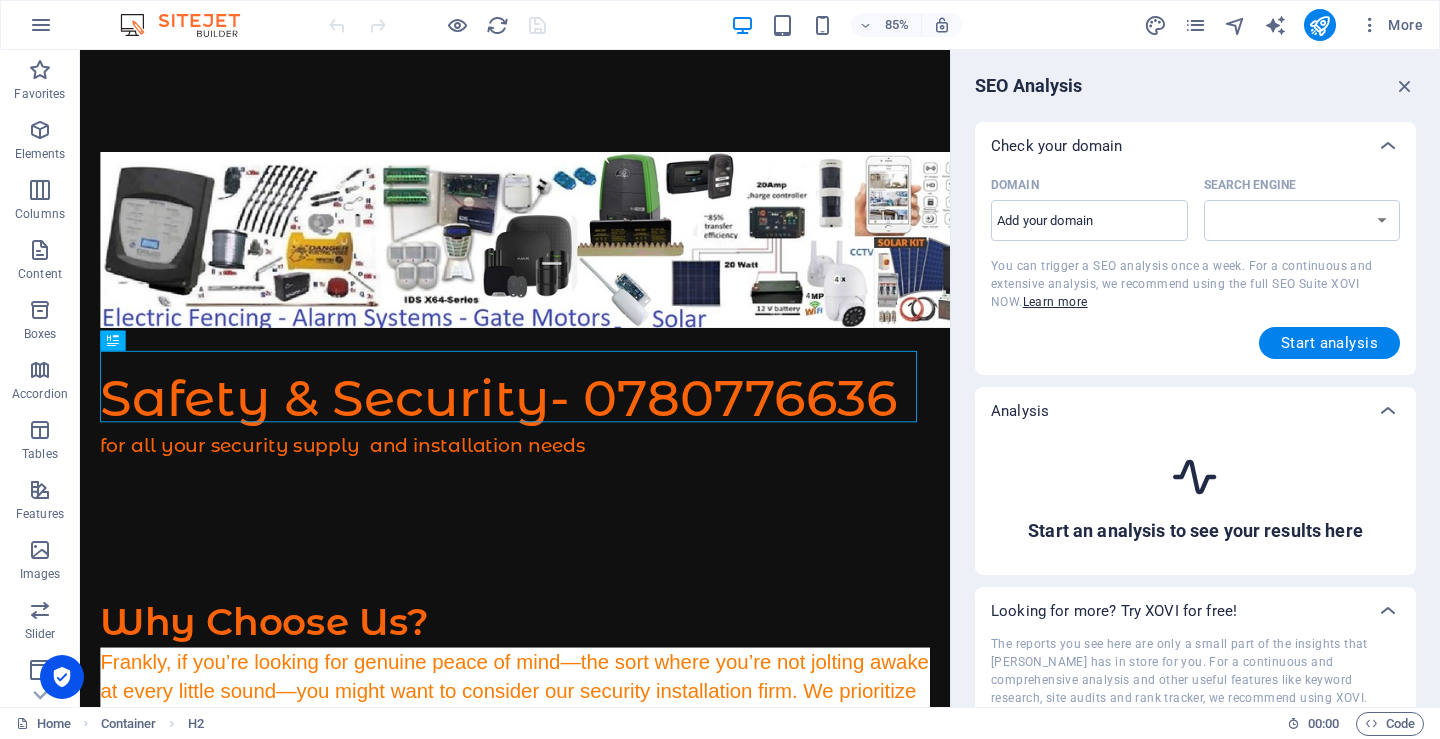 select on "[DOMAIN_NAME]" 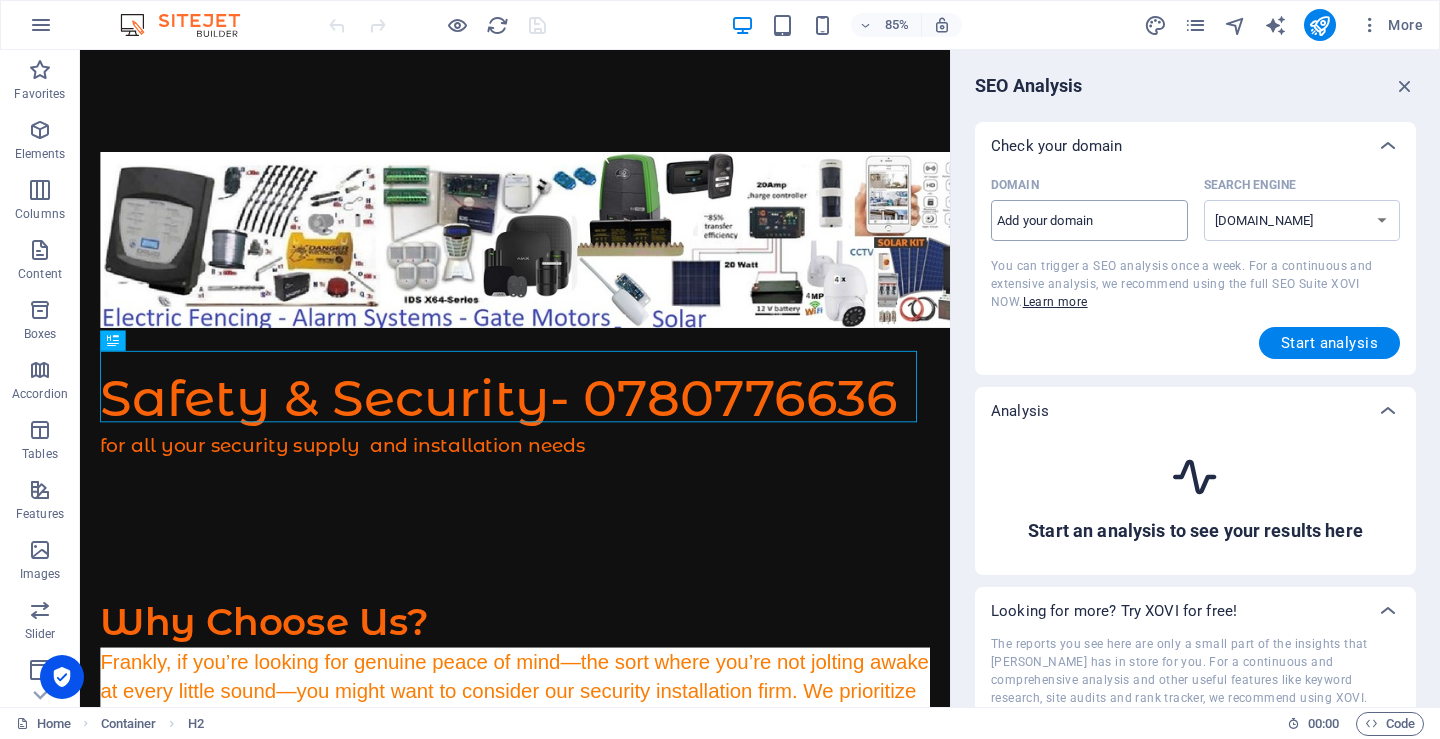 click on "Domain ​" at bounding box center (1089, 221) 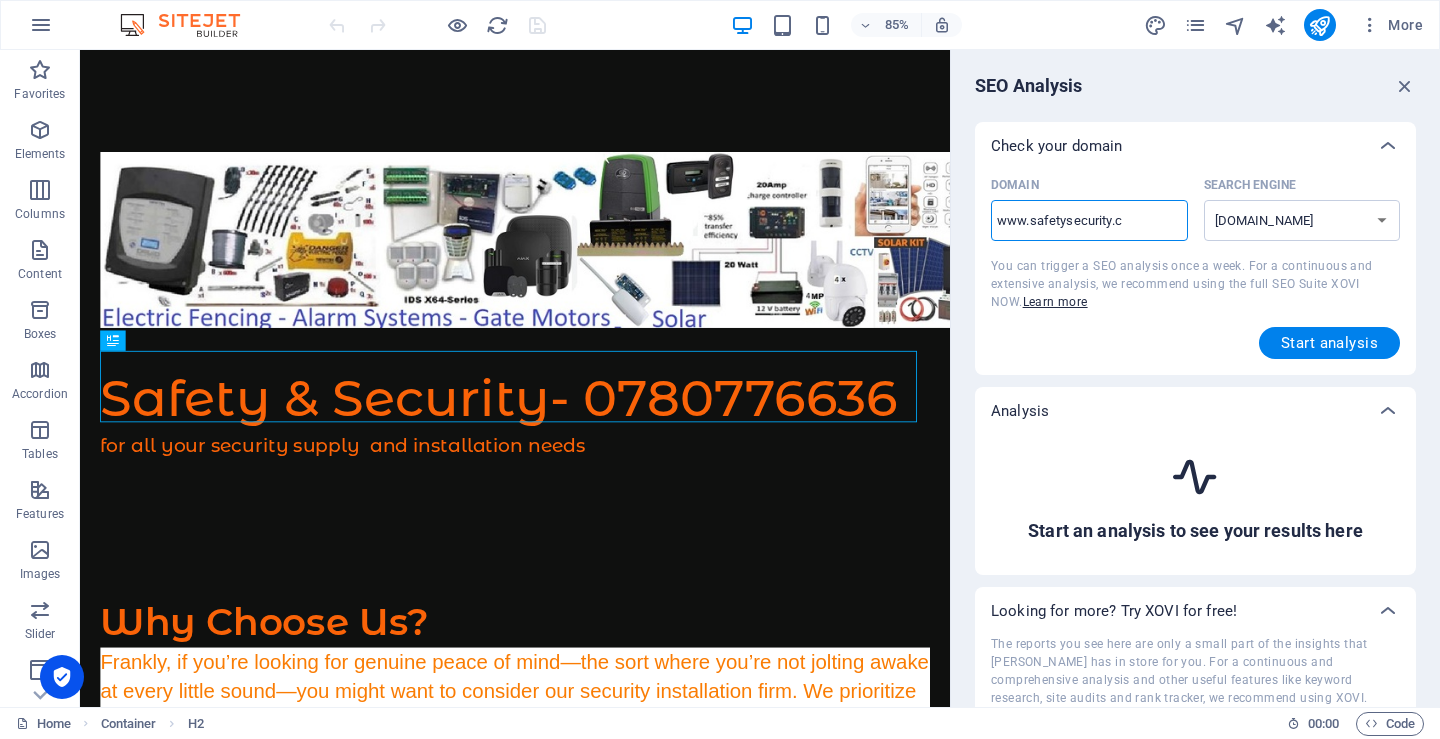 type on "[DOMAIN_NAME]" 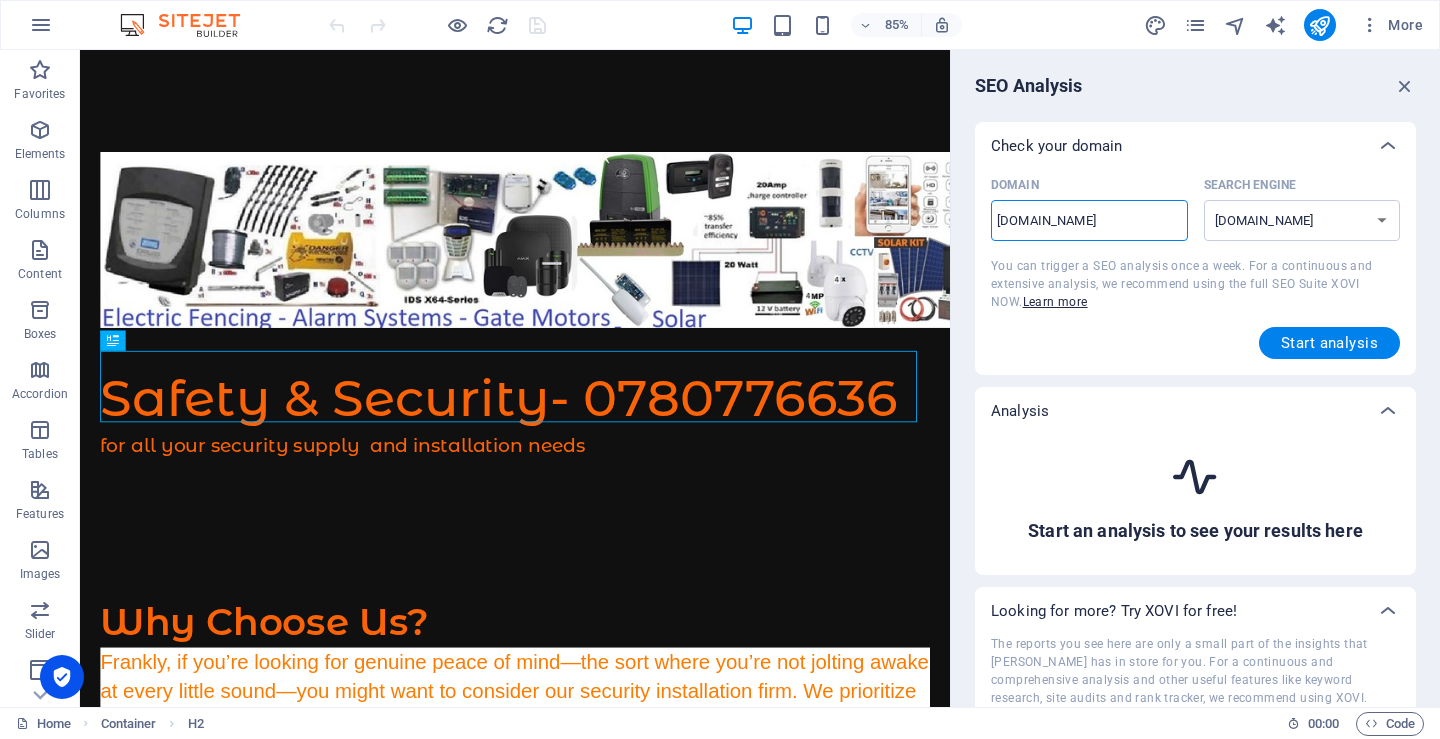 select on "[DOMAIN_NAME]" 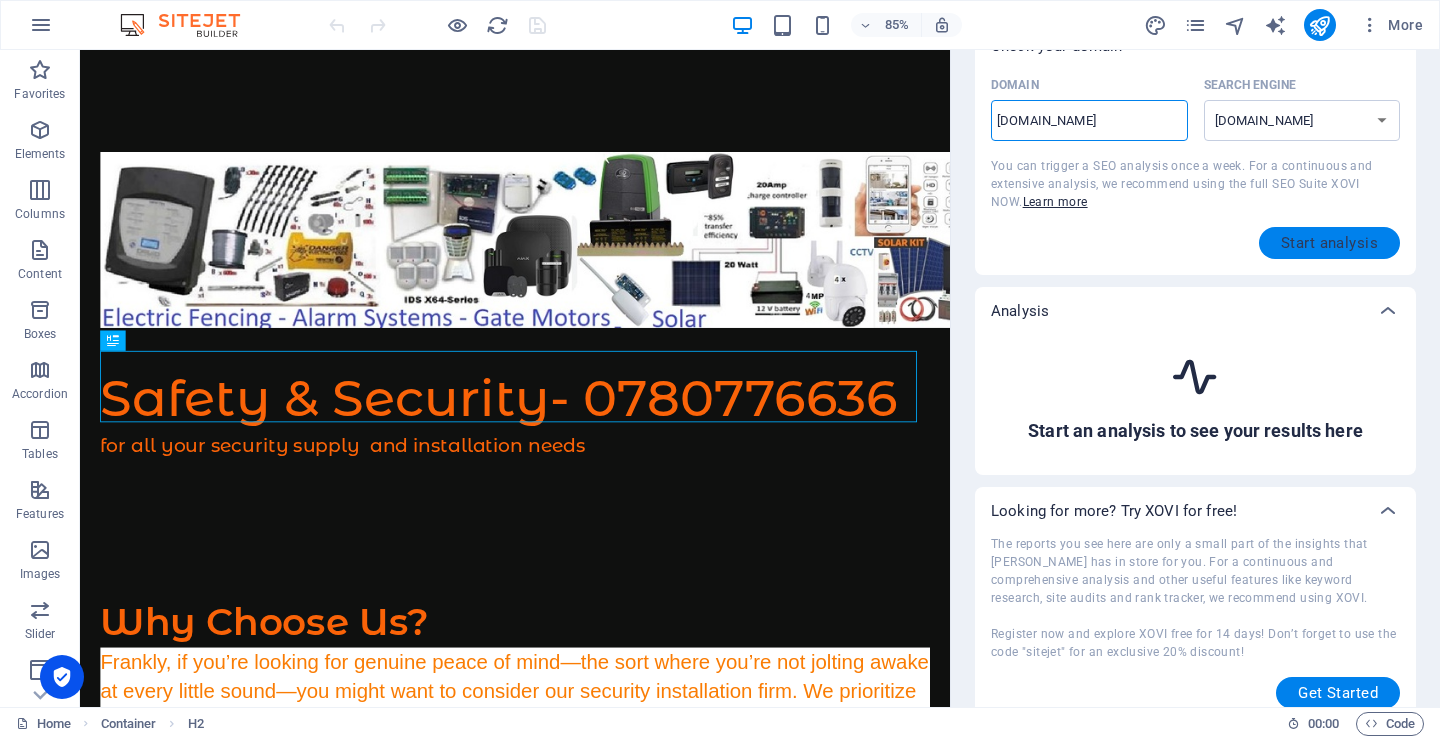 type on "[DOMAIN_NAME]" 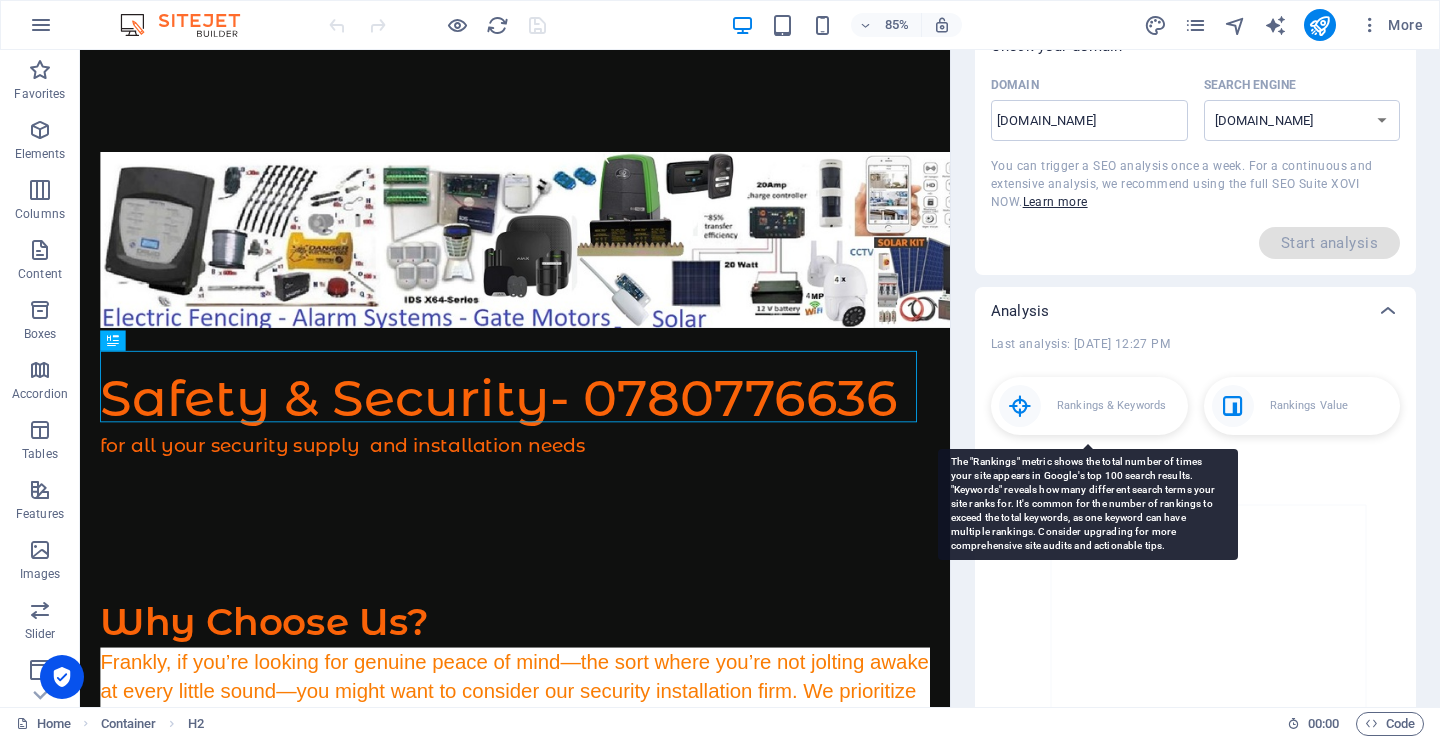 click on "Rankings & Keywords" at bounding box center (1111, 406) 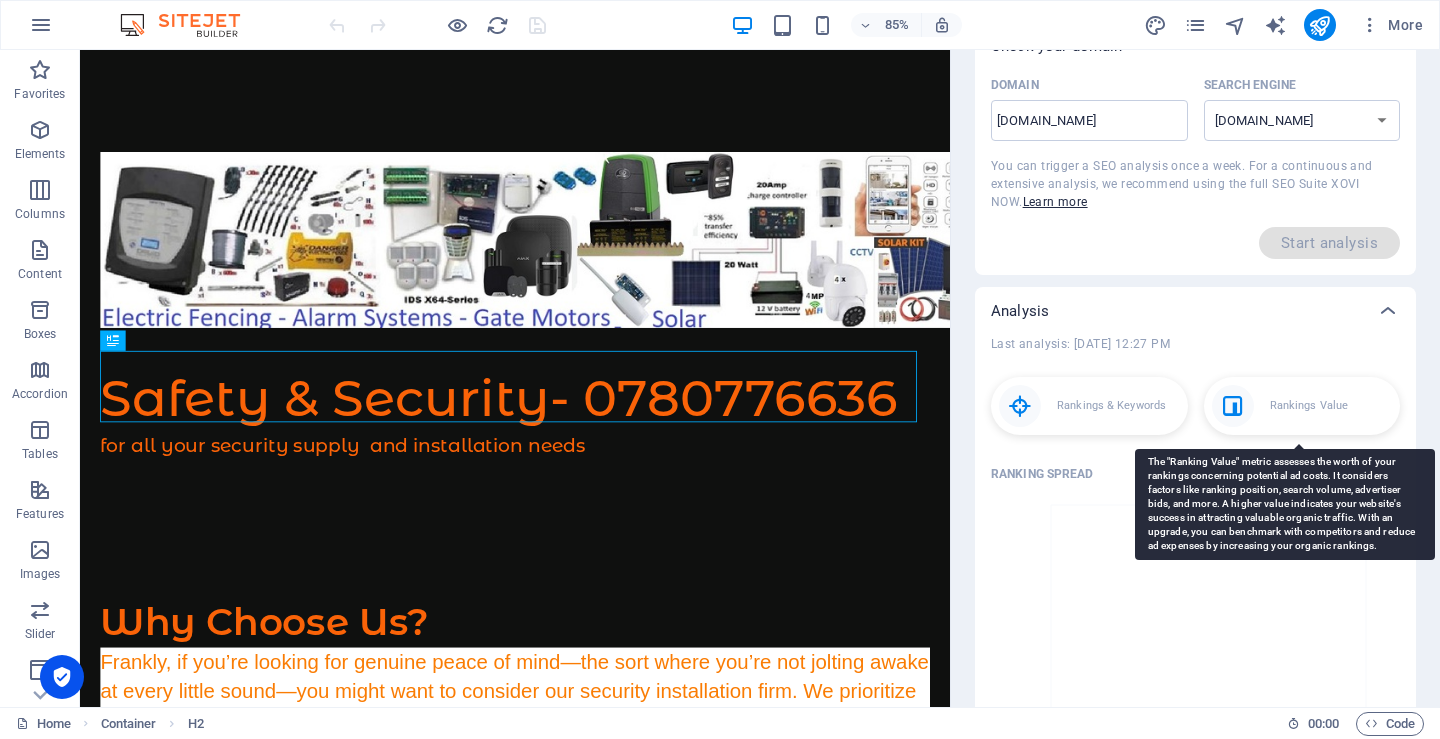 click on "Rankings Value" at bounding box center (1302, 406) 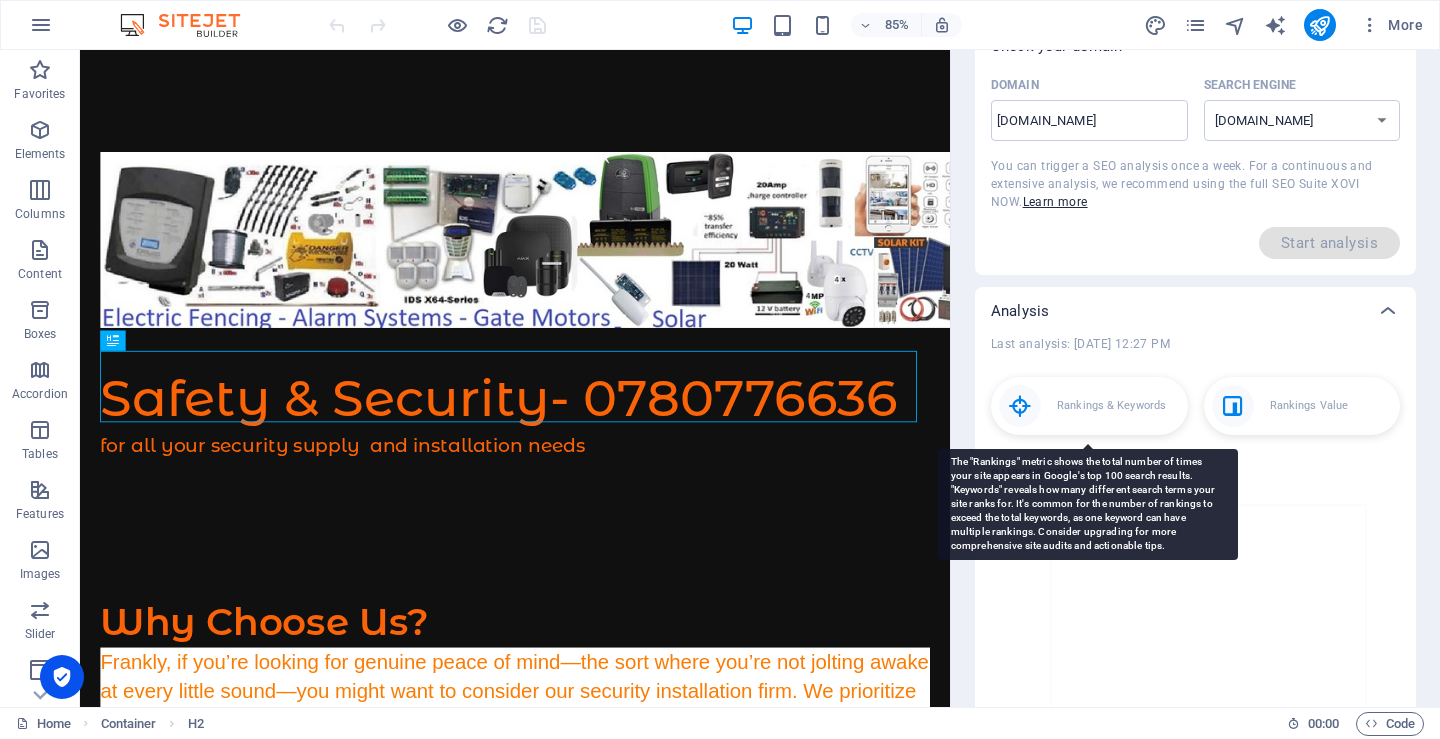 click on "Rankings & Keywords" at bounding box center (1089, 406) 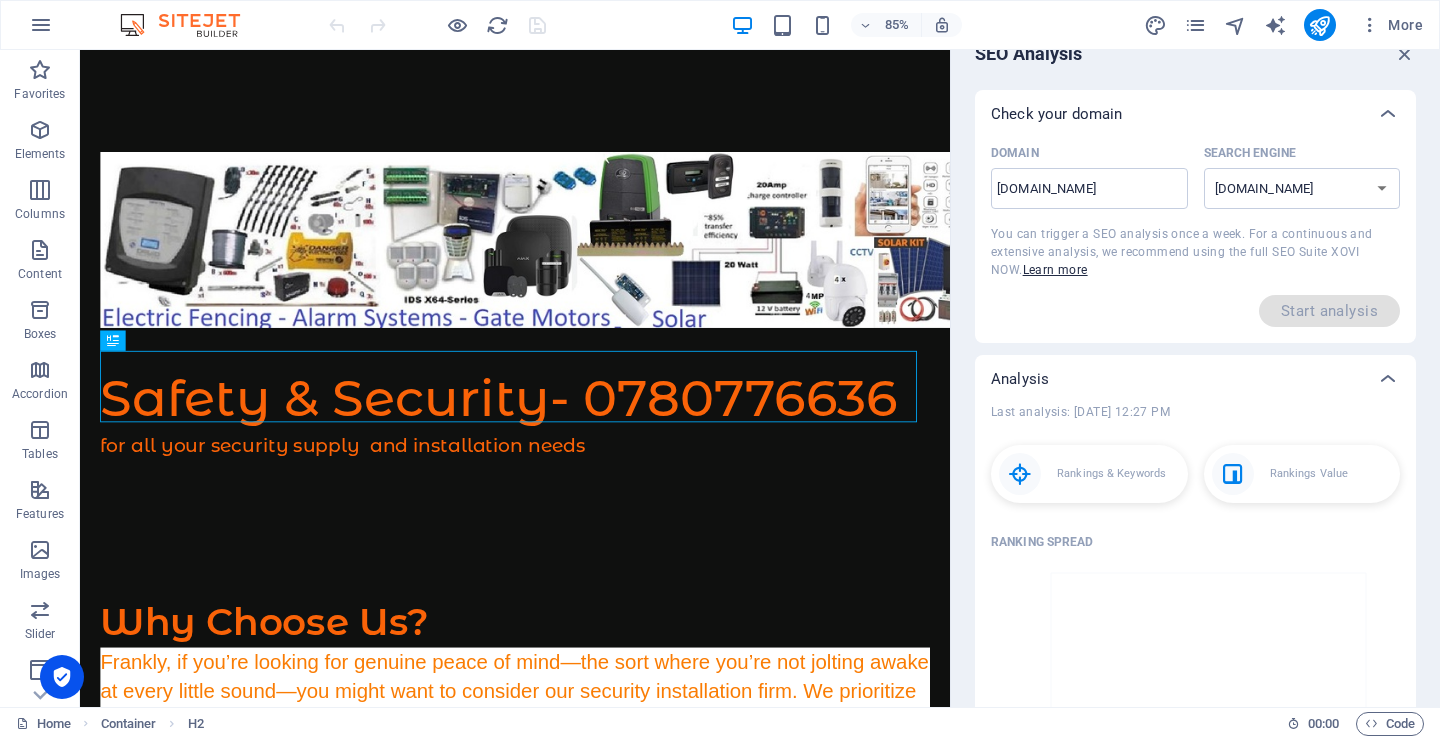 scroll, scrollTop: 0, scrollLeft: 0, axis: both 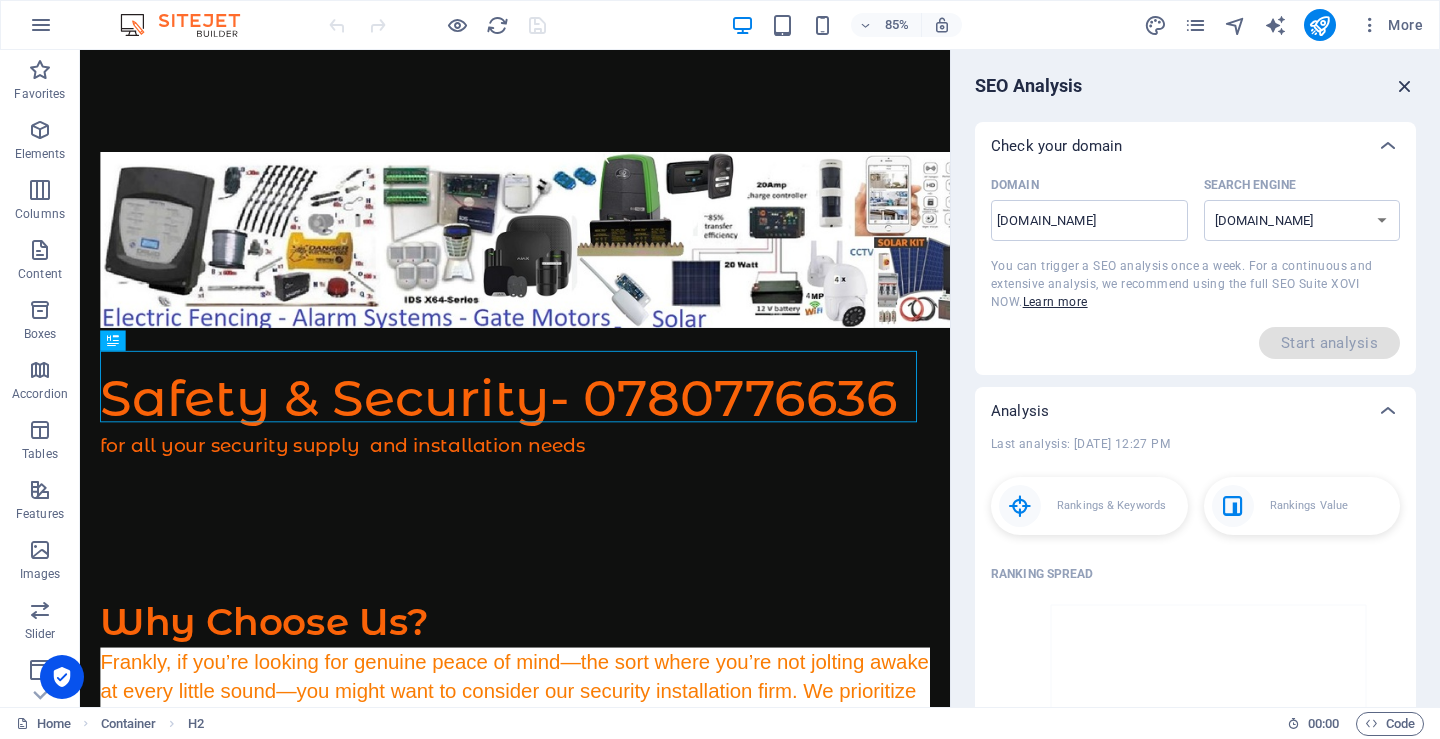 click at bounding box center (1405, 86) 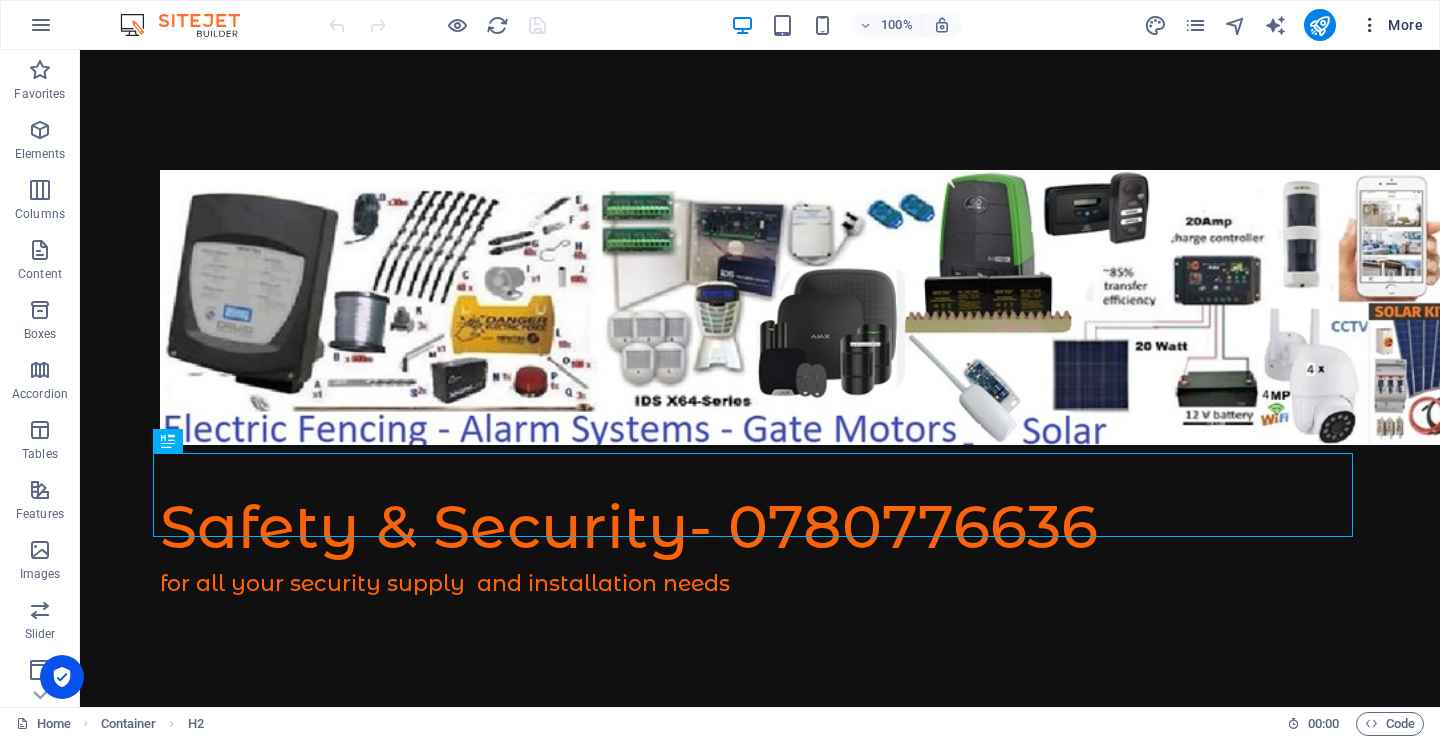 click at bounding box center (1370, 25) 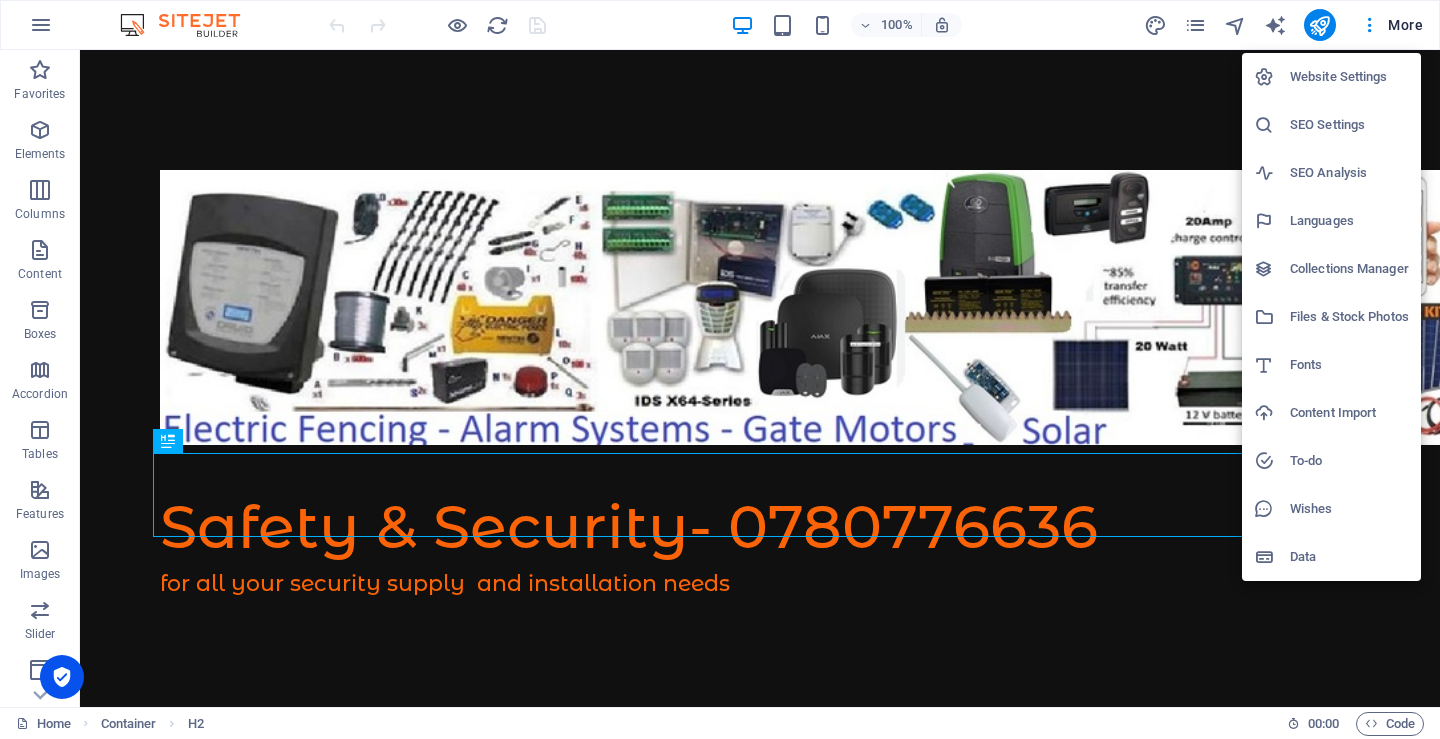 click on "SEO Settings" at bounding box center [1349, 125] 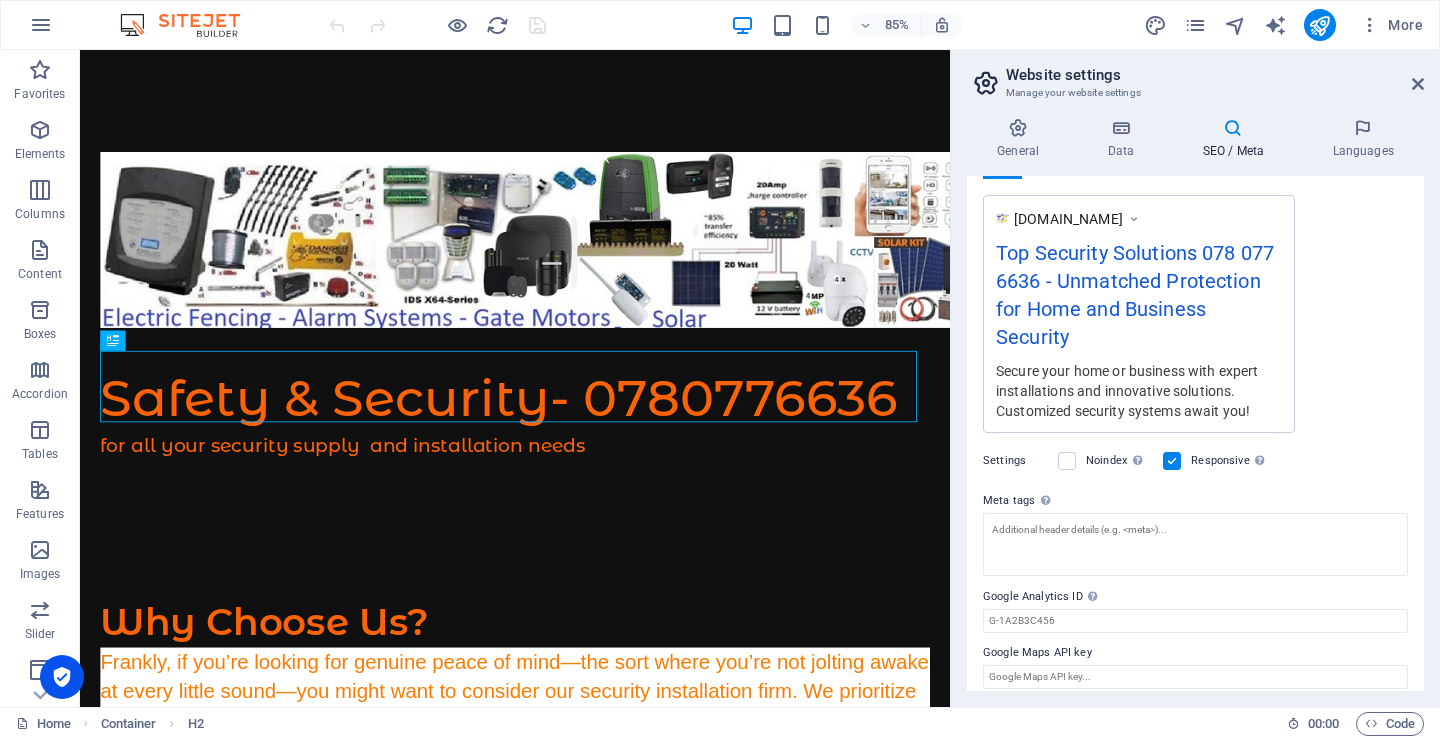 scroll, scrollTop: 345, scrollLeft: 0, axis: vertical 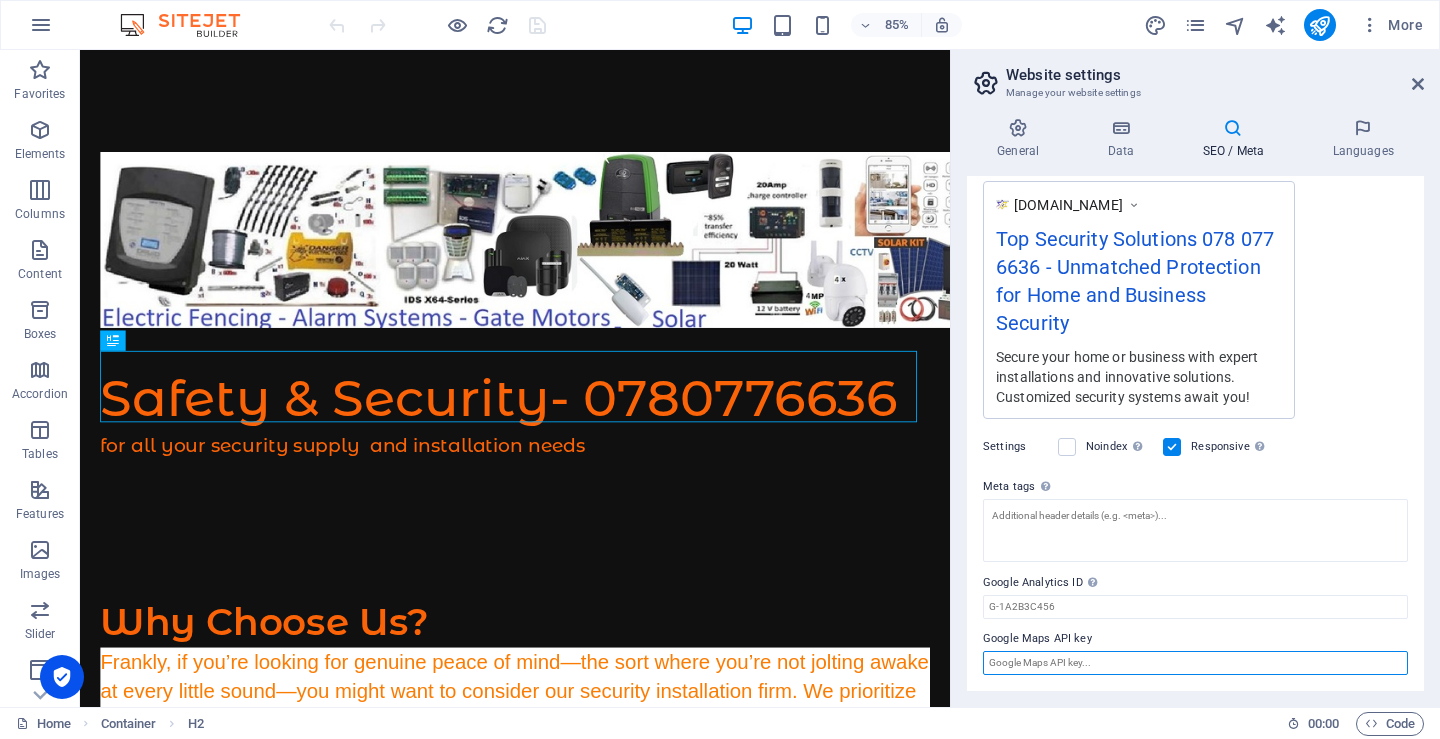 click on "Google Maps API key" at bounding box center (1195, 663) 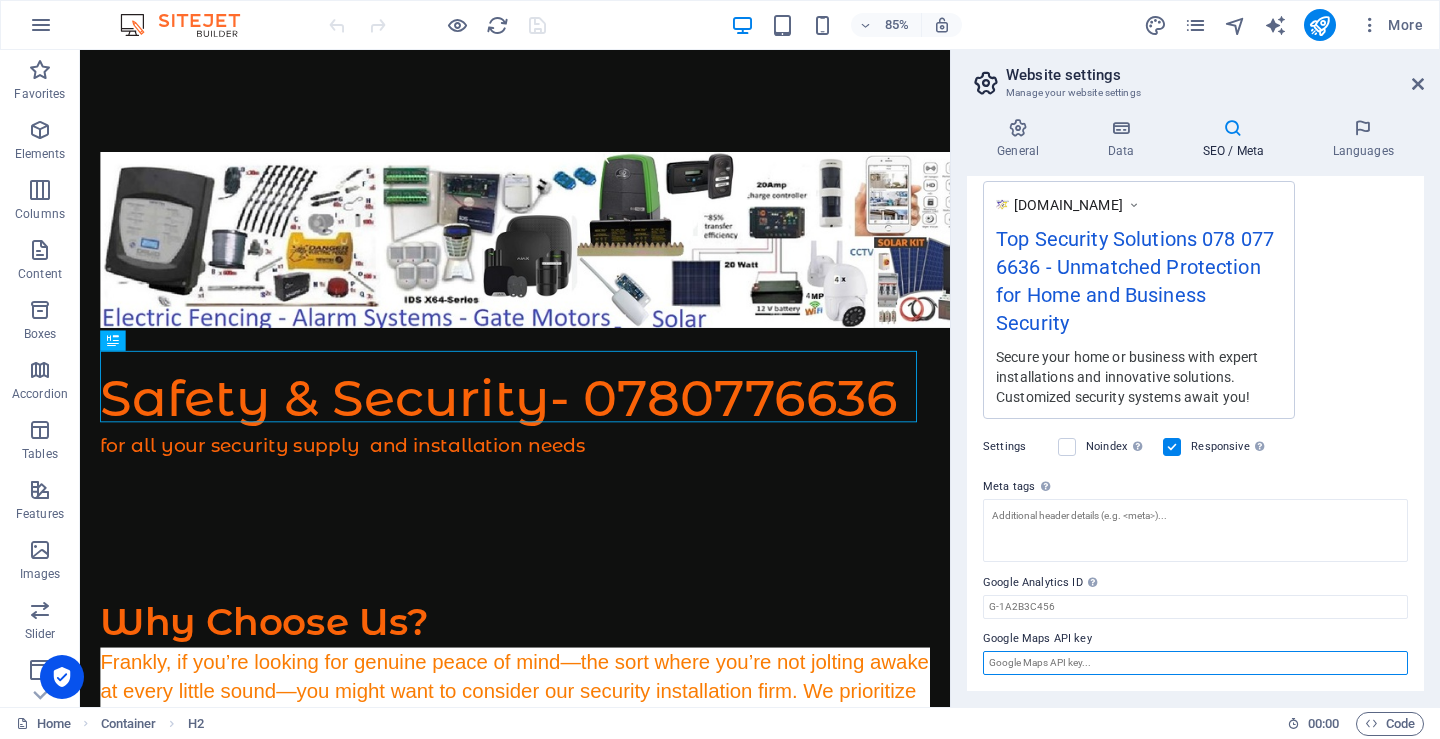 paste on "[SECURITY_DATA]" 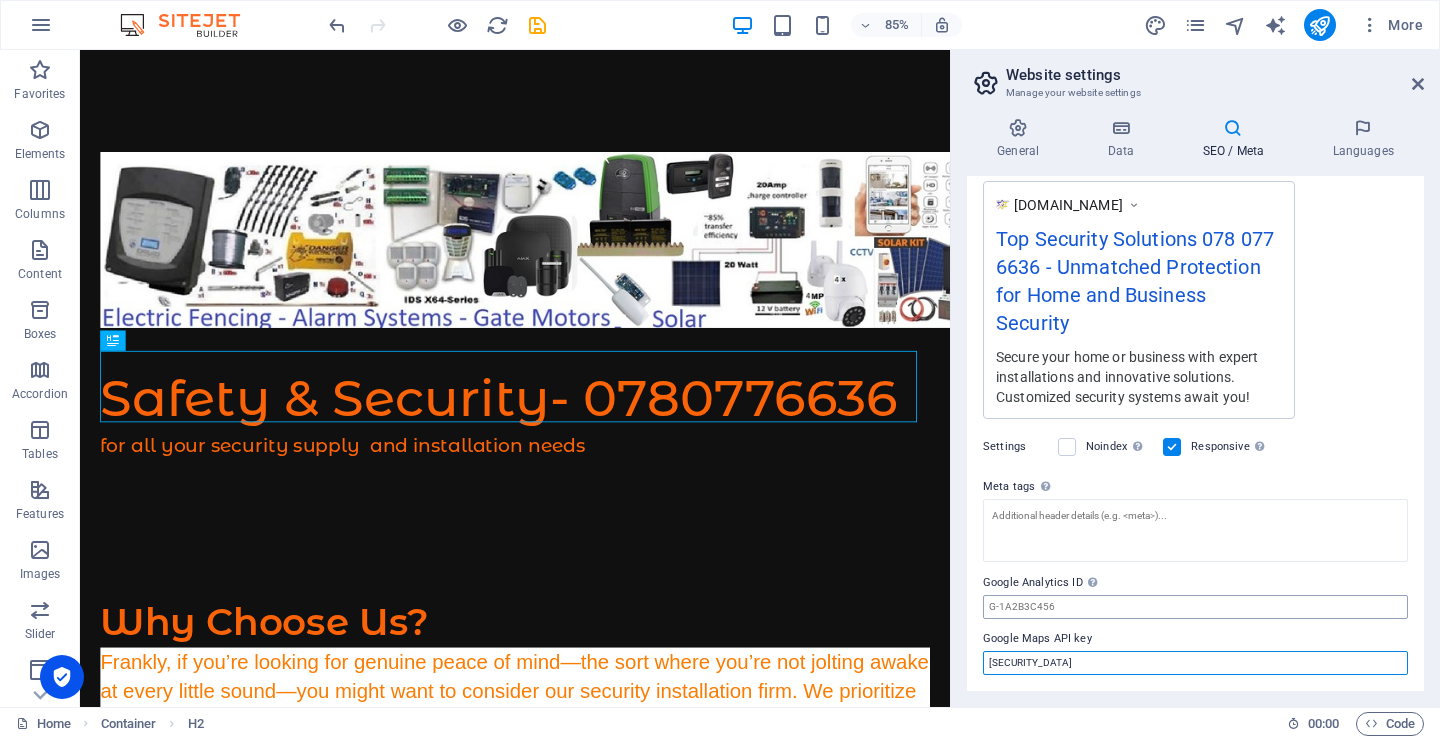 type on "[SECURITY_DATA]" 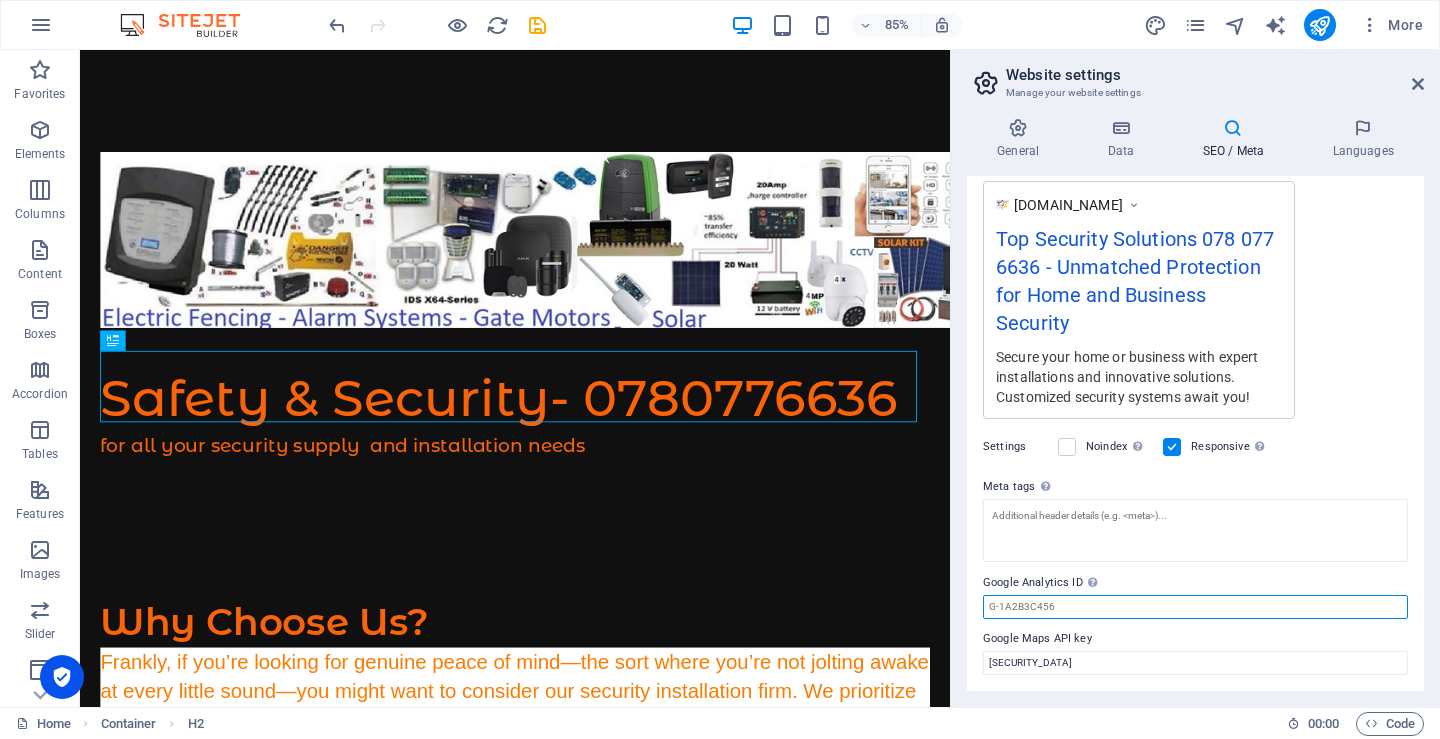 click on "Google Analytics ID Please only add the Google Analytics ID. We automatically include the ID in the tracking snippet. The Analytics ID looks similar to e.g. G-1A2B3C456" at bounding box center [1195, 607] 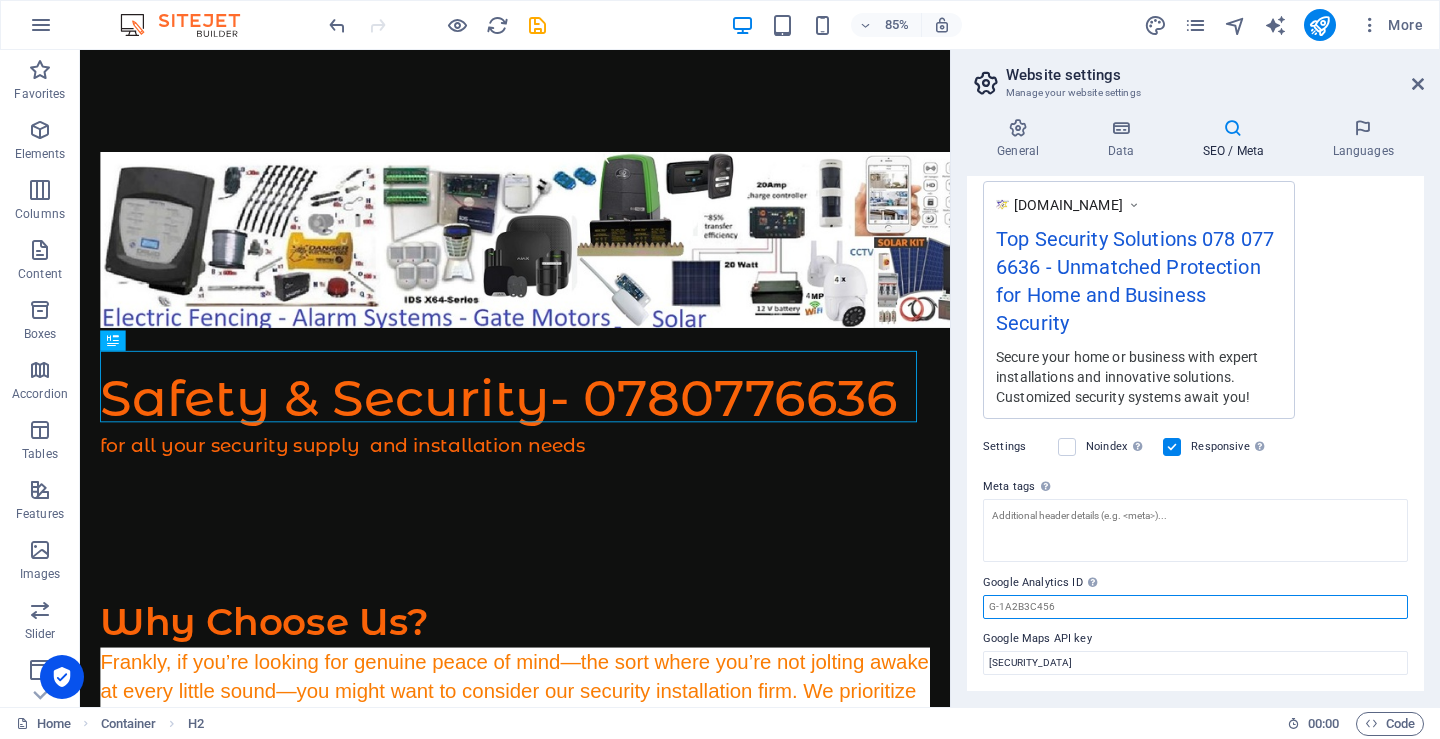 click on "Google Analytics ID Please only add the Google Analytics ID. We automatically include the ID in the tracking snippet. The Analytics ID looks similar to e.g. G-1A2B3C456" at bounding box center [1195, 607] 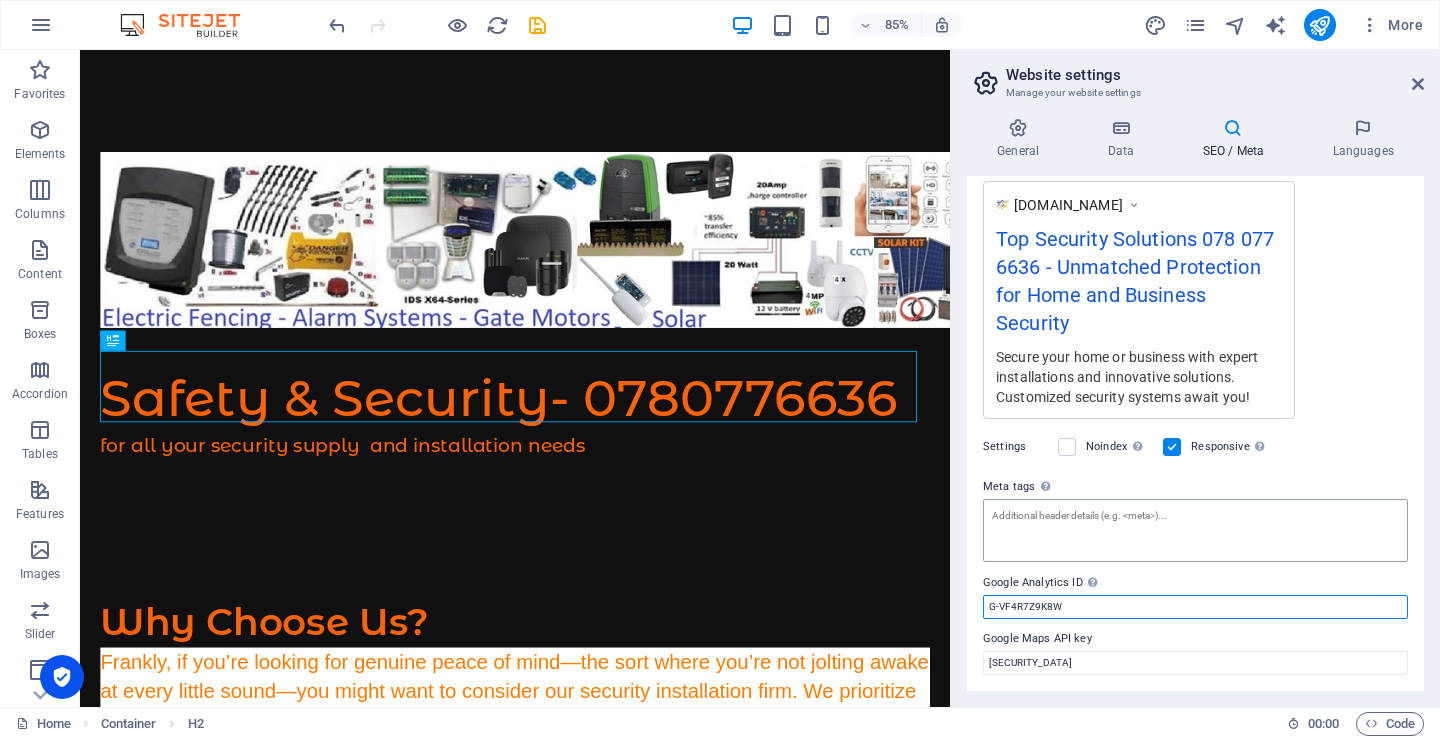 type on "G-VF4R7Z9K8W" 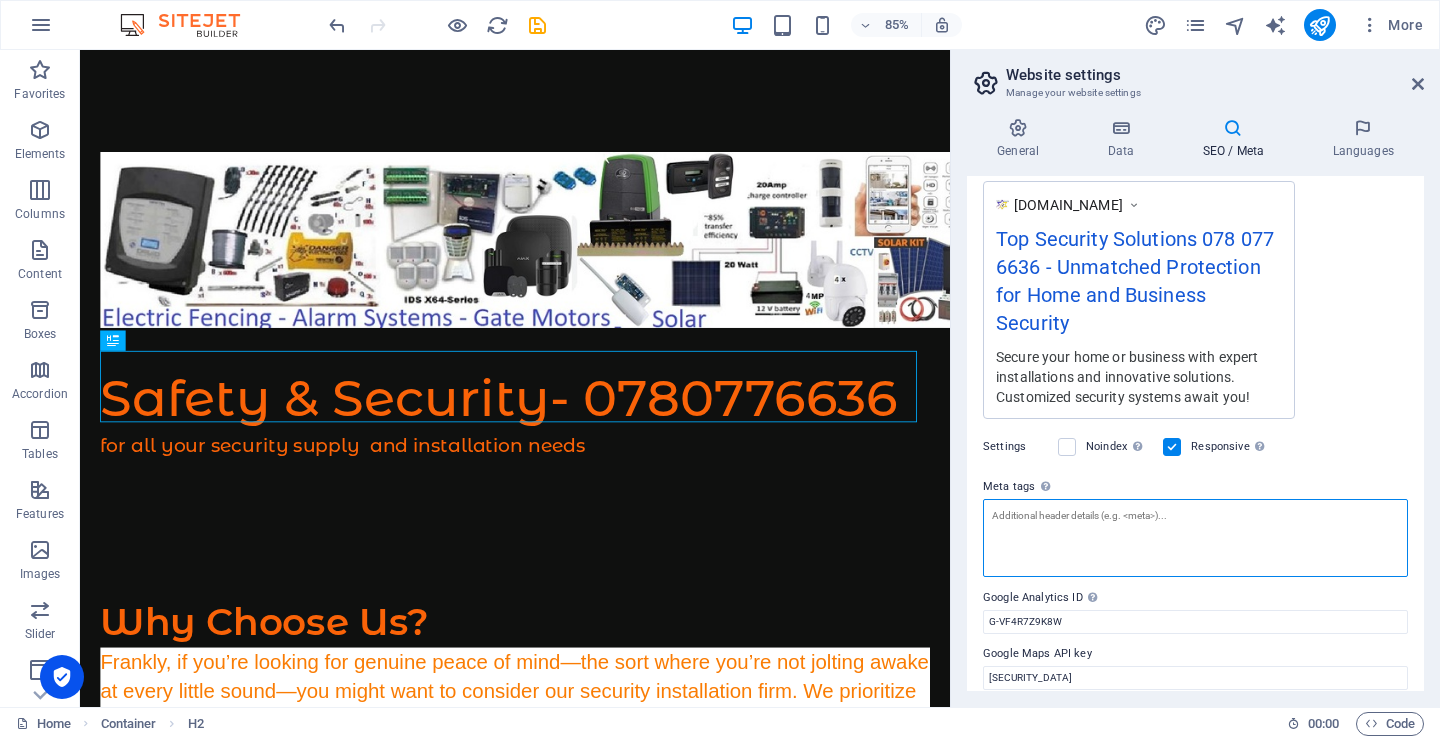 click on "Meta tags Enter HTML code here that will be placed inside the  tags of your website. Please note that your website may not function if you include code with errors." at bounding box center [1195, 538] 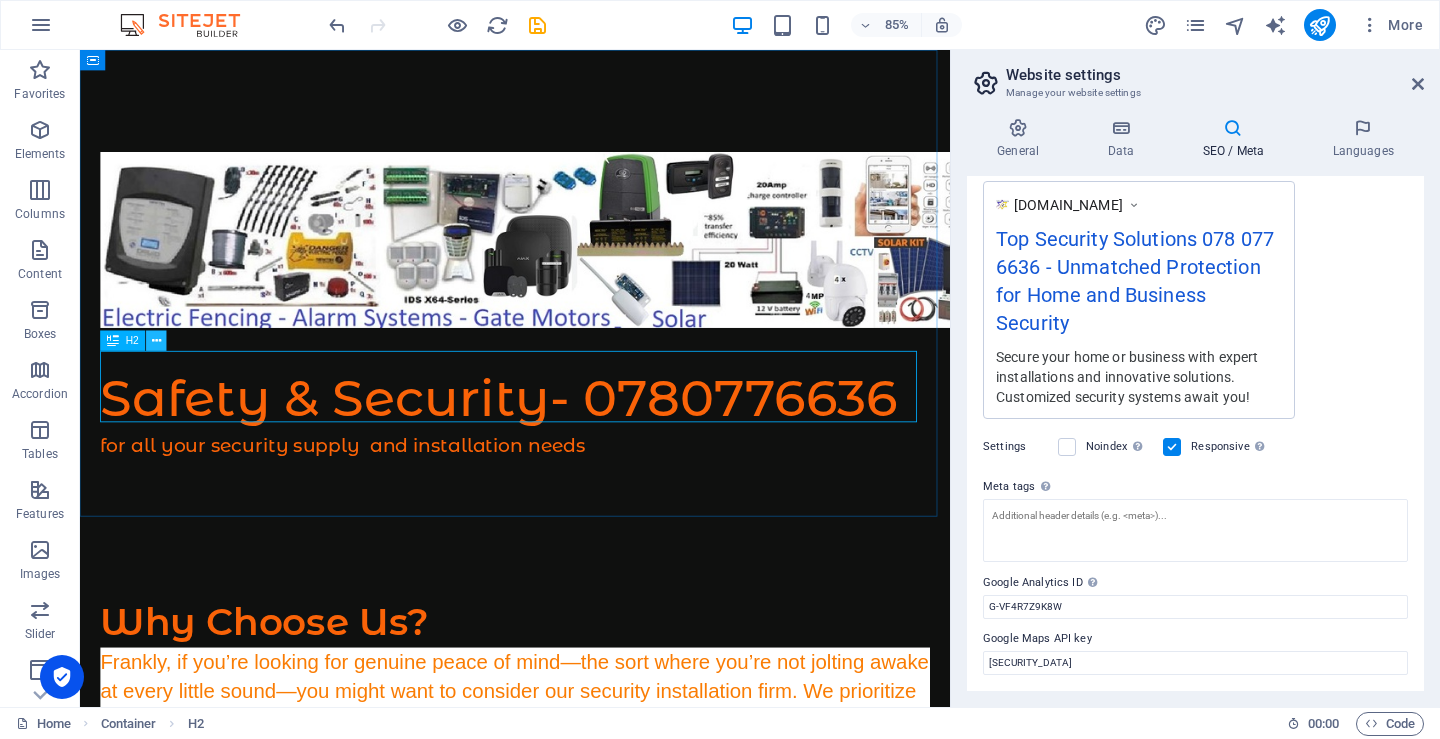 click at bounding box center (156, 341) 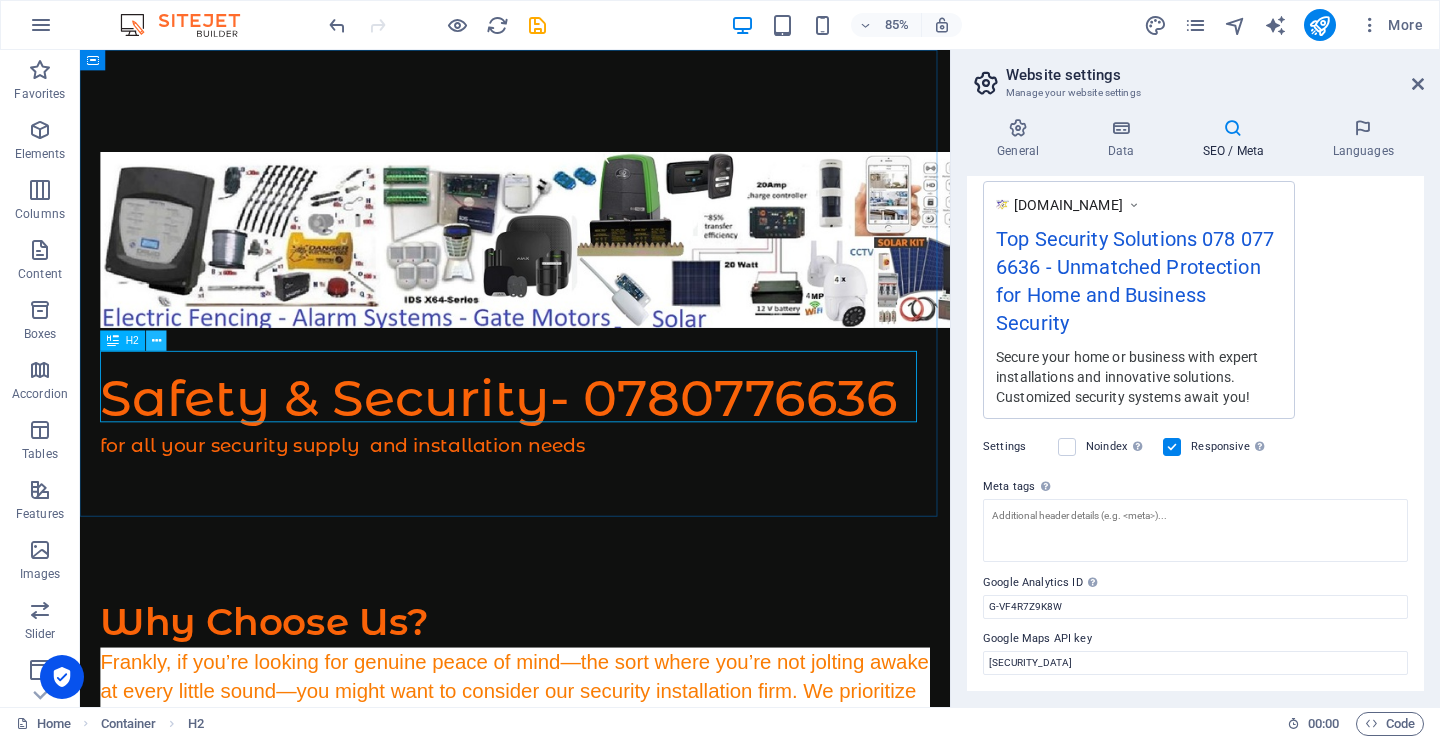 click at bounding box center [156, 341] 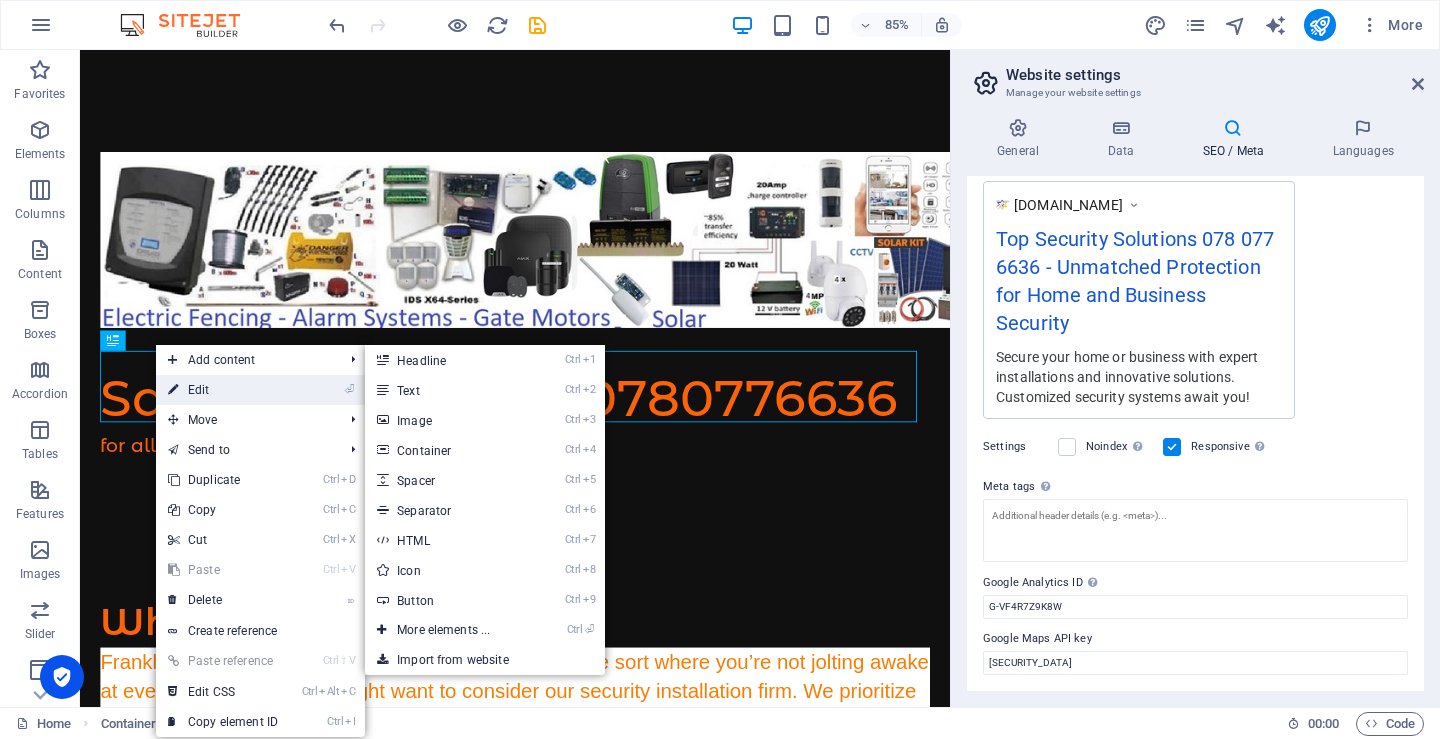 click on "⏎  Edit" at bounding box center [223, 390] 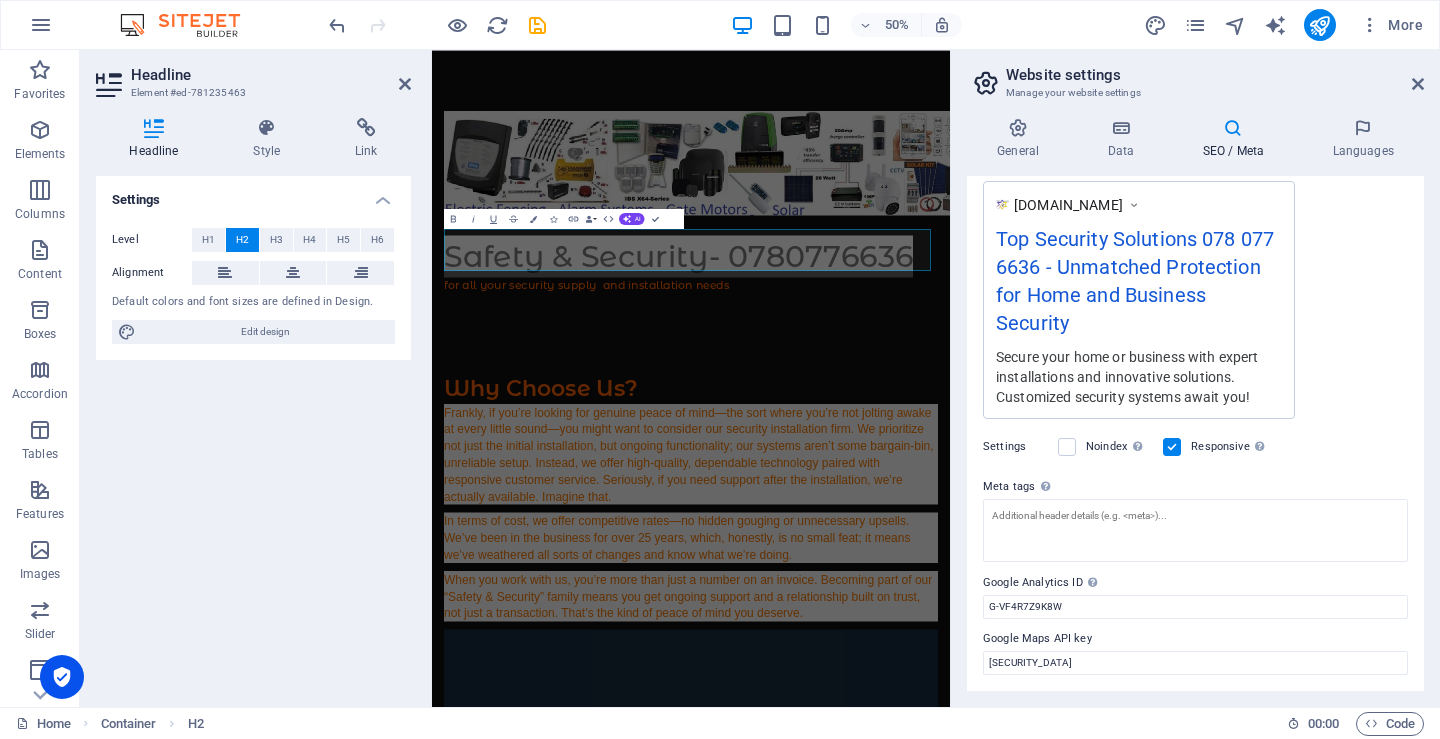 click on "Settings Level H1 H2 H3 H4 H5 H6 Alignment Default colors and font sizes are defined in Design. Edit design" at bounding box center (253, 433) 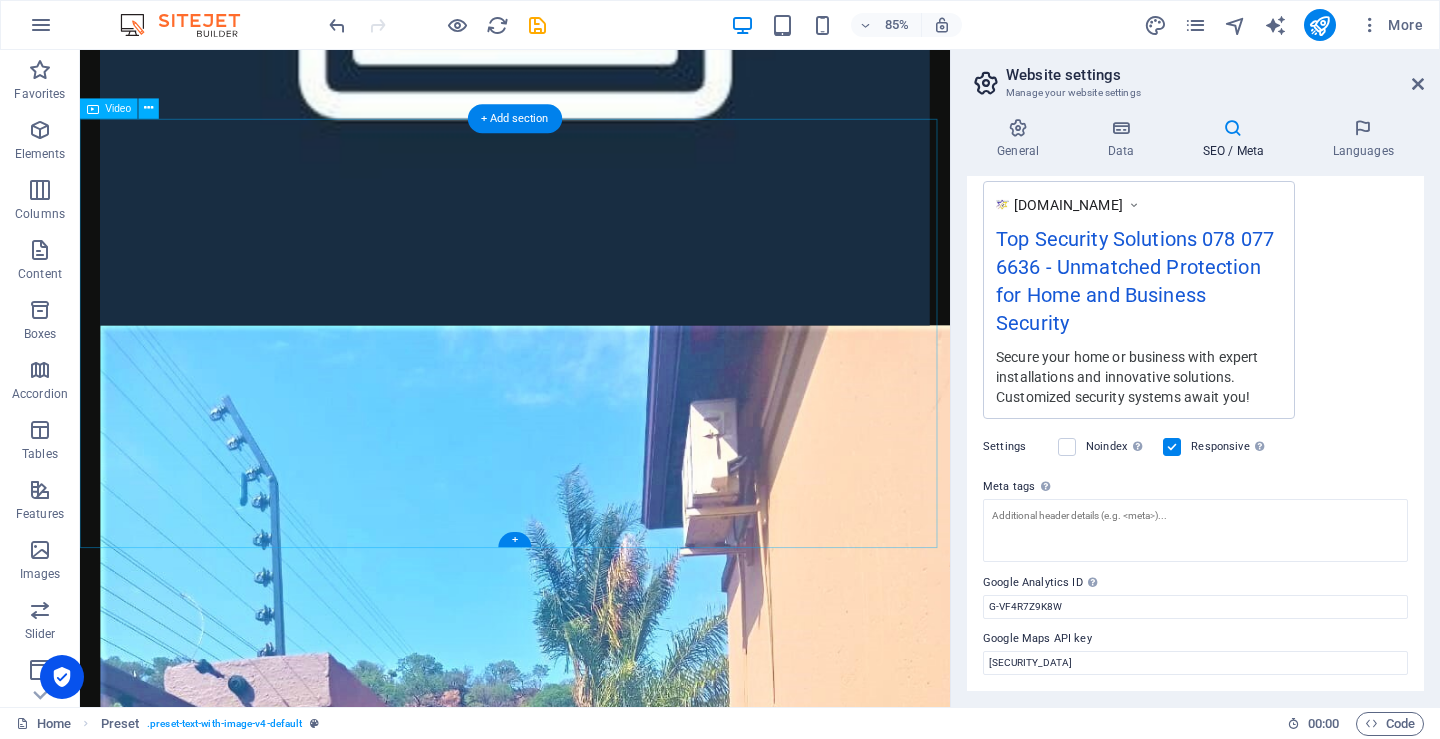 scroll, scrollTop: 1800, scrollLeft: 0, axis: vertical 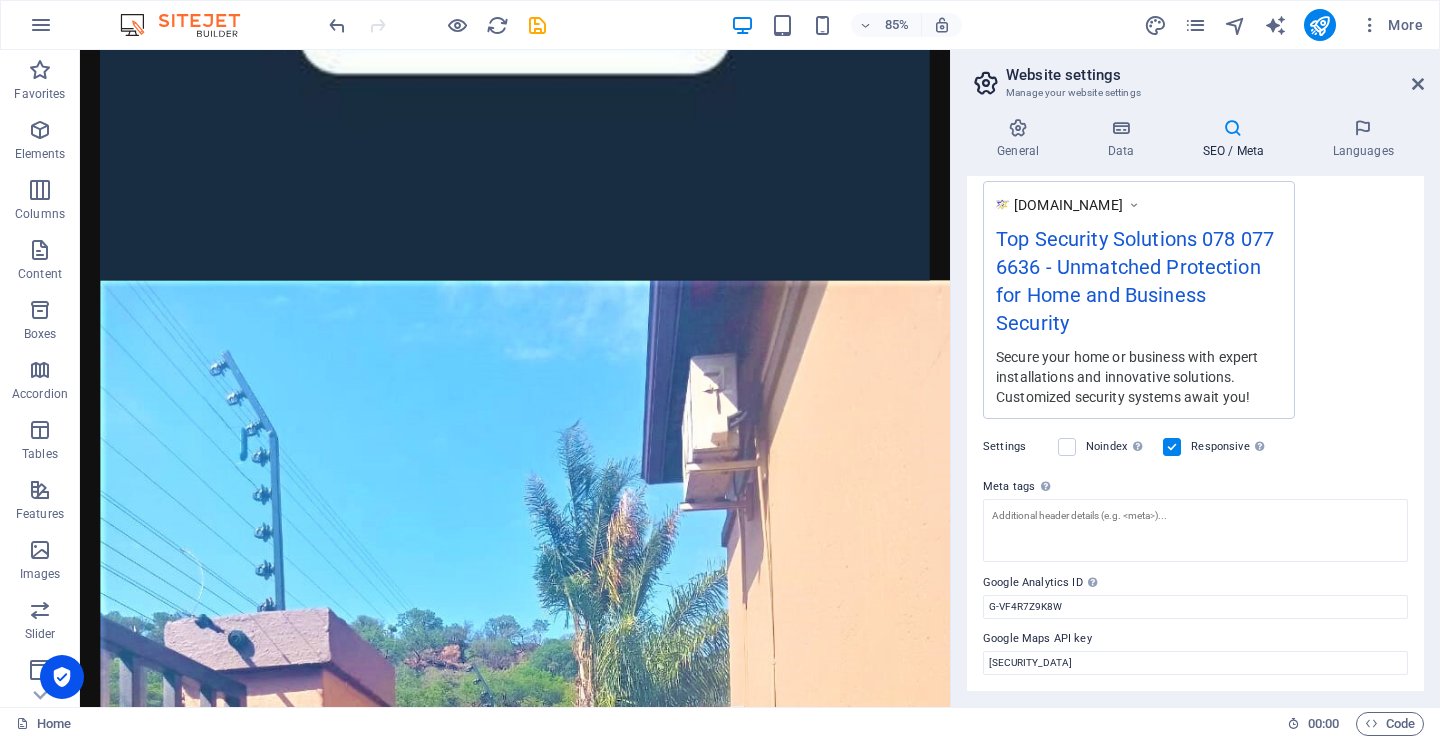 click at bounding box center [1233, 128] 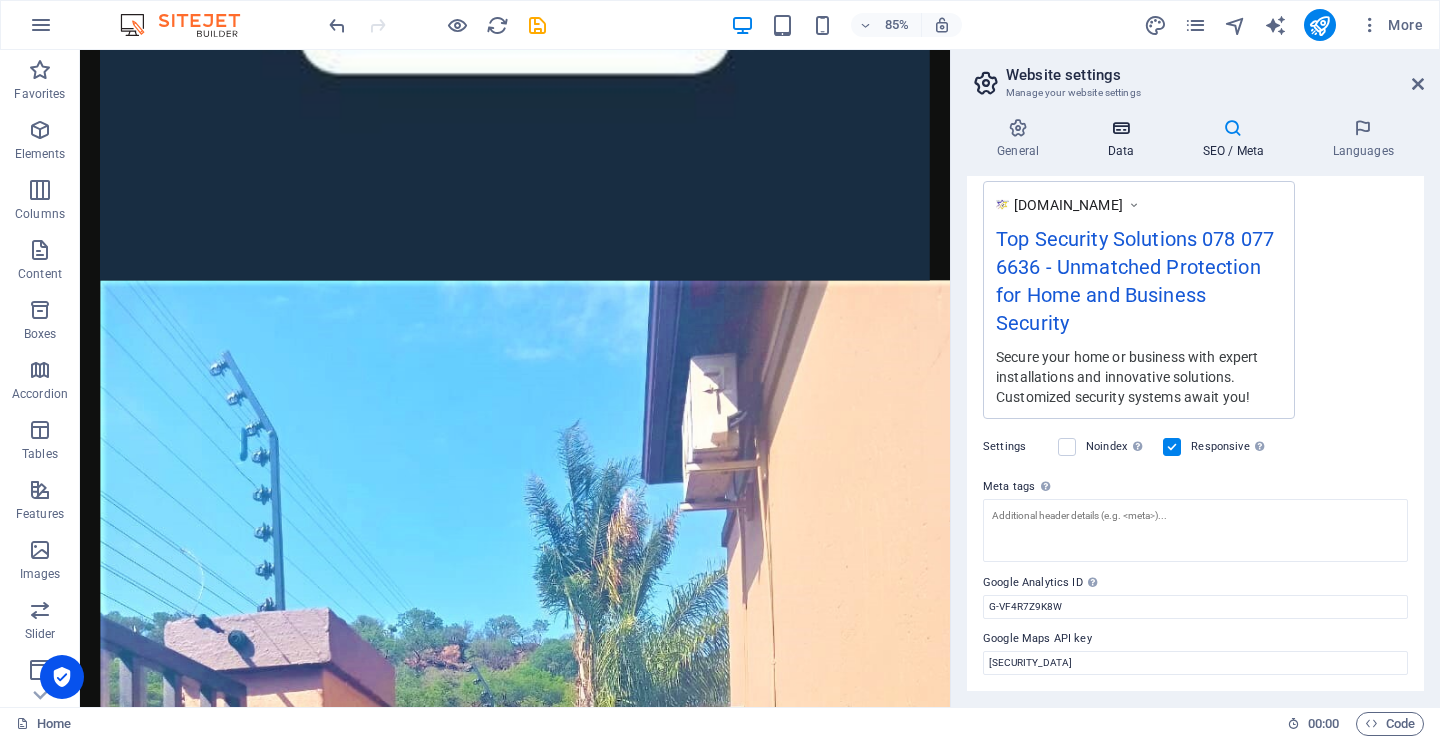 click on "Data" at bounding box center (1124, 139) 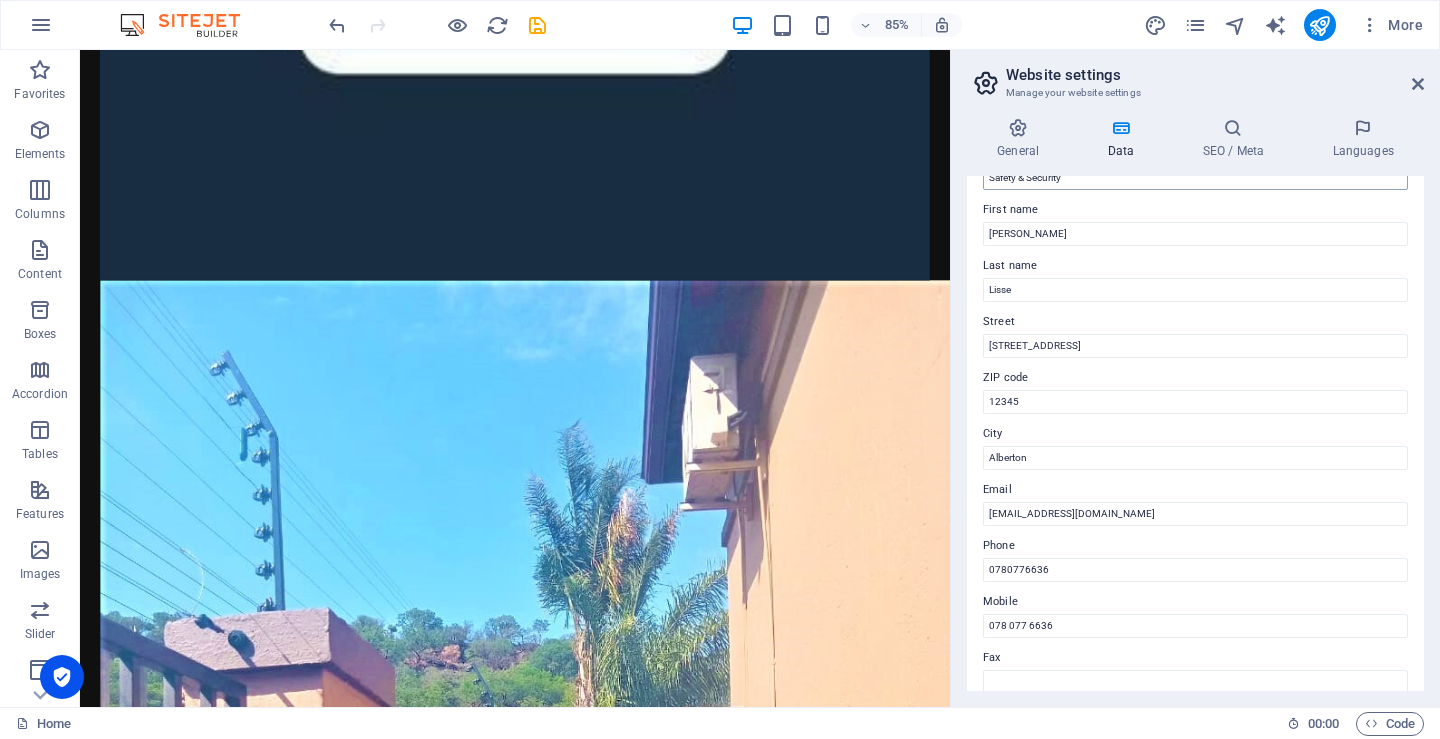 scroll, scrollTop: 0, scrollLeft: 0, axis: both 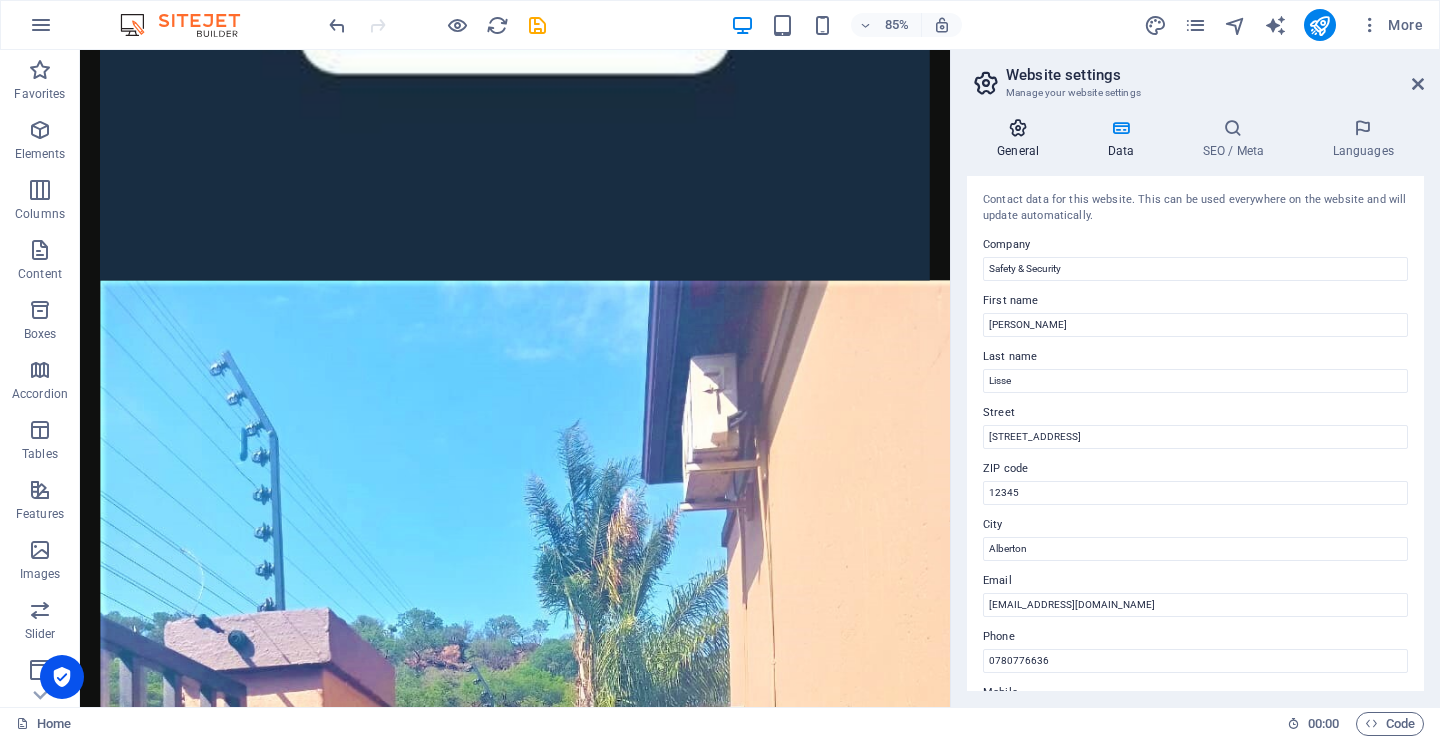 click on "General" at bounding box center [1022, 139] 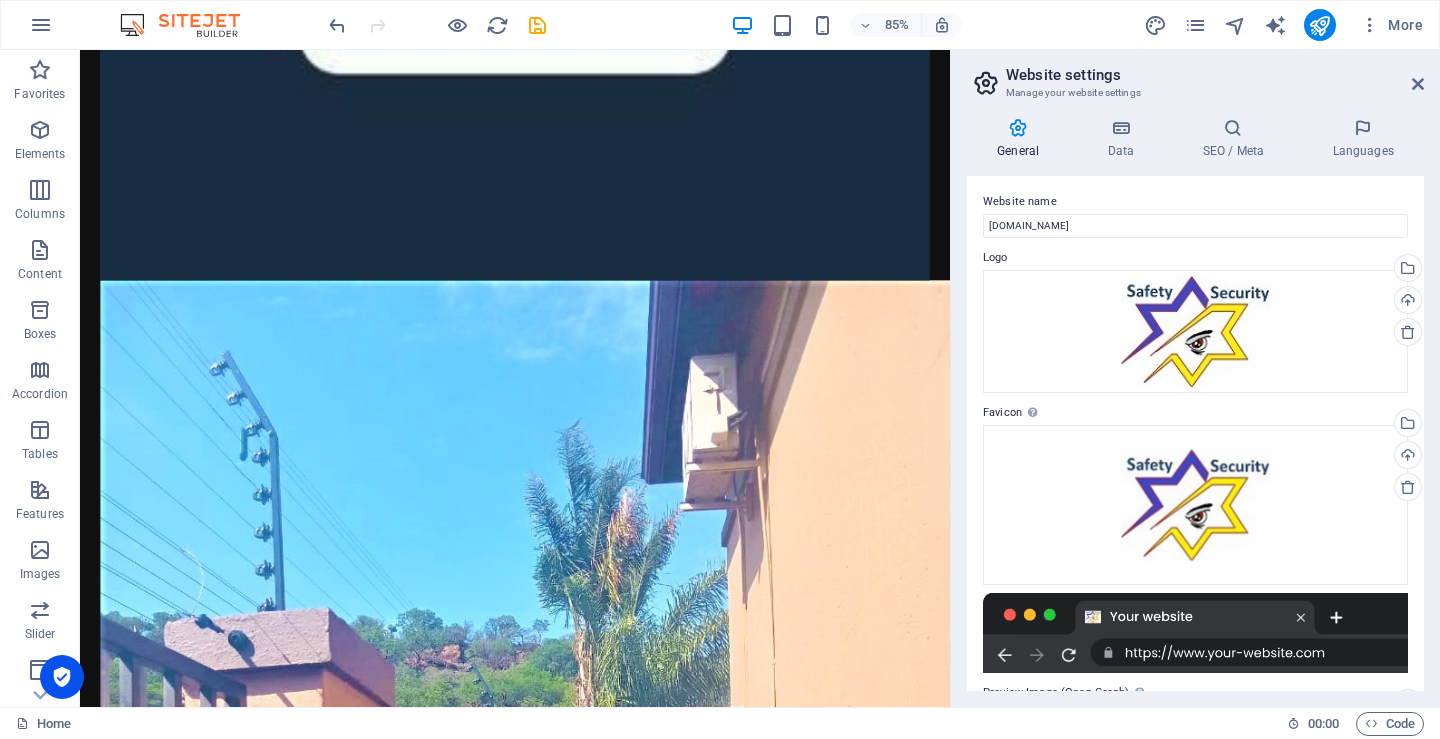 scroll, scrollTop: 0, scrollLeft: 0, axis: both 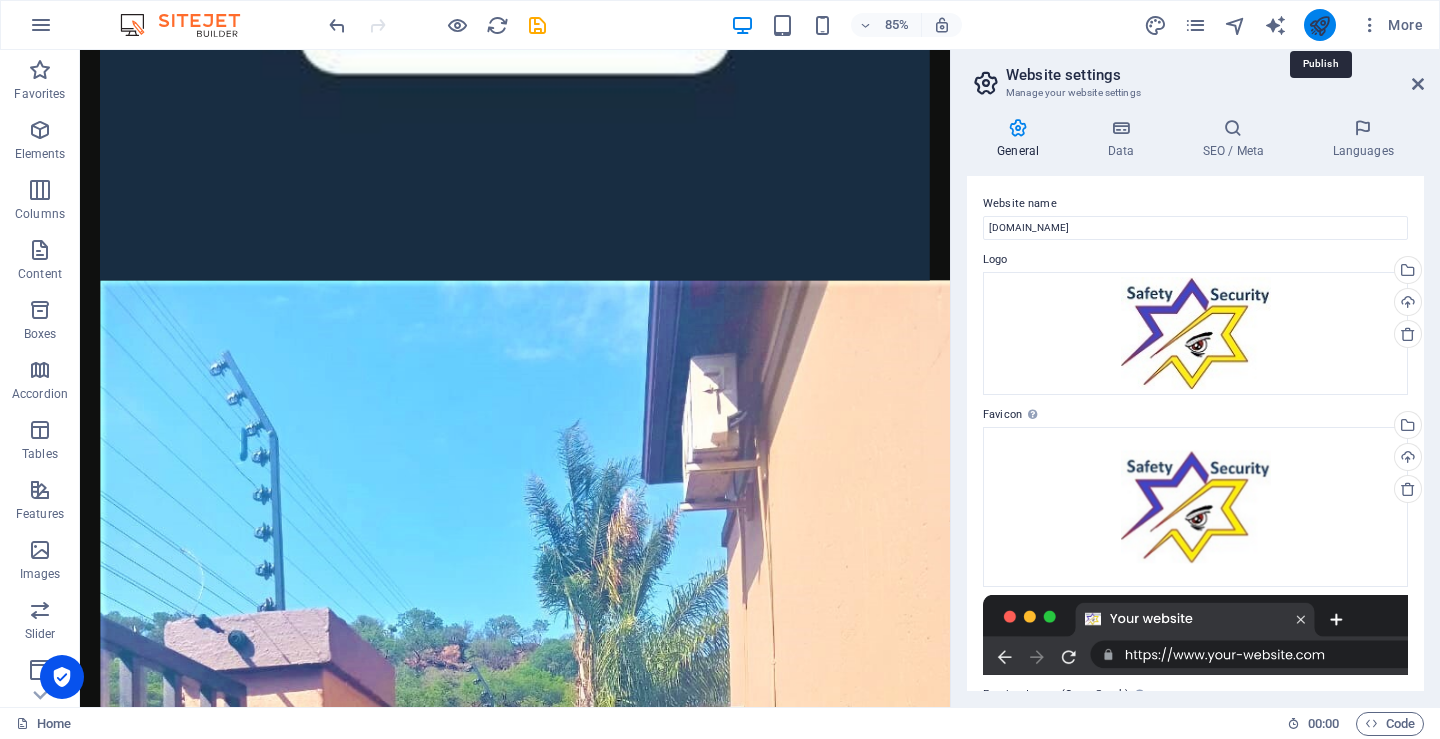 click at bounding box center [1319, 25] 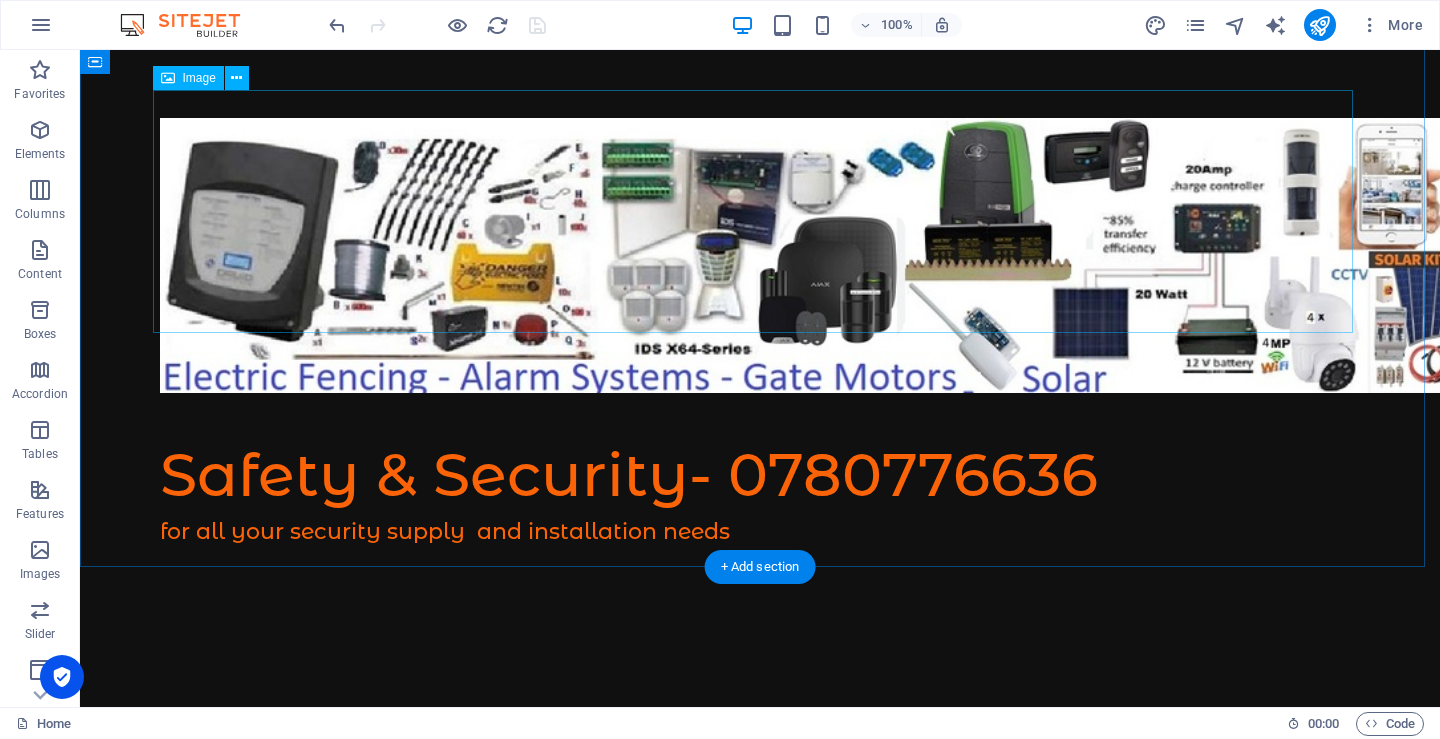 scroll, scrollTop: 0, scrollLeft: 0, axis: both 